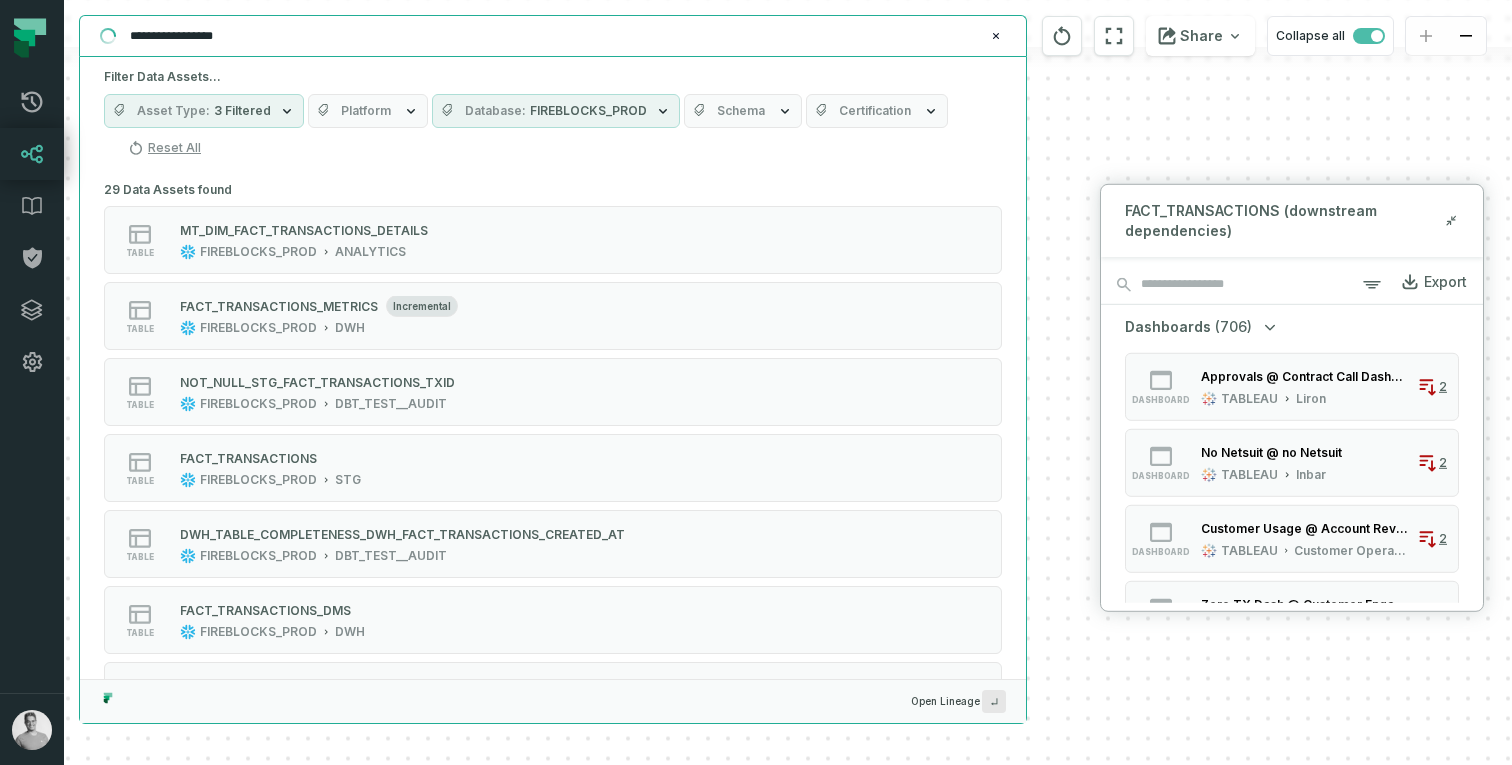 scroll, scrollTop: 0, scrollLeft: 0, axis: both 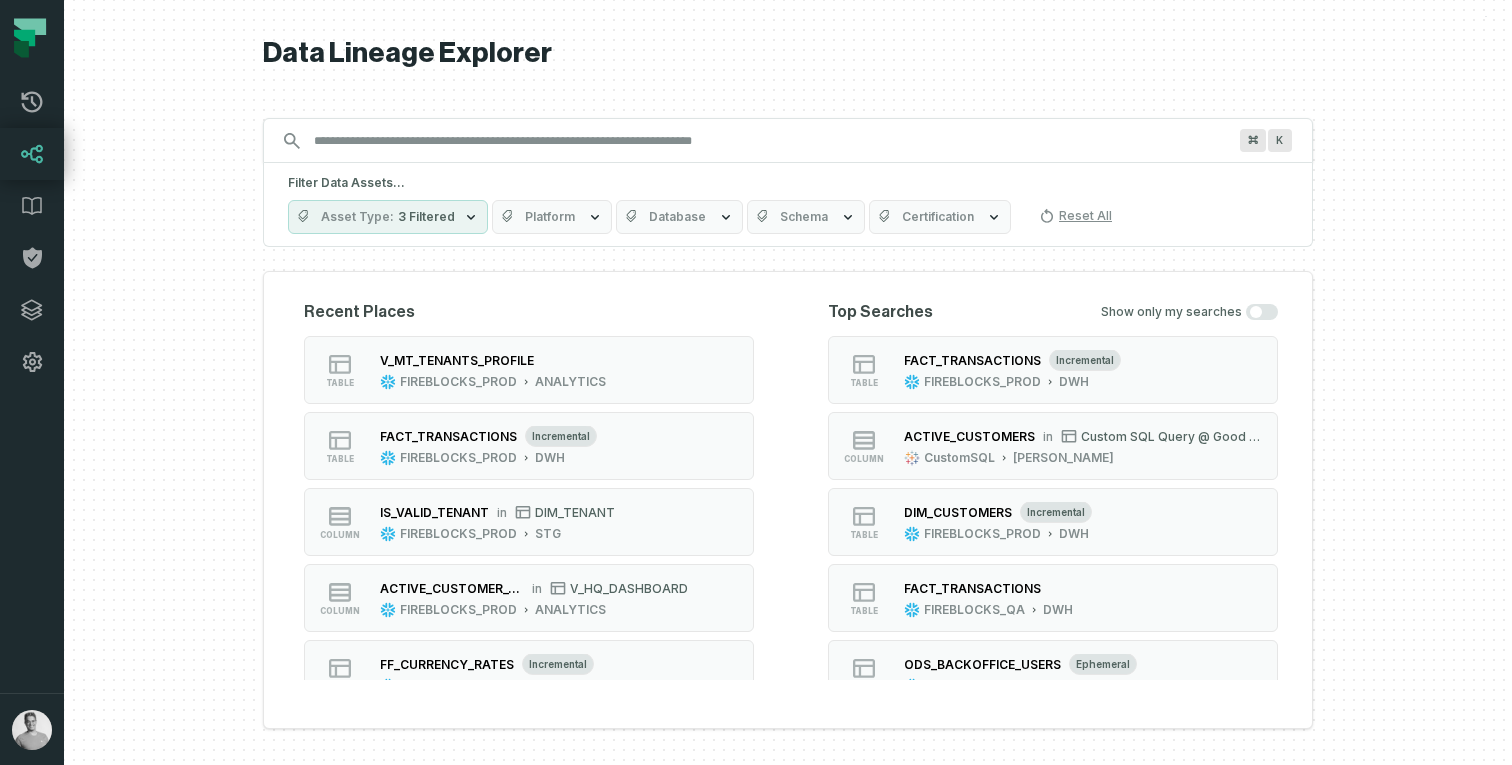 click on "Filter Data Assets... Asset Type 3 Filtered Platform Database Schema Certification Reset All" at bounding box center (788, 205) 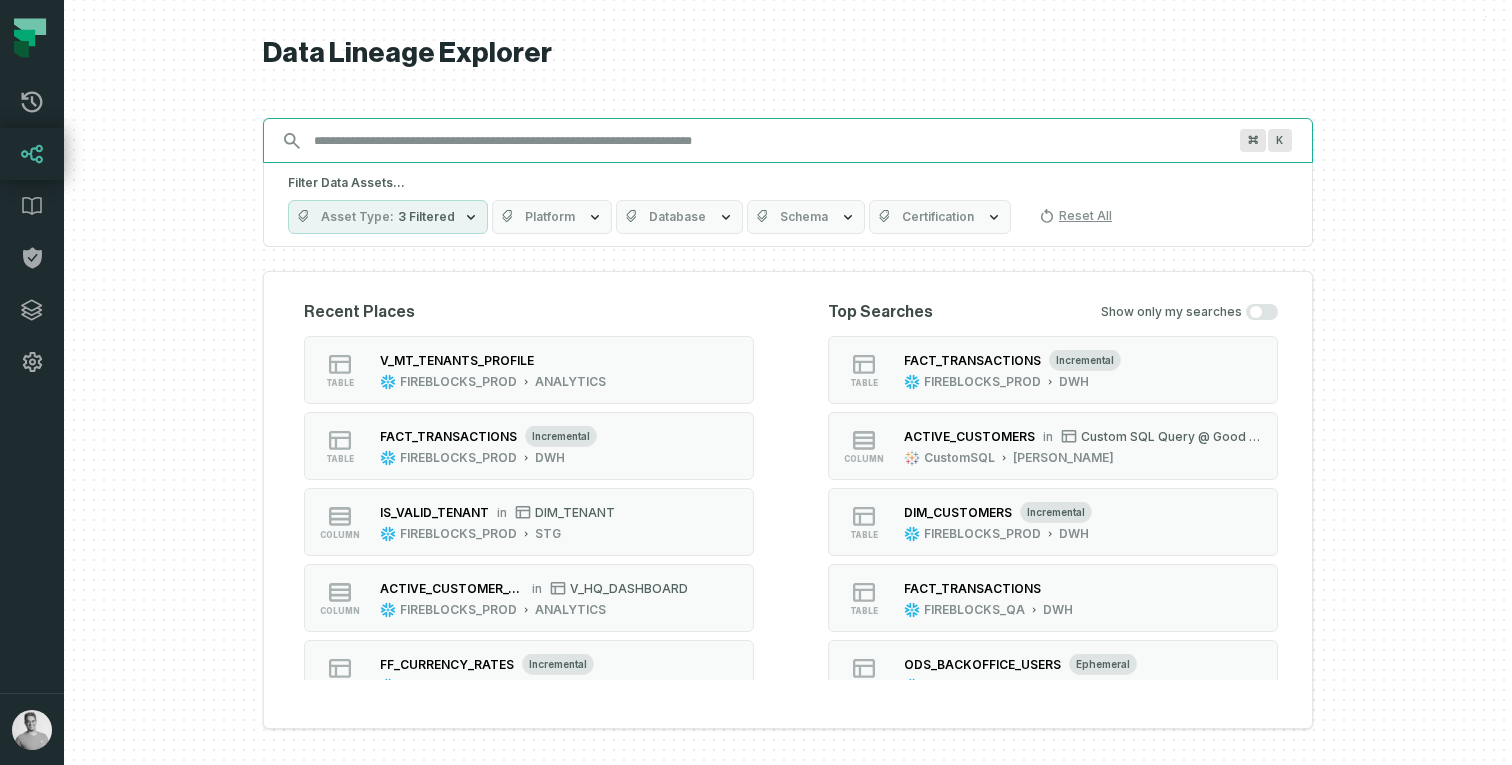 click on "Discovery Provider cmdk menu" at bounding box center (770, 141) 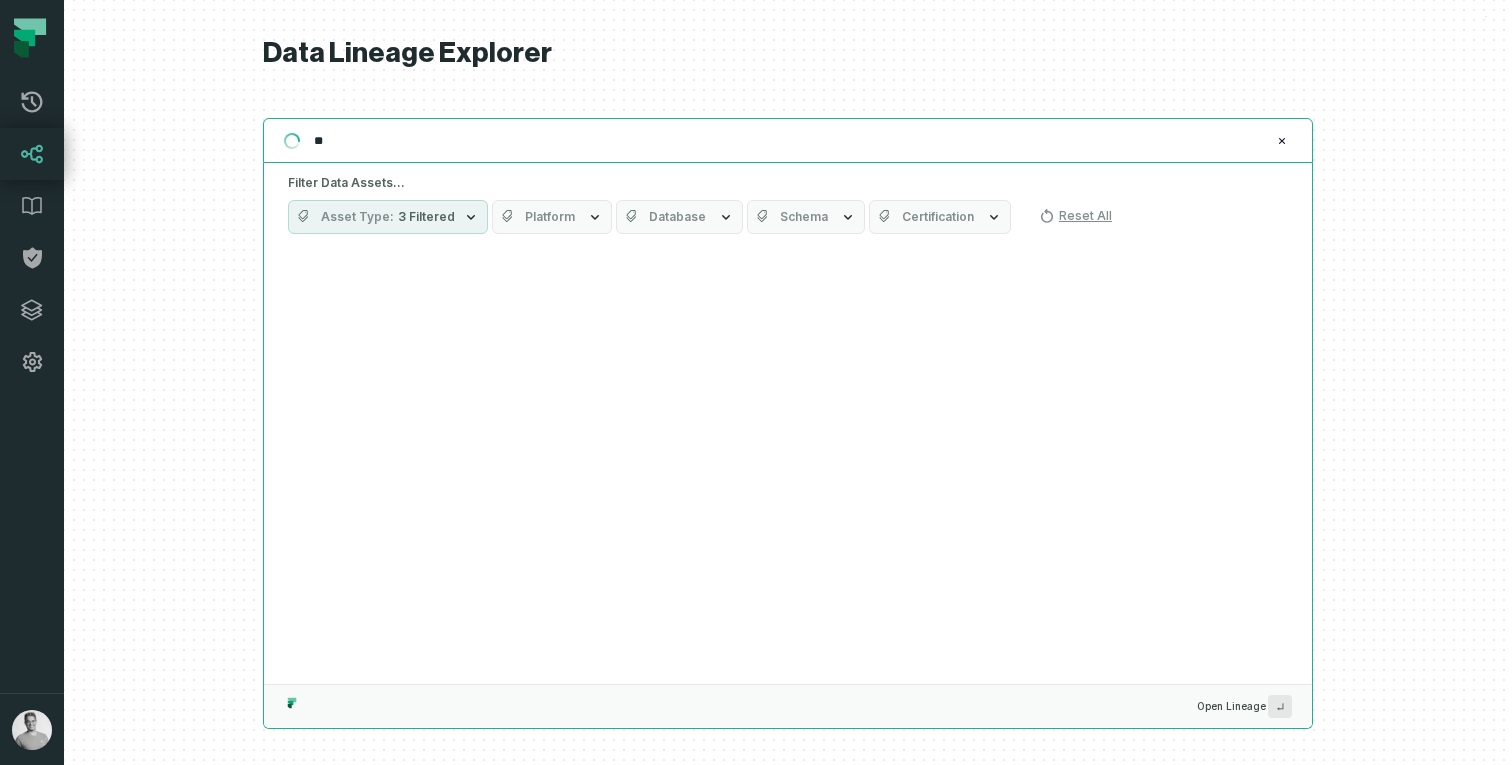 type on "*" 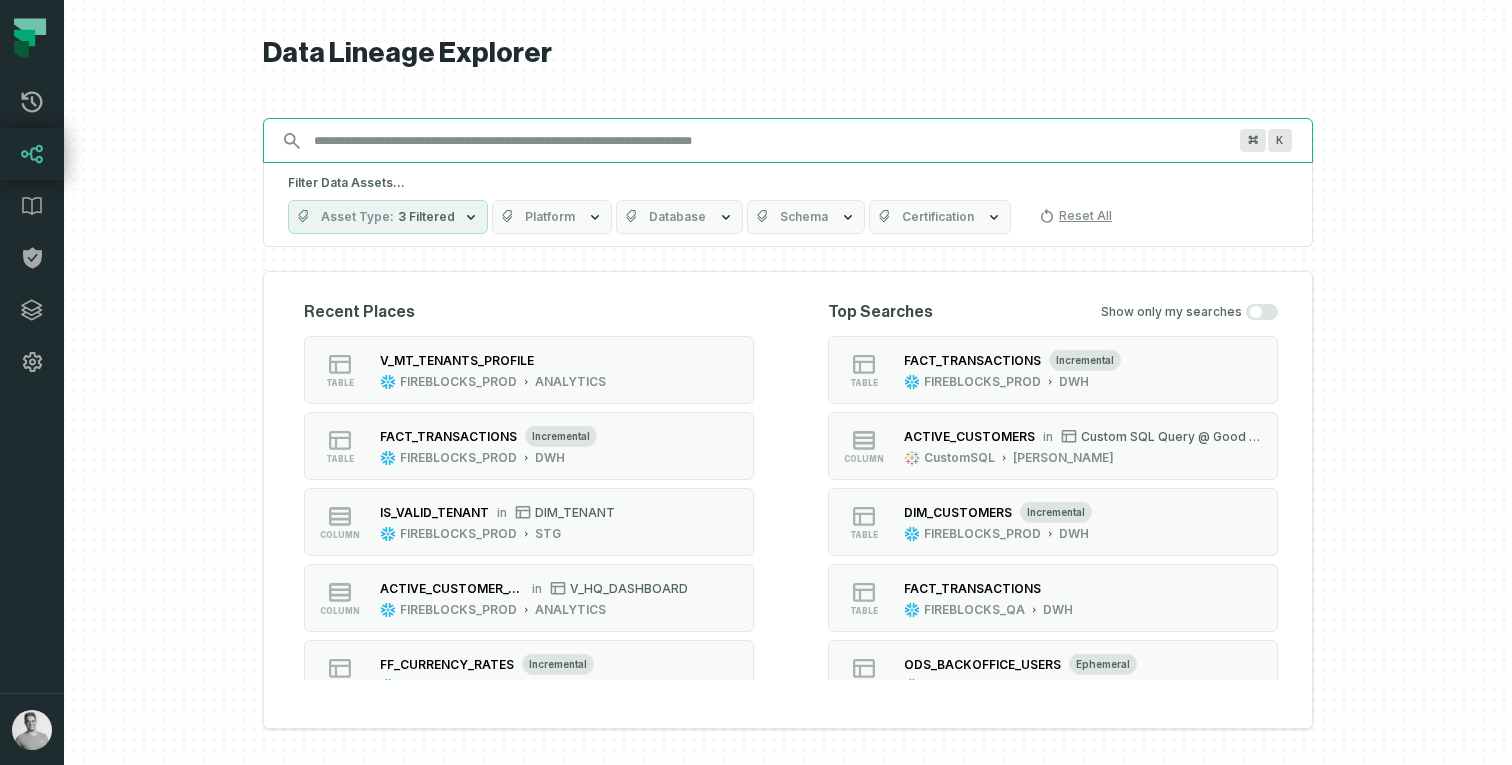 click on "Discovery Provider cmdk menu" at bounding box center (770, 141) 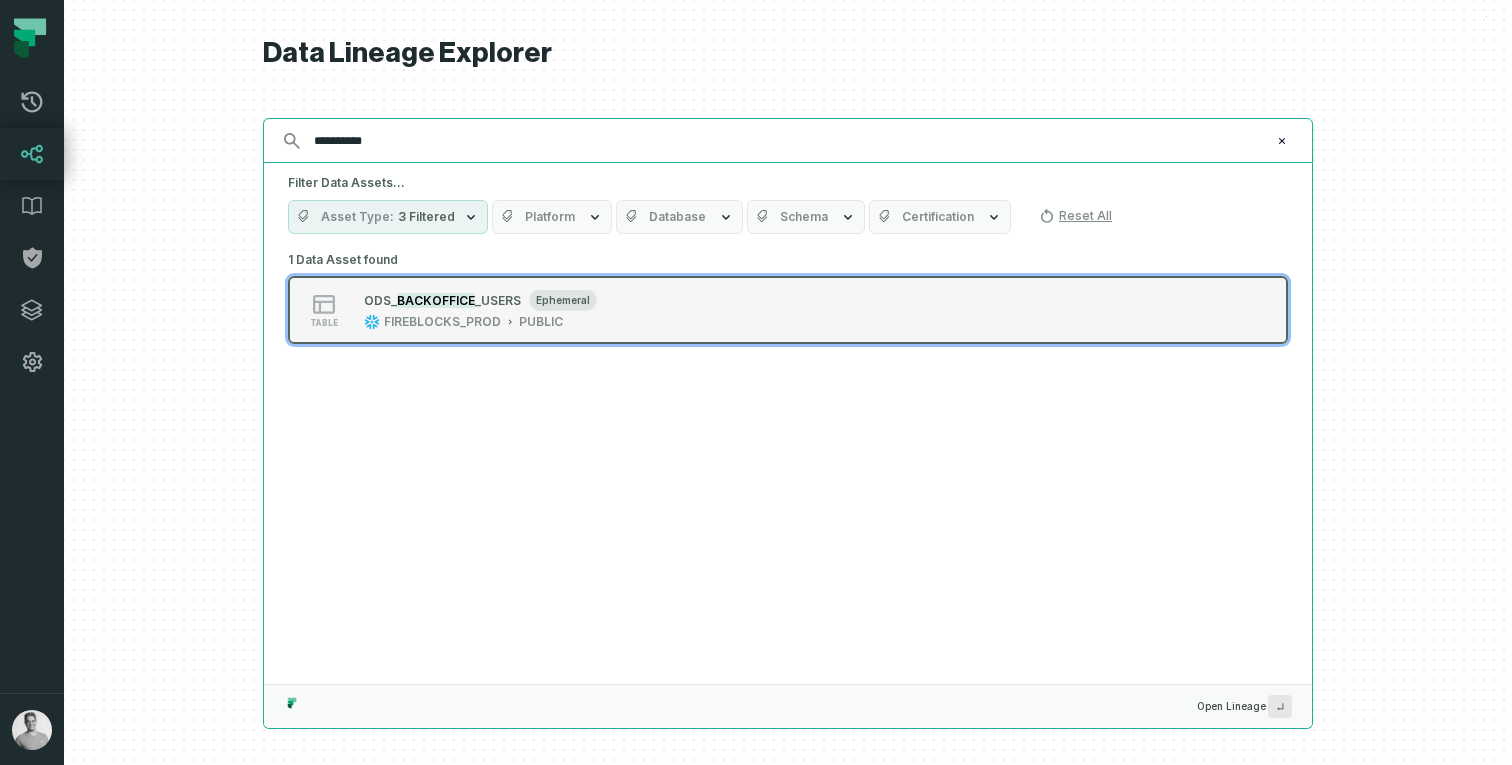 type on "**********" 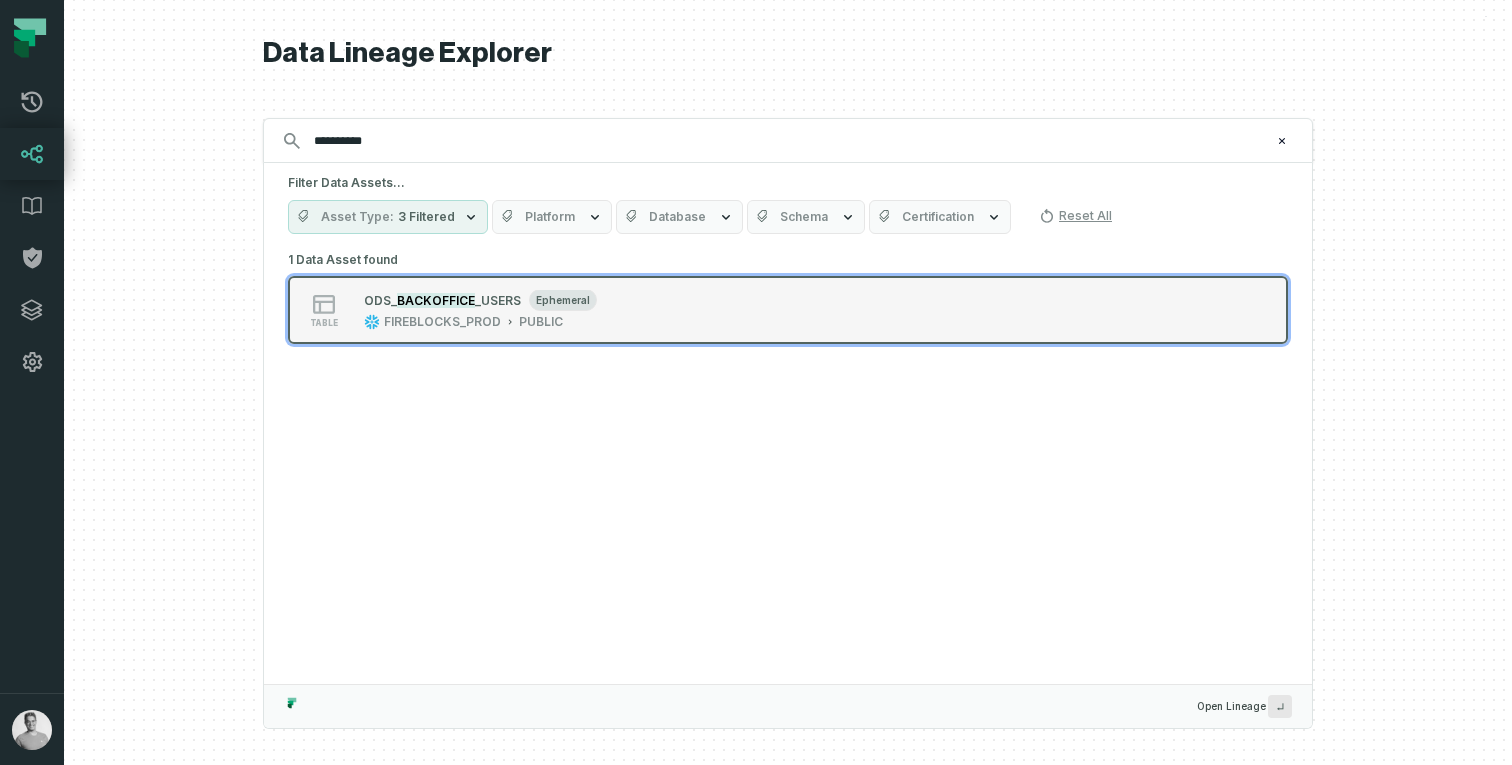 click on "table O DS_ BACKOFFICE _USERS ephemeral FIREBLOCKS_PROD PUBLIC" at bounding box center [788, 310] 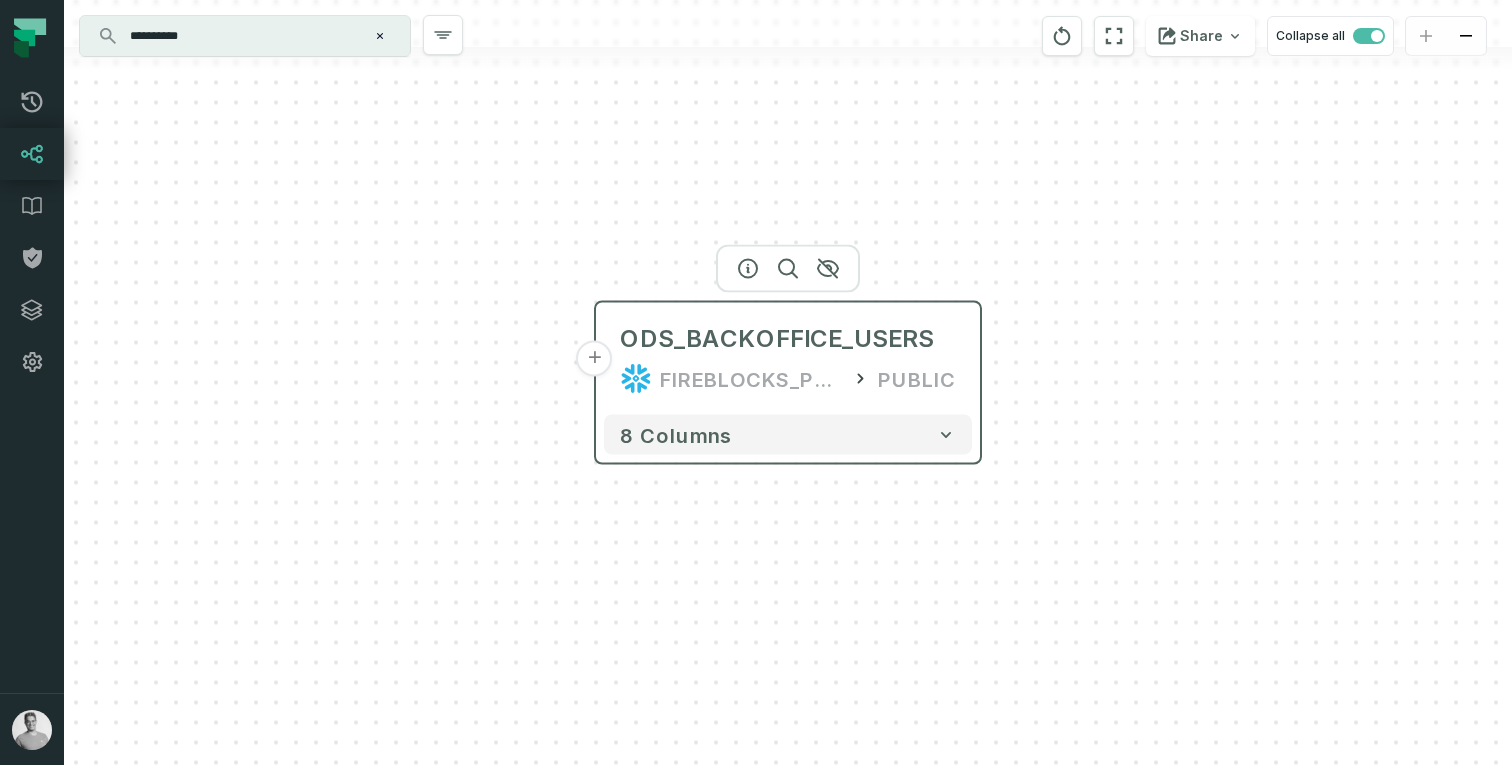 click on "+" at bounding box center [595, 359] 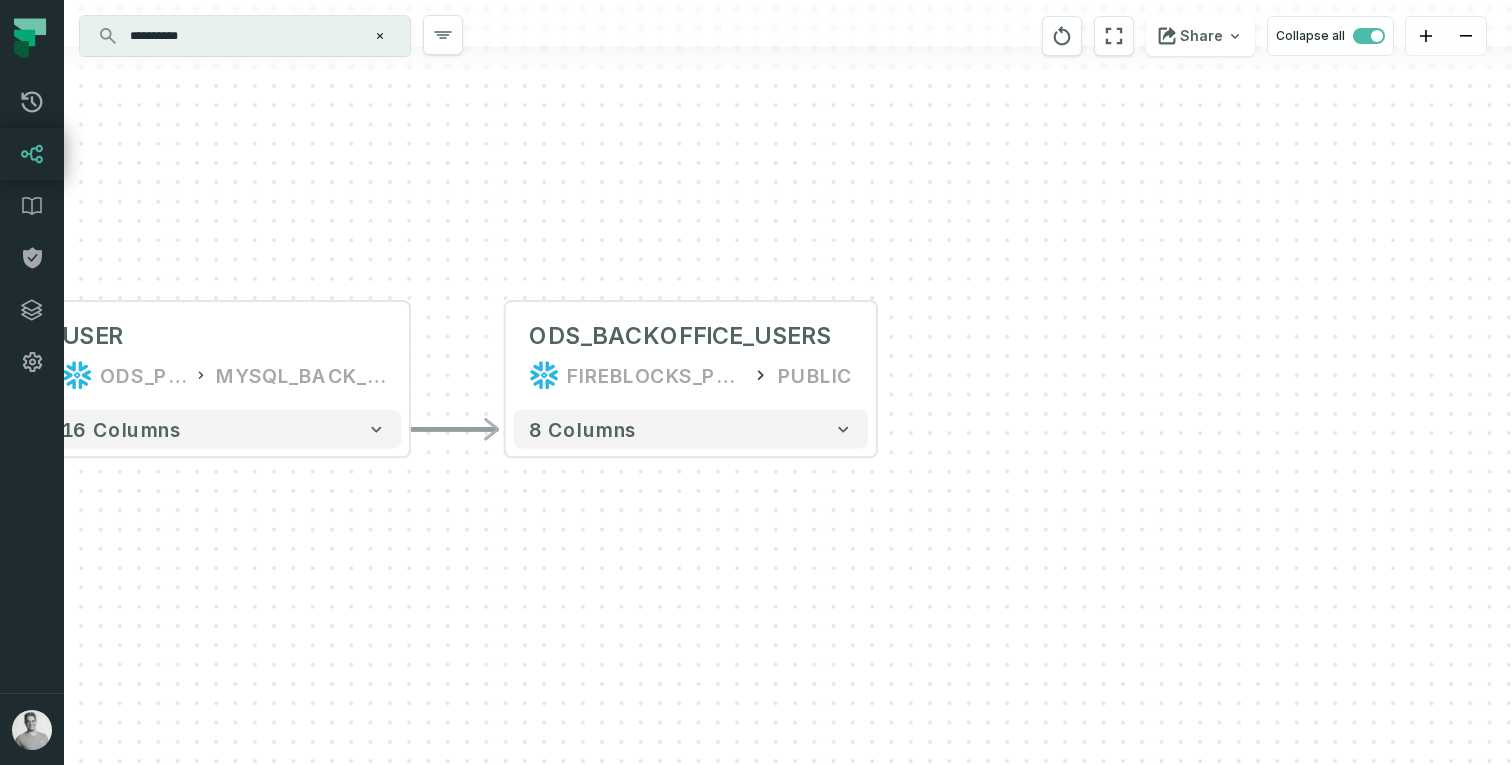 drag, startPoint x: 1033, startPoint y: 563, endPoint x: 781, endPoint y: 535, distance: 253.55078 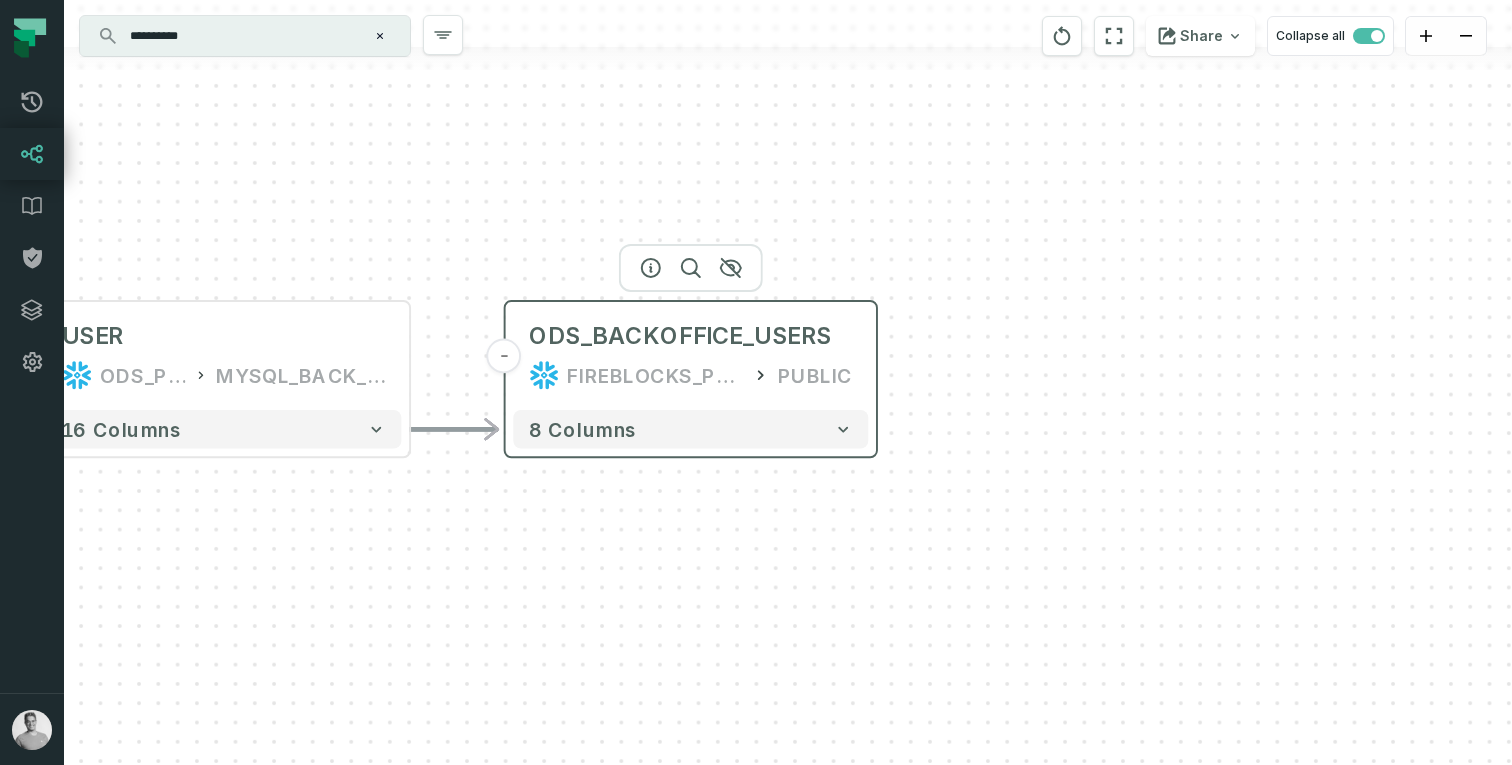 click on "PUBLIC" at bounding box center (815, 375) 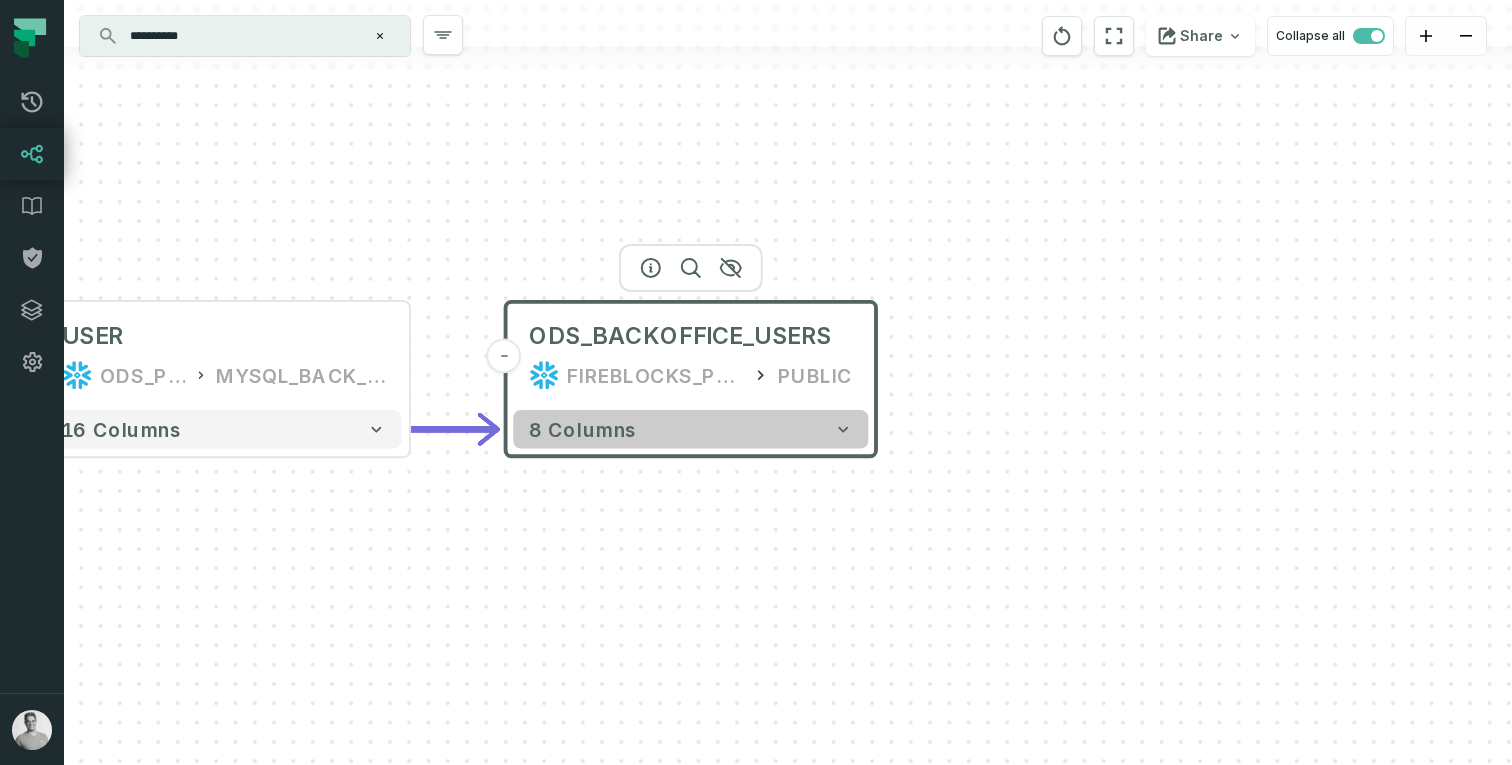 click 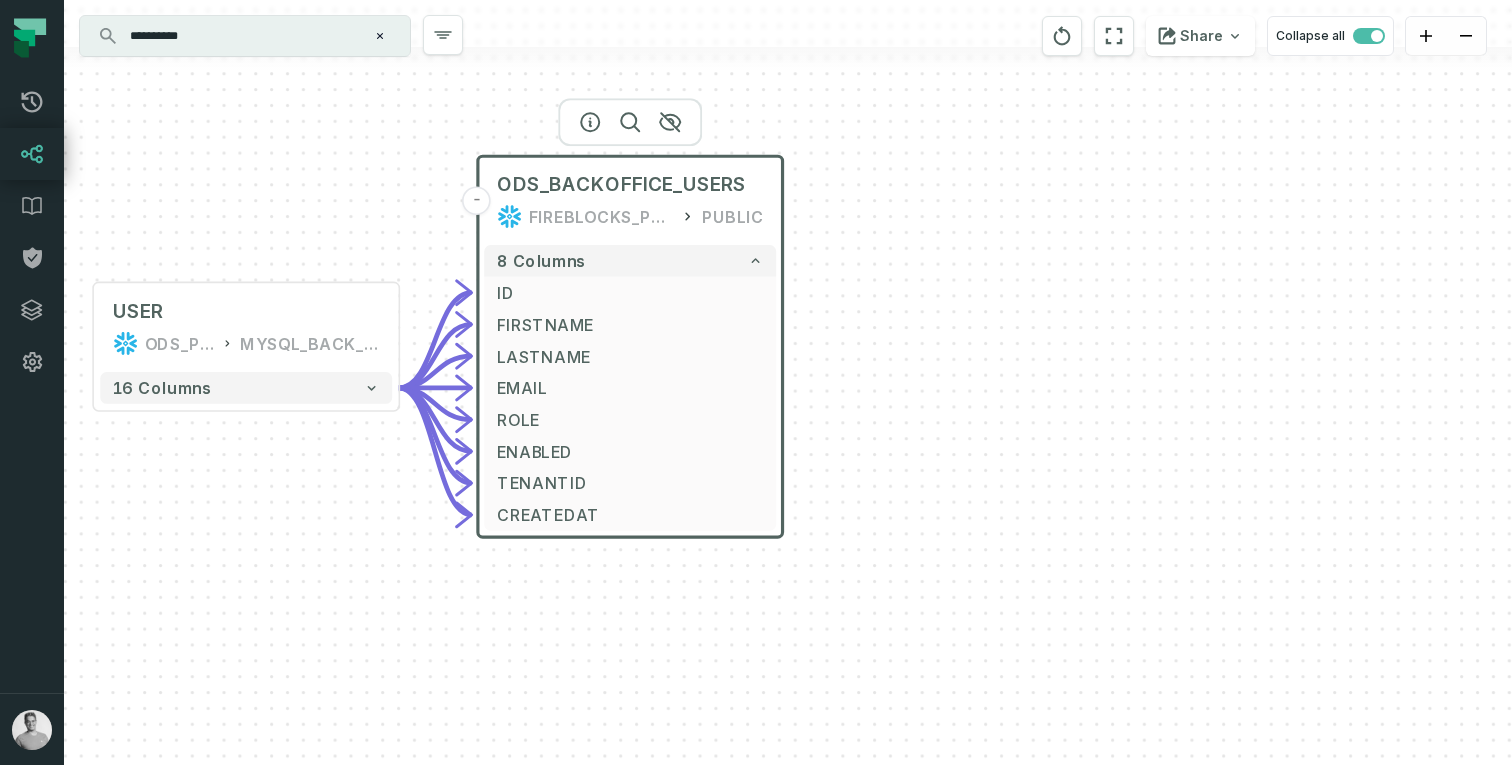 drag, startPoint x: 927, startPoint y: 586, endPoint x: 830, endPoint y: 369, distance: 237.69308 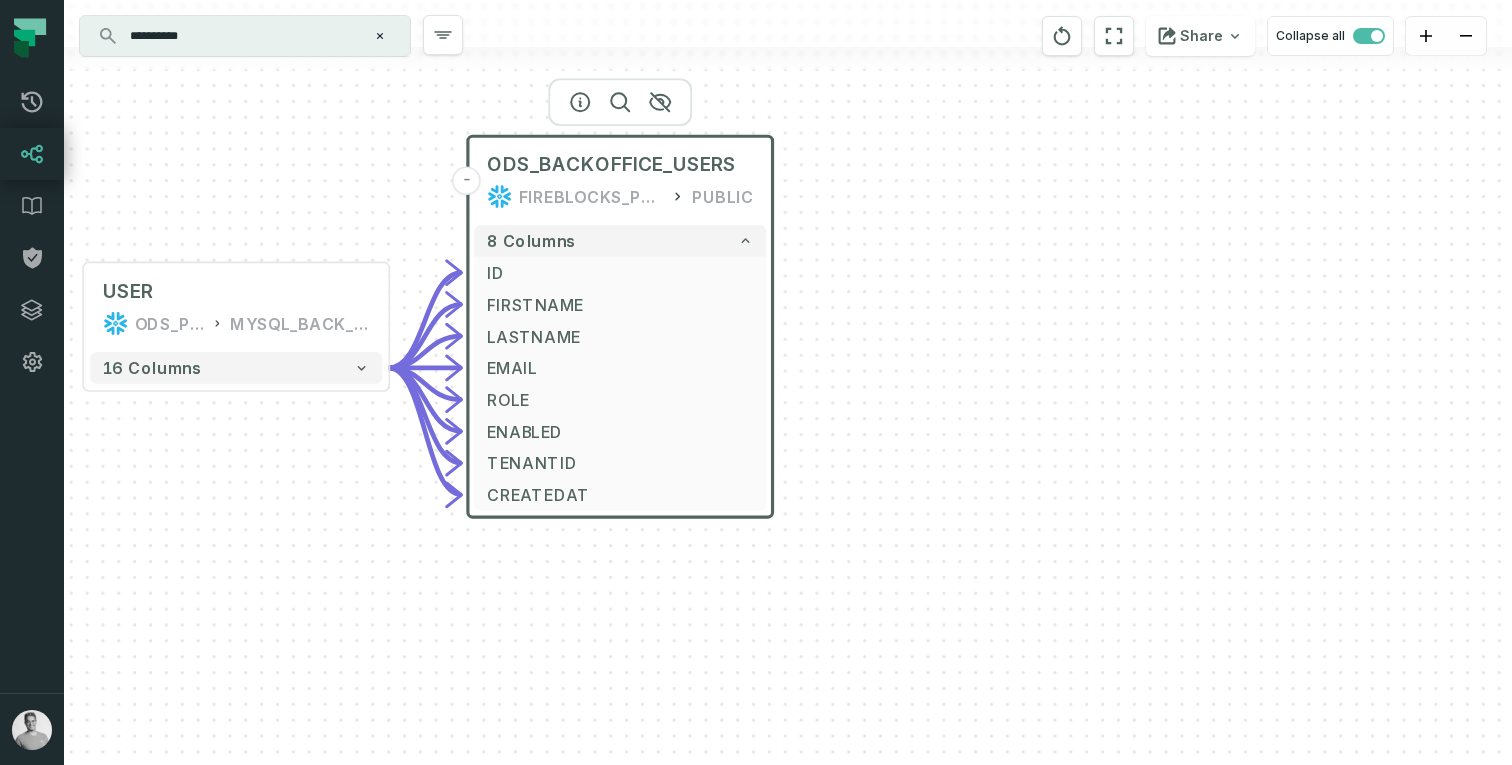 click on "PUBLIC" at bounding box center (723, 196) 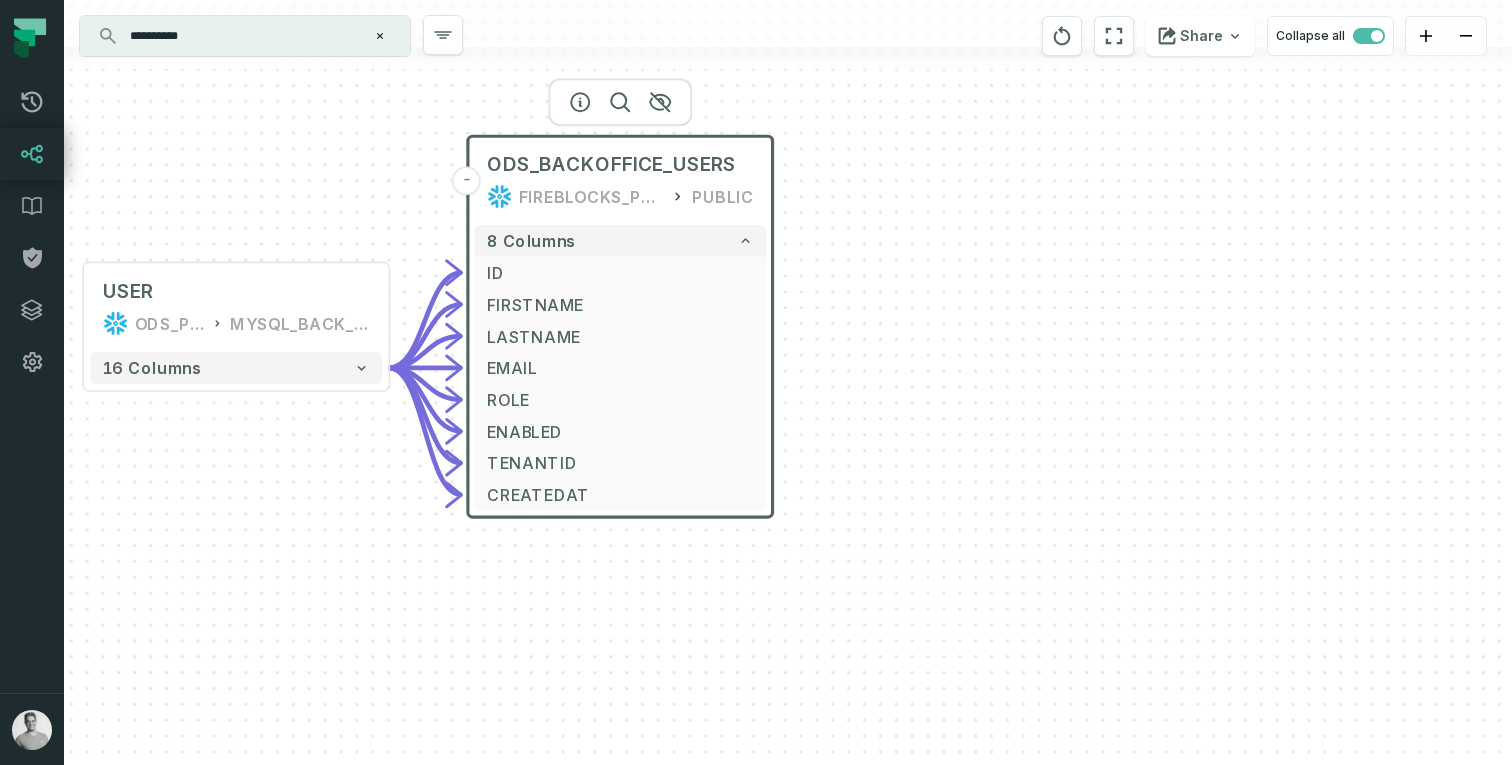 click on "+ USER   ODS_PROD_FBS_PRODUCT MYSQL_BACK_OFFICE + 16 columns - ODS_BACKOFFICE_USERS   FIREBLOCKS_PROD PUBLIC 8 columns - ID - FIRSTNAME - LASTNAME - EMAIL - ROLE - ENABLED - TENANTID - CREATEDAT" at bounding box center (788, 382) 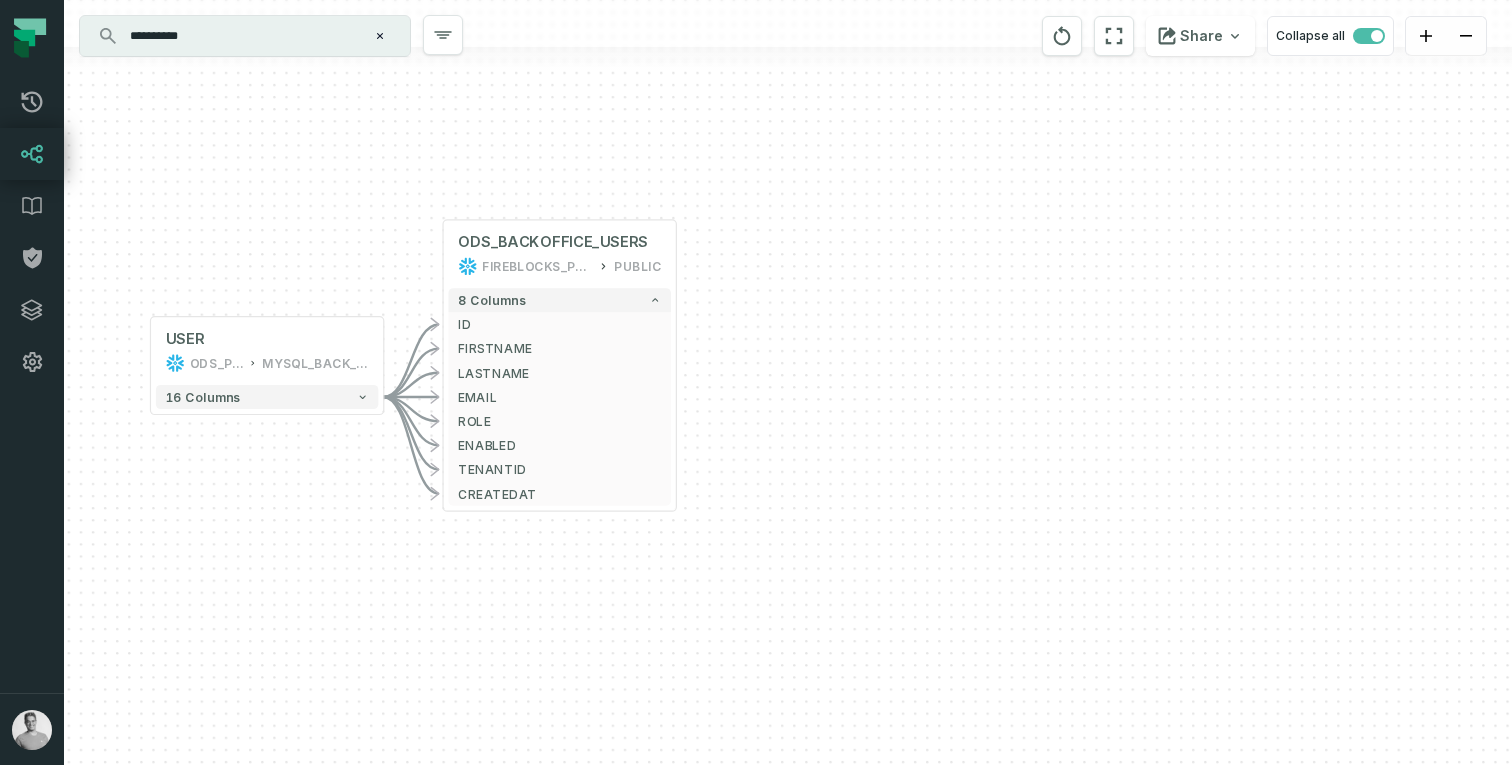 click on "**********" at bounding box center [243, 36] 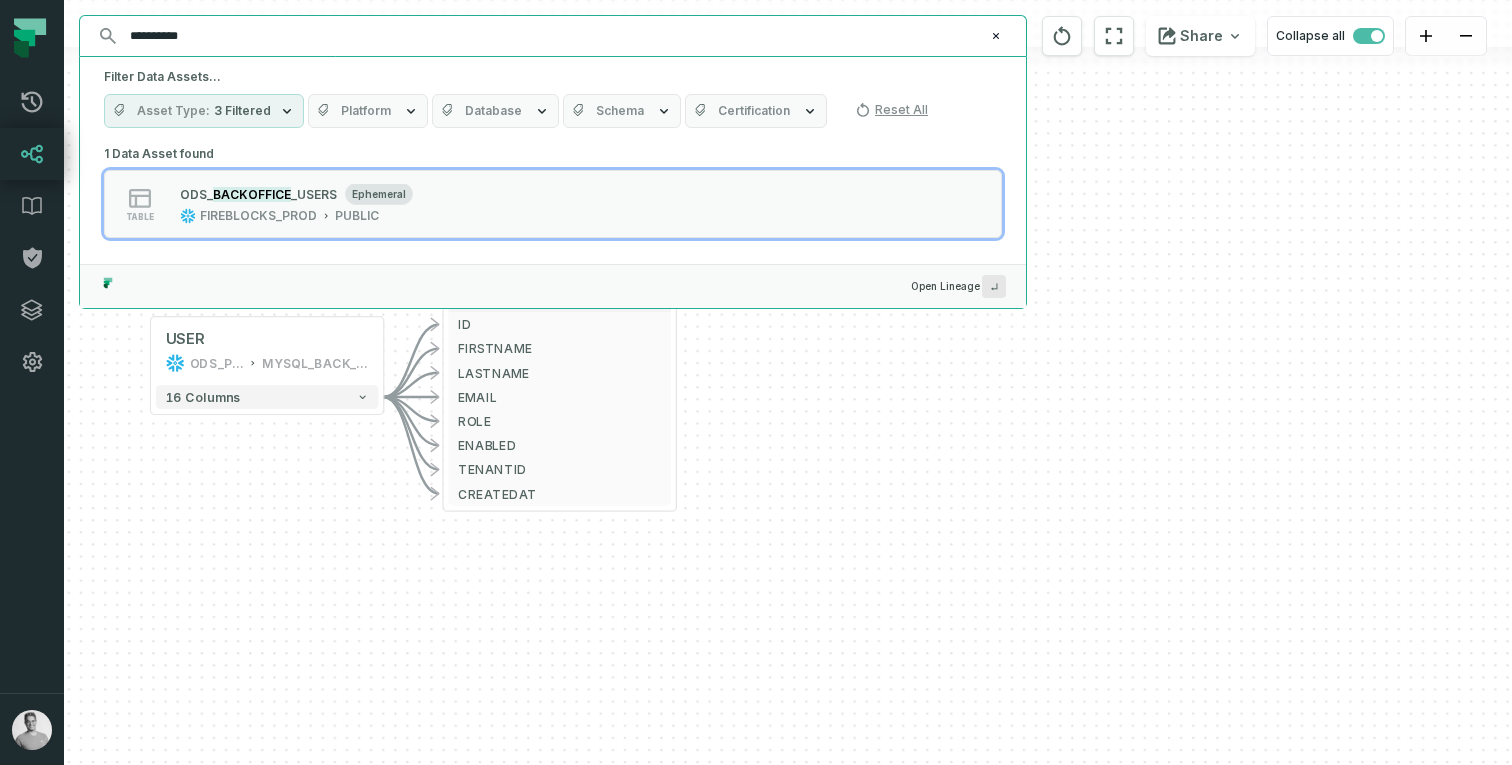 click 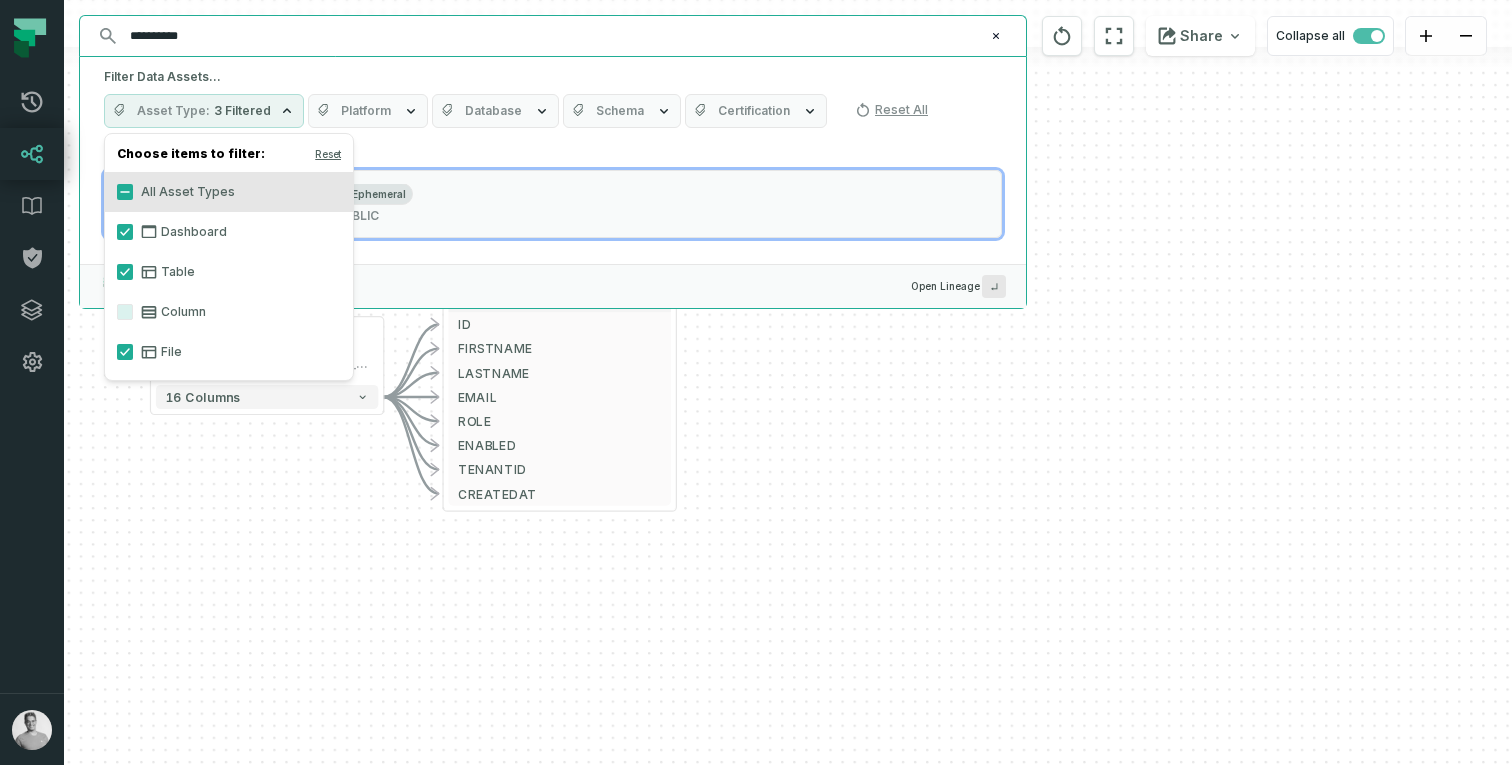 click 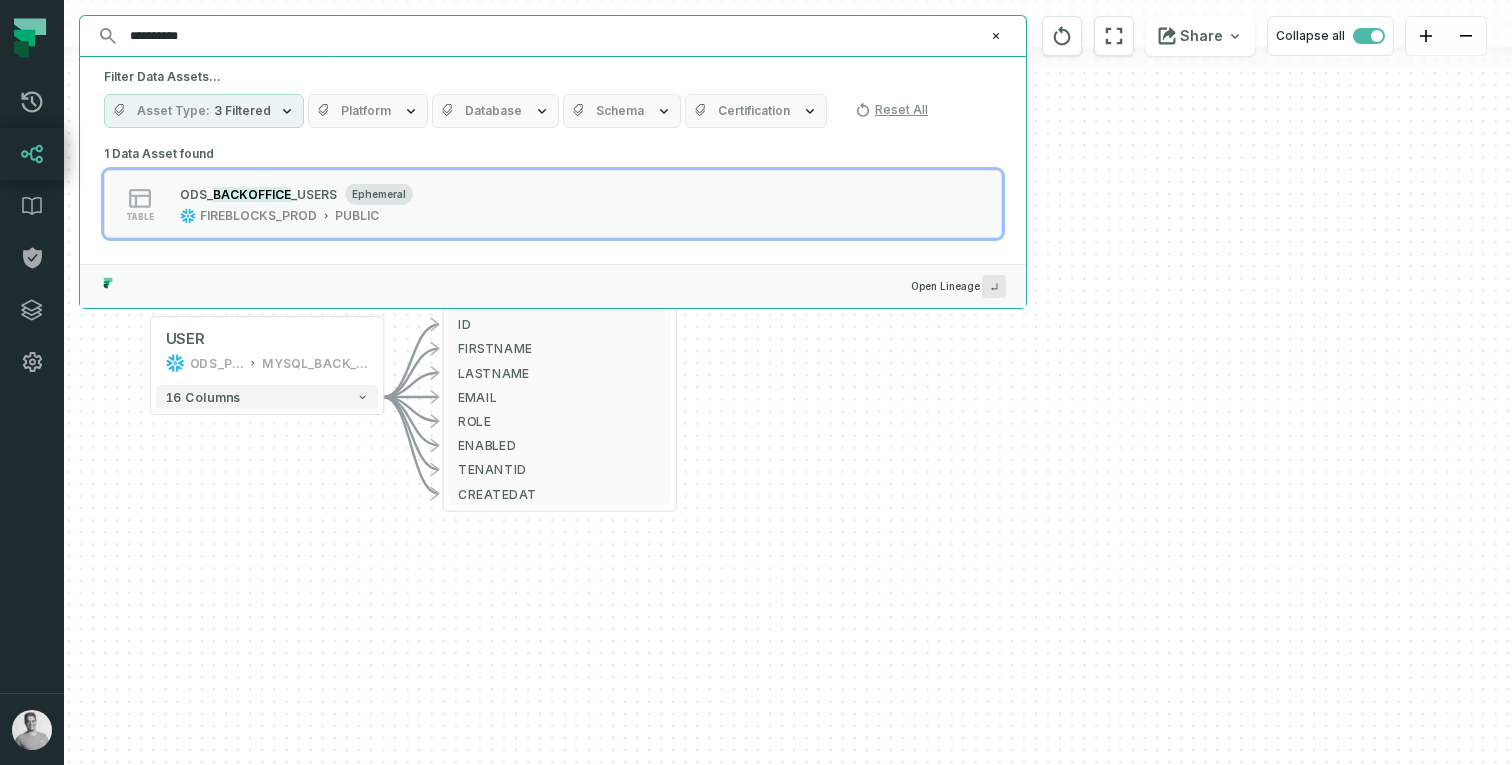 click on "+ USER   ODS_PROD_FBS_PRODUCT MYSQL_BACK_OFFICE + 16 columns - ODS_BACKOFFICE_USERS   FIREBLOCKS_PROD PUBLIC 8 columns - ID - FIRSTNAME - LASTNAME - EMAIL - ROLE - ENABLED - TENANTID - CREATEDAT" at bounding box center (788, 382) 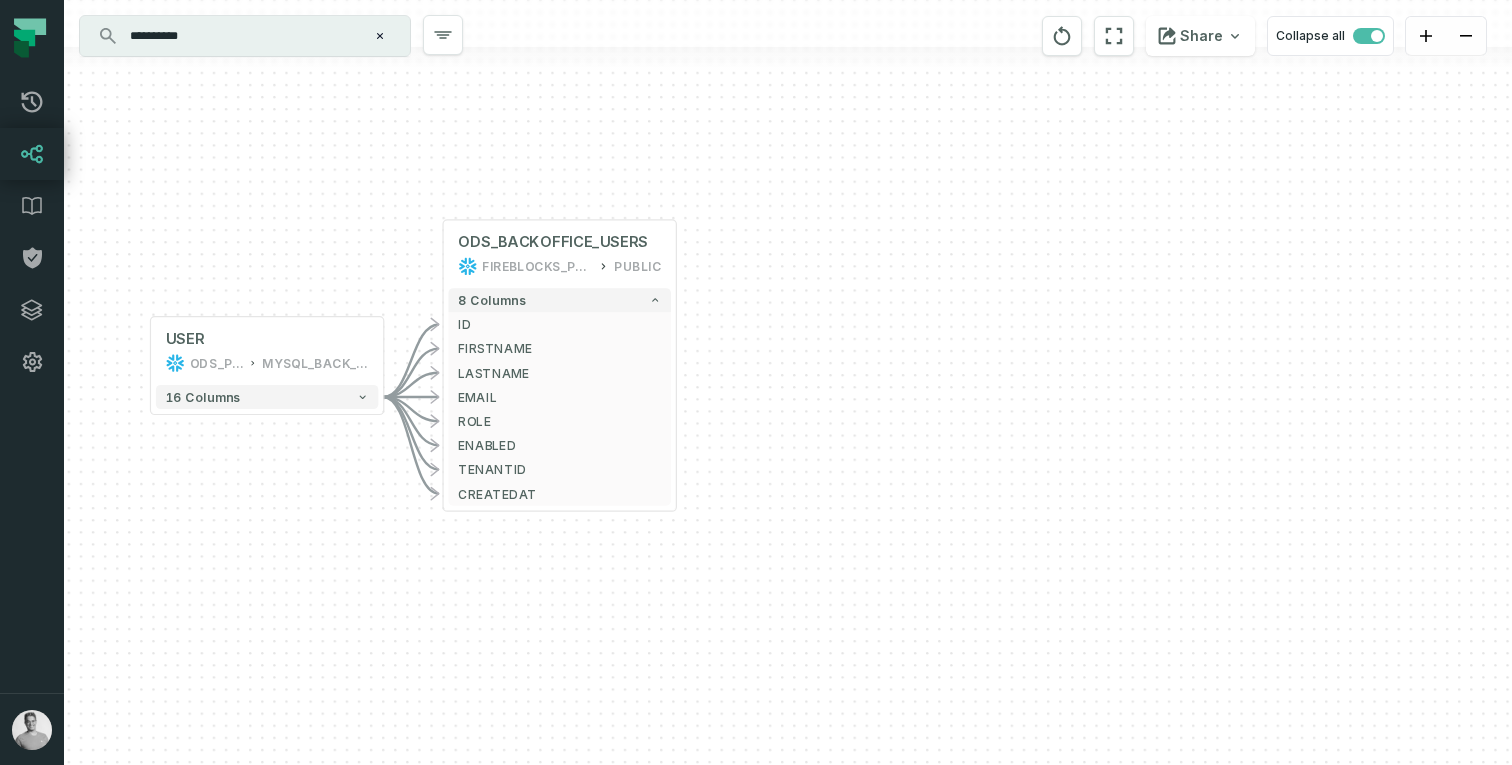 click on "+ USER   ODS_PROD_FBS_PRODUCT MYSQL_BACK_OFFICE + 16 columns - ODS_BACKOFFICE_USERS   FIREBLOCKS_PROD PUBLIC 8 columns - ID - FIRSTNAME - LASTNAME - EMAIL - ROLE - ENABLED - TENANTID - CREATEDAT" at bounding box center [788, 382] 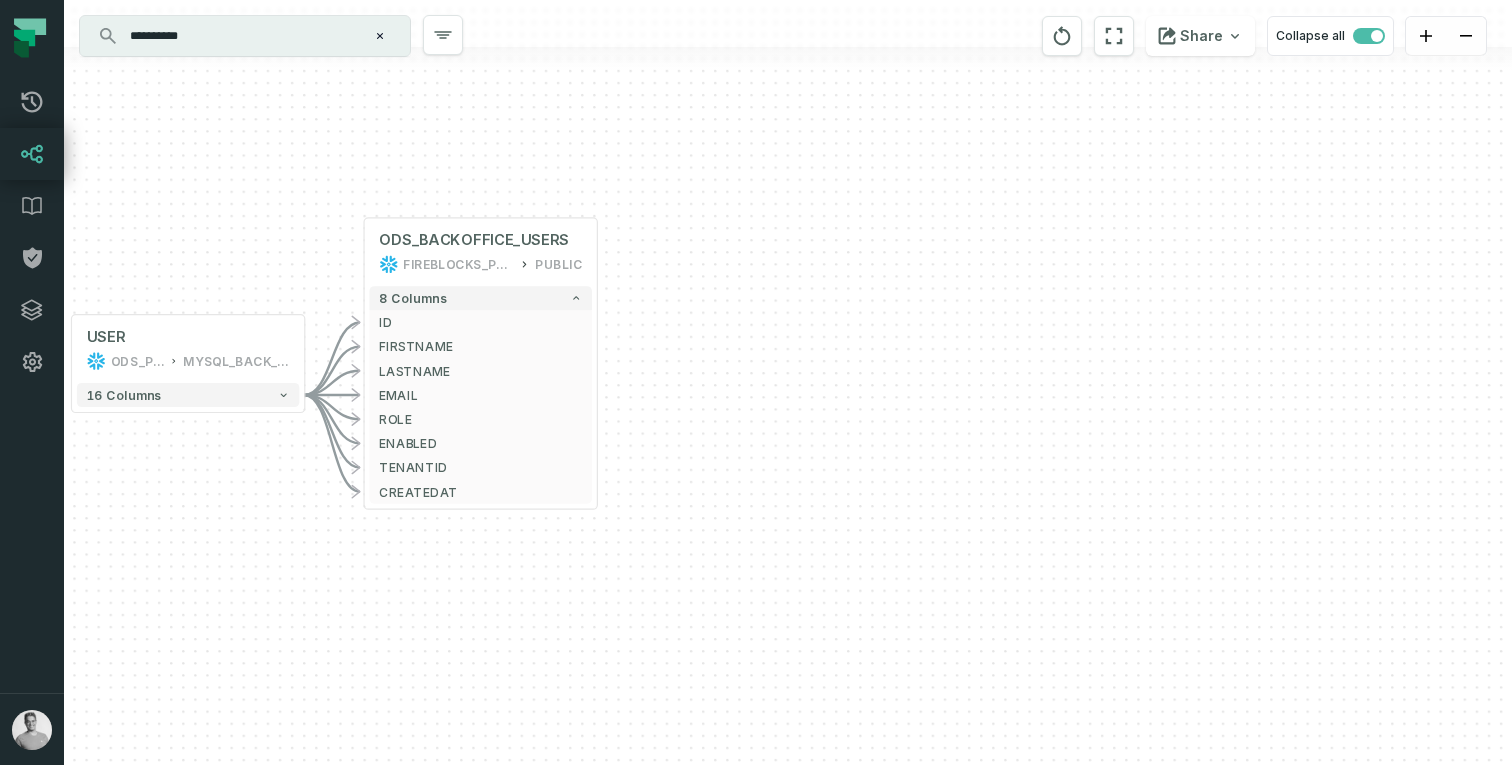 drag, startPoint x: 731, startPoint y: 325, endPoint x: 636, endPoint y: 322, distance: 95.047356 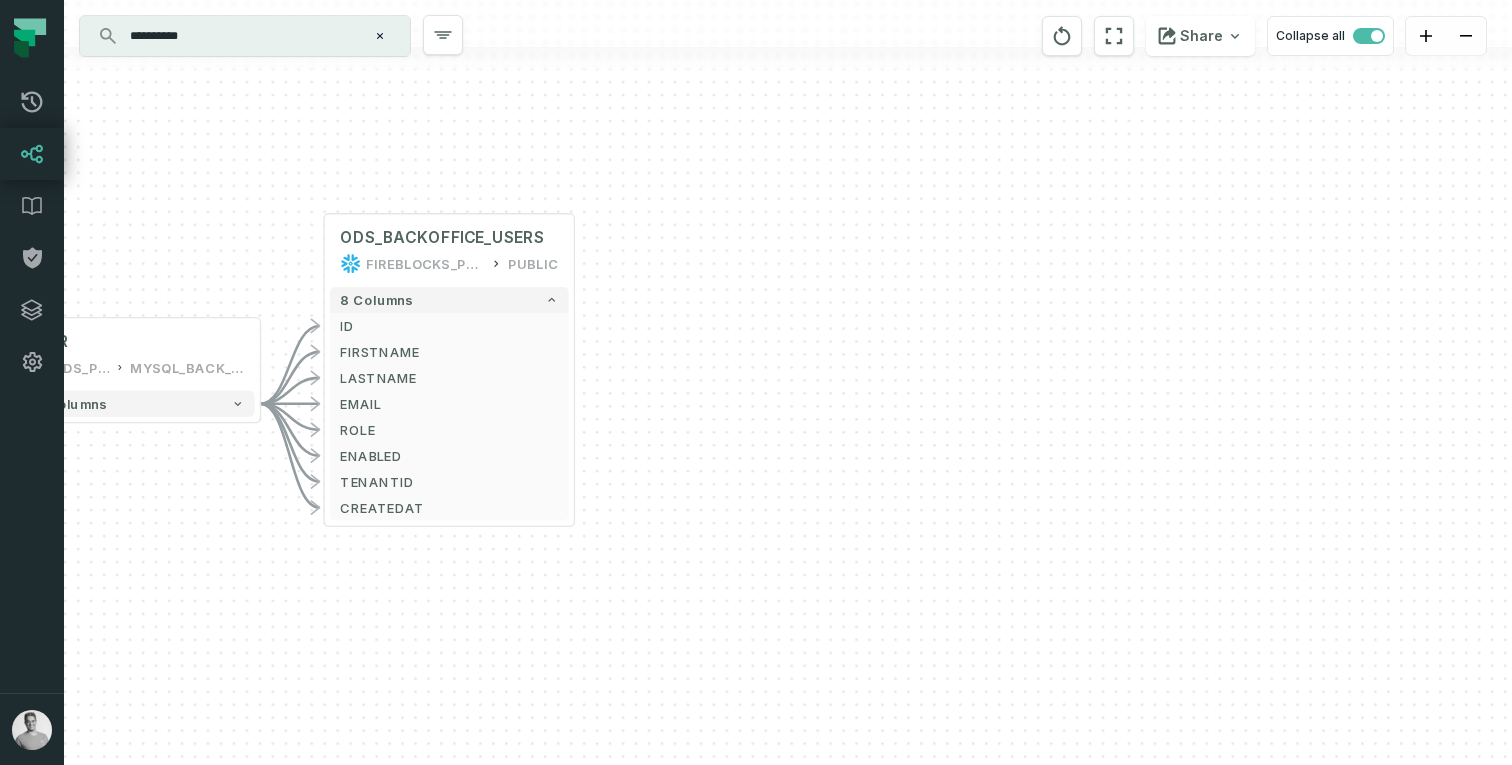 drag, startPoint x: 501, startPoint y: 430, endPoint x: 609, endPoint y: 429, distance: 108.00463 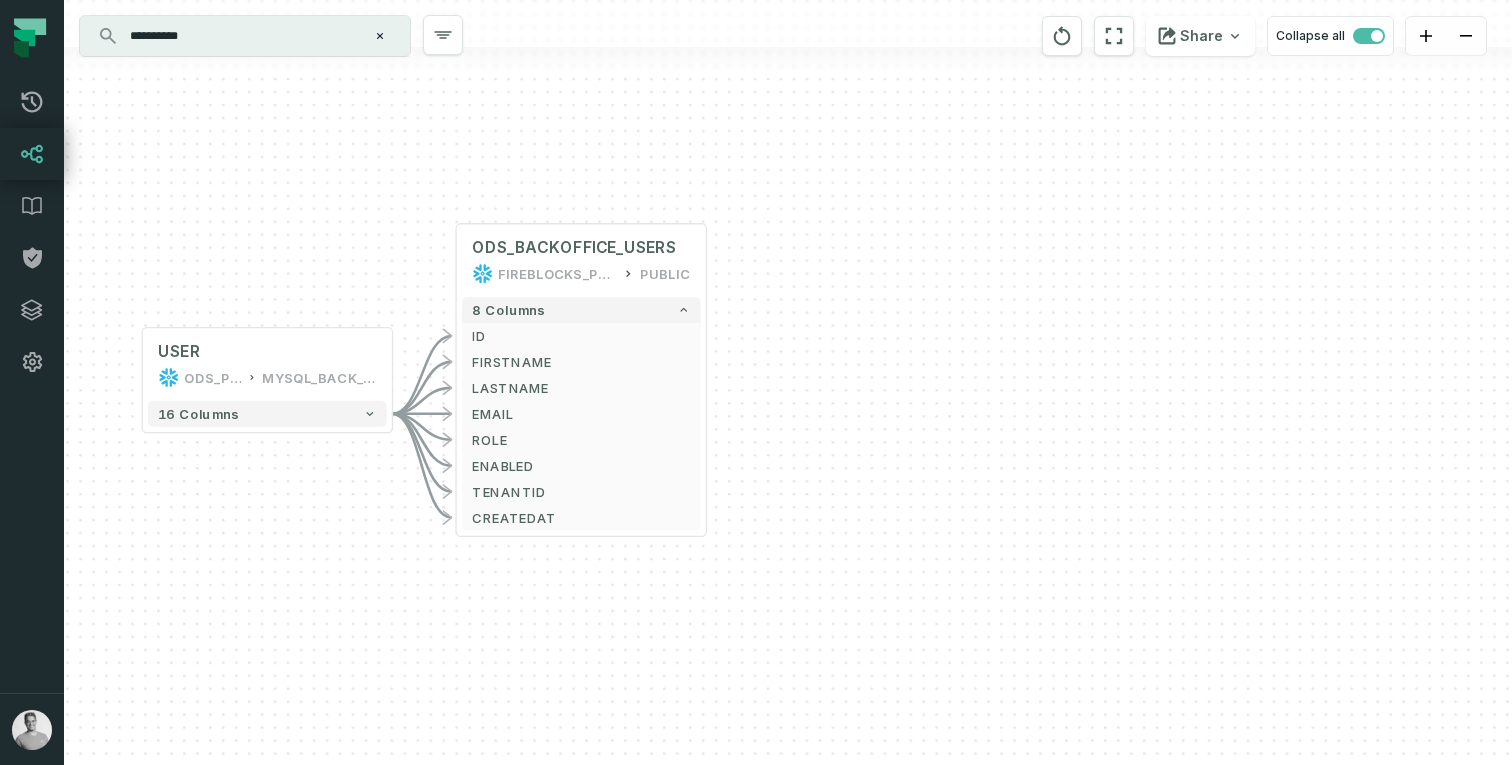drag, startPoint x: 644, startPoint y: 430, endPoint x: 740, endPoint y: 441, distance: 96.62815 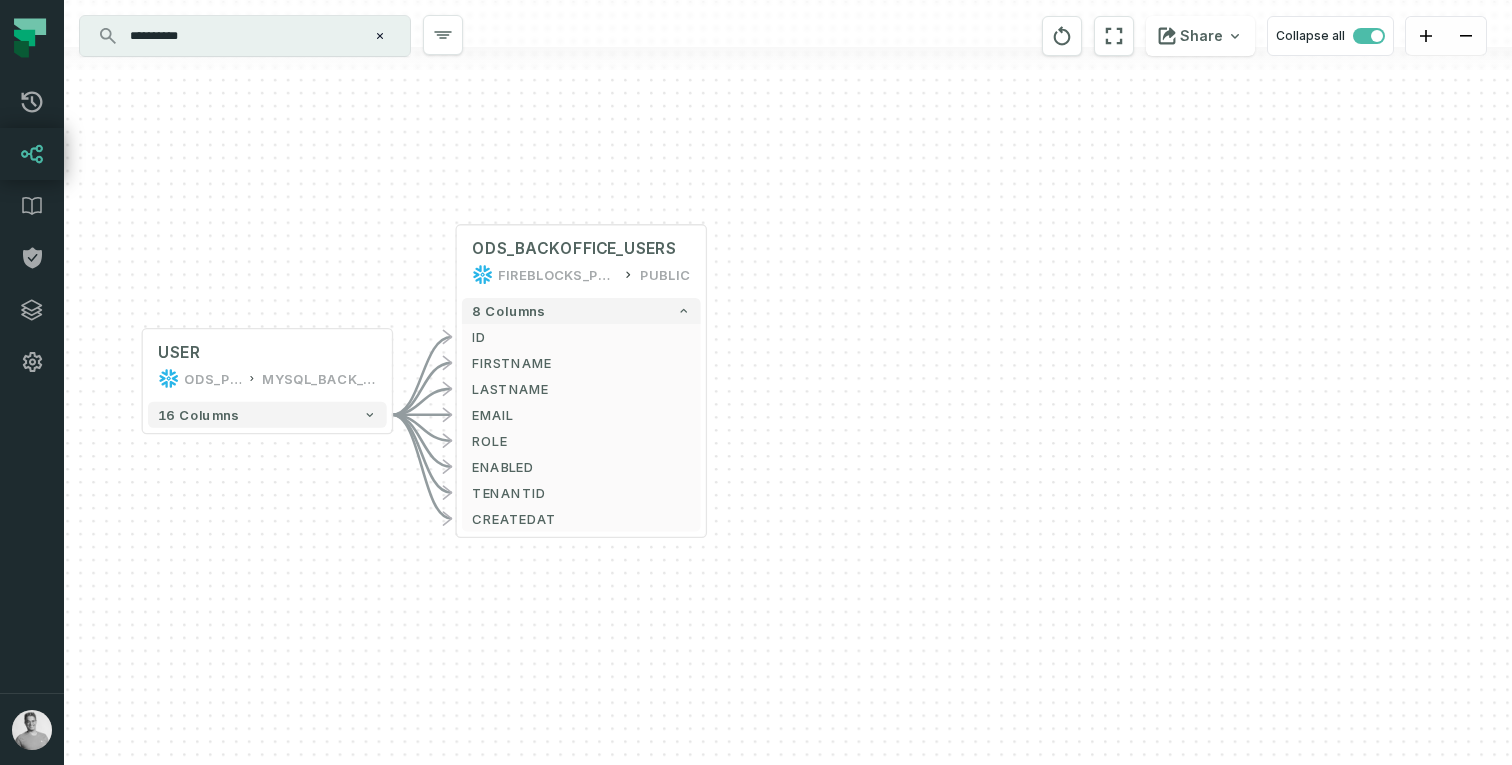 click on "**********" at bounding box center (243, 36) 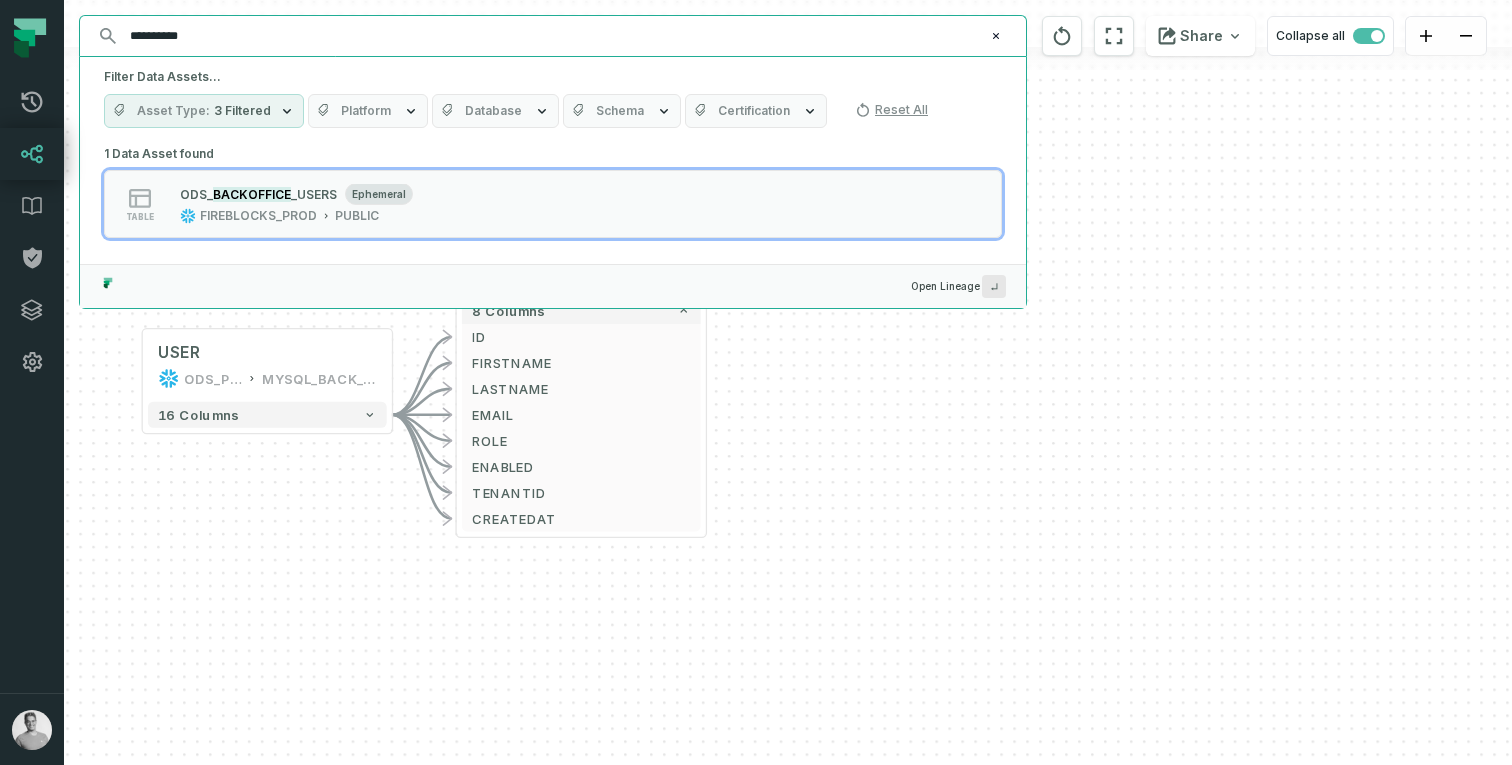 click on "**********" at bounding box center (551, 36) 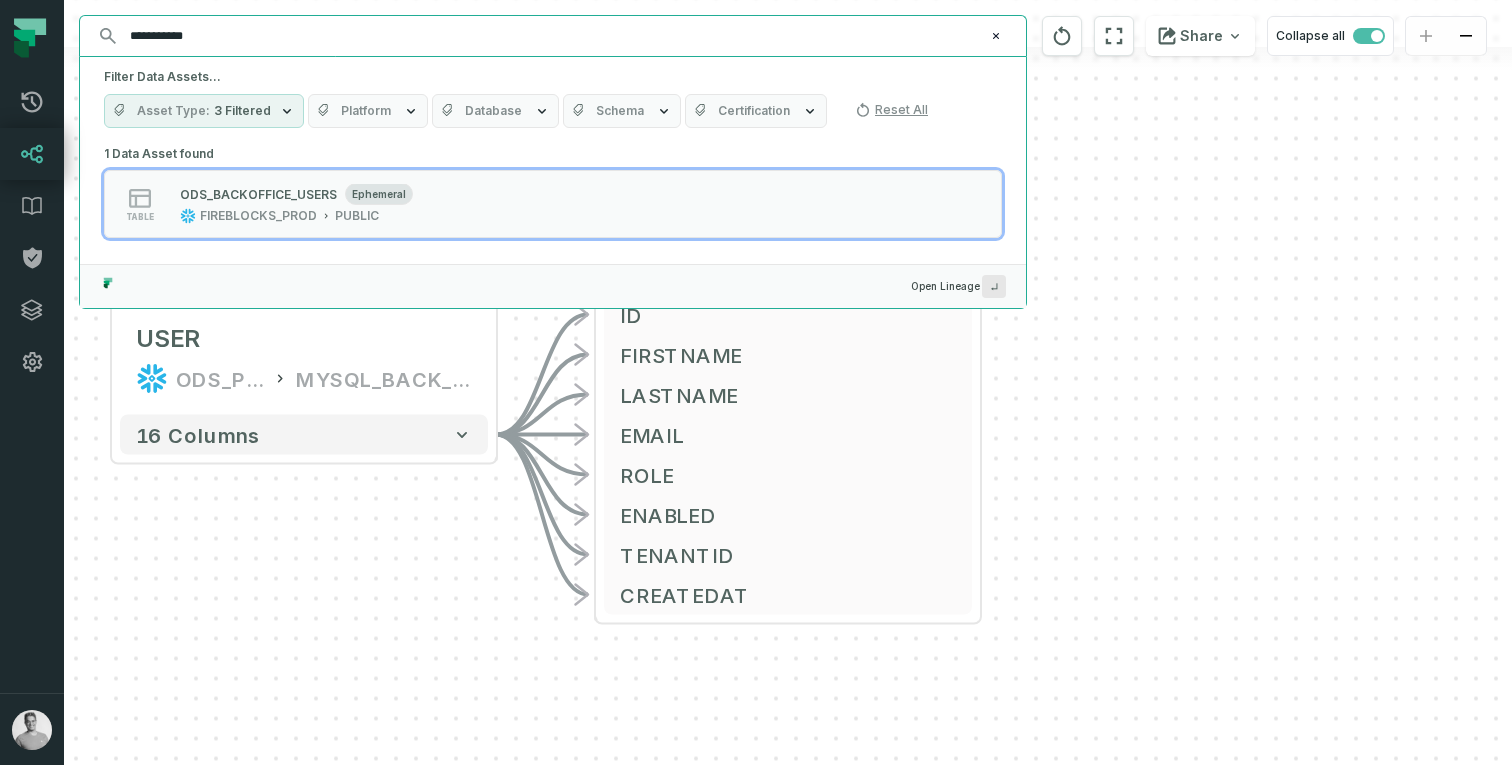 drag, startPoint x: 160, startPoint y: 35, endPoint x: 167, endPoint y: 80, distance: 45.54119 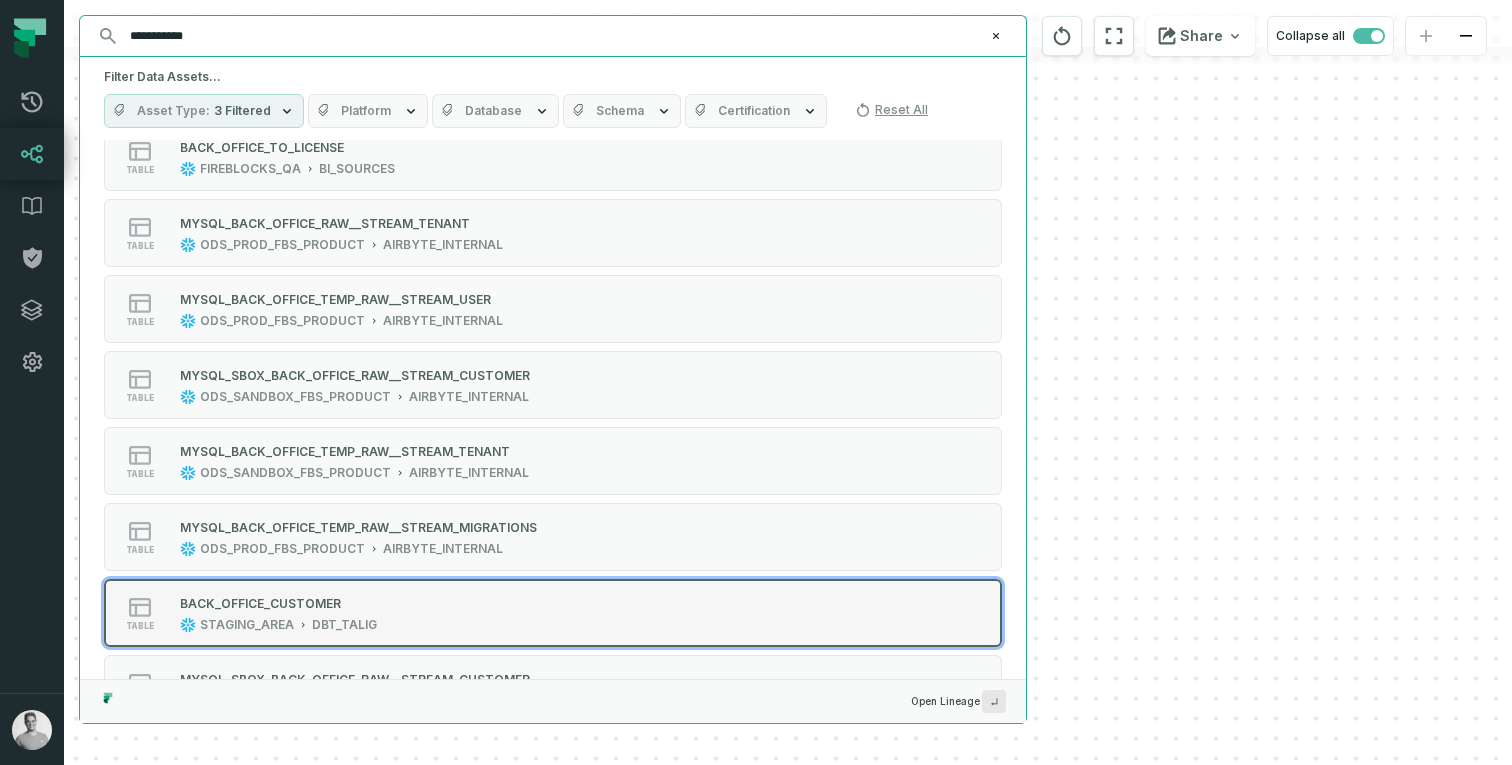 scroll, scrollTop: 0, scrollLeft: 0, axis: both 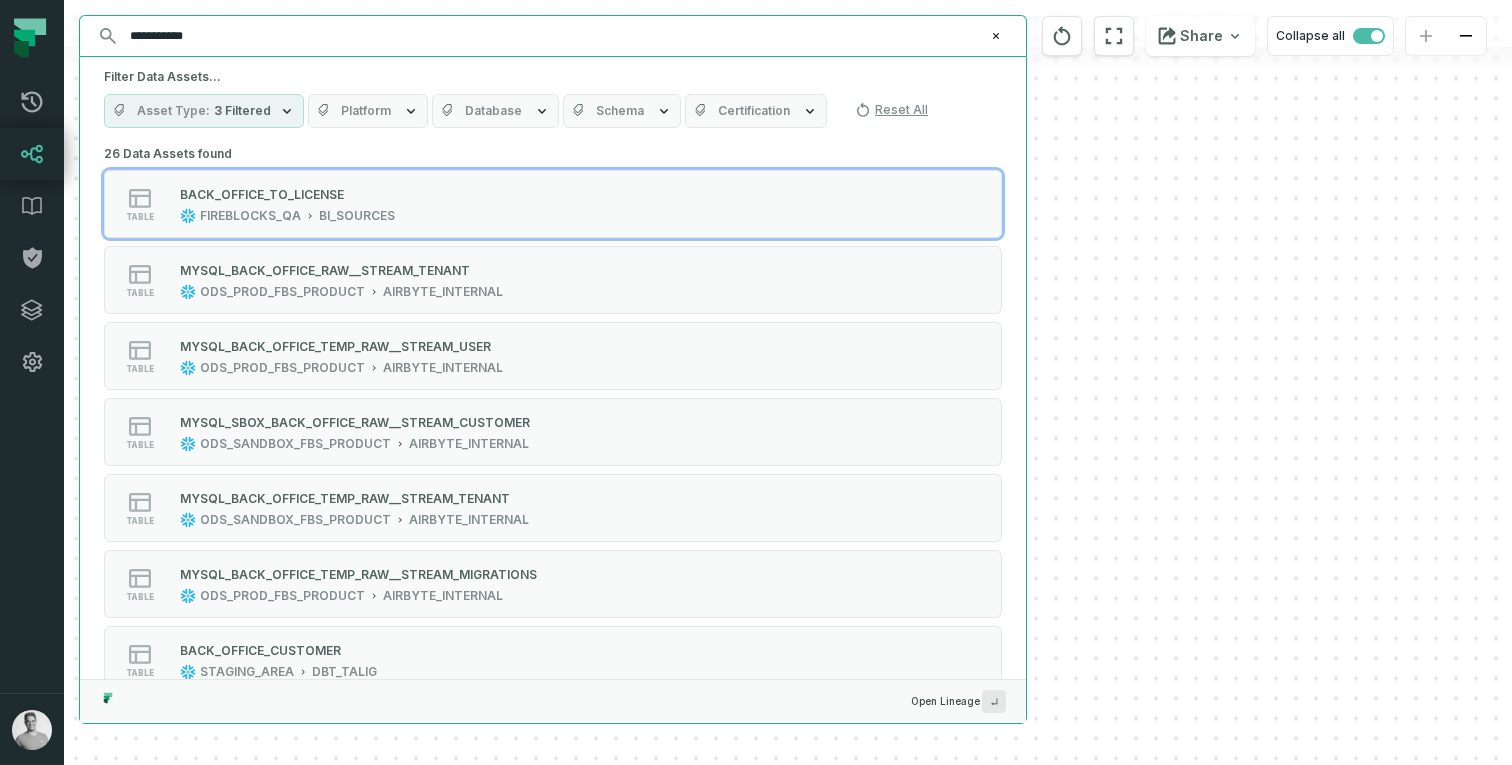 click on "**********" at bounding box center [551, 36] 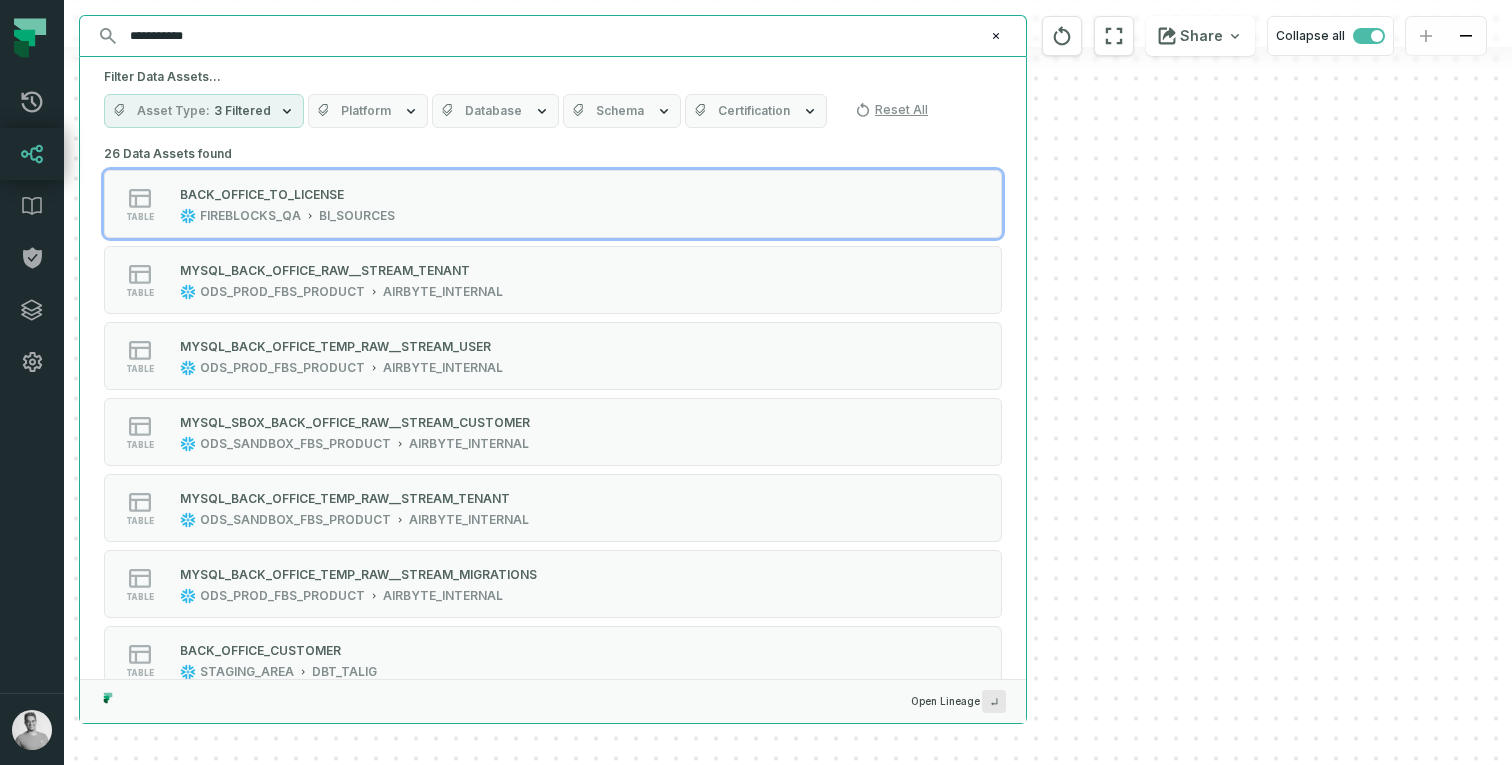 click on "**********" at bounding box center (553, 36) 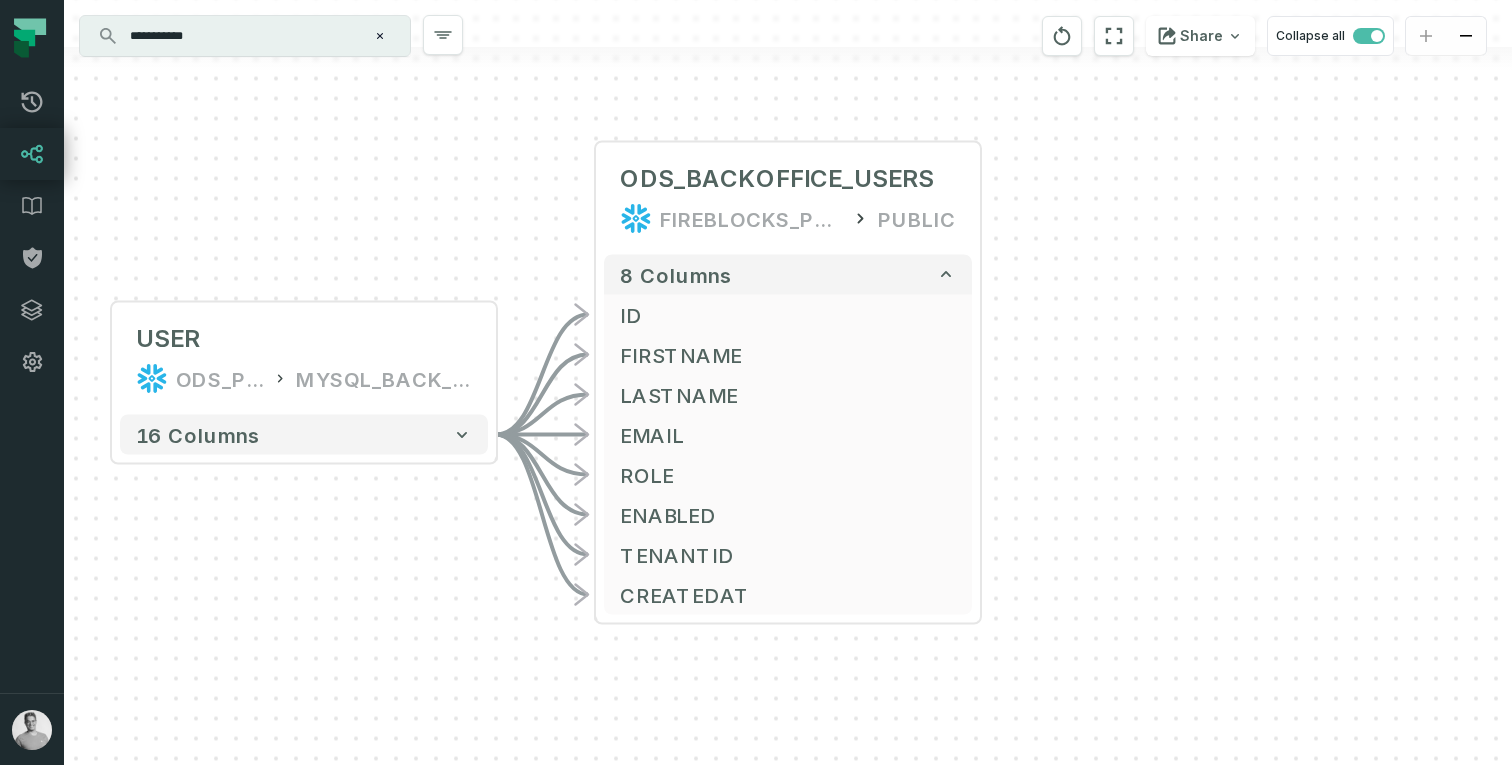 drag, startPoint x: 209, startPoint y: 39, endPoint x: 115, endPoint y: 37, distance: 94.02127 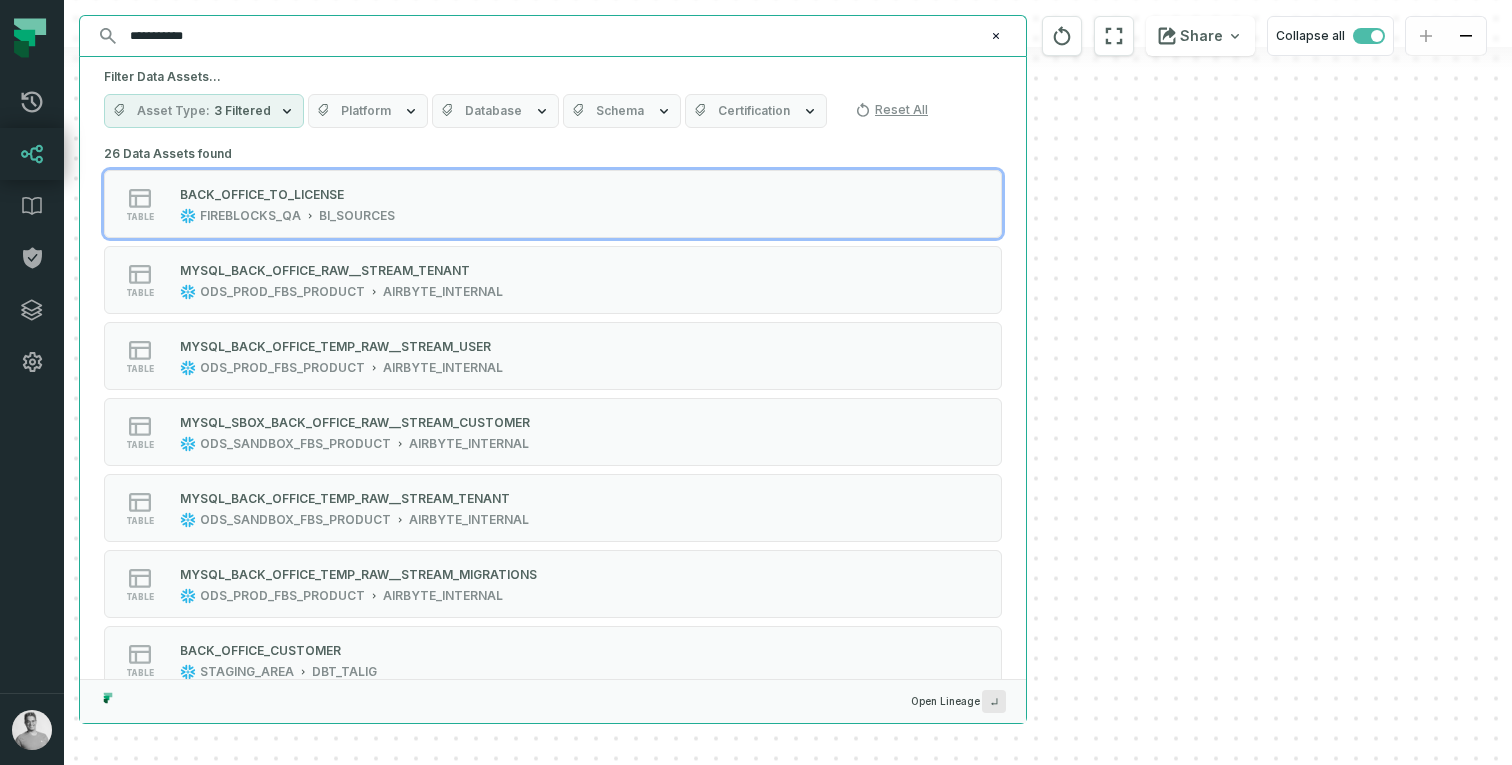 paste on "*" 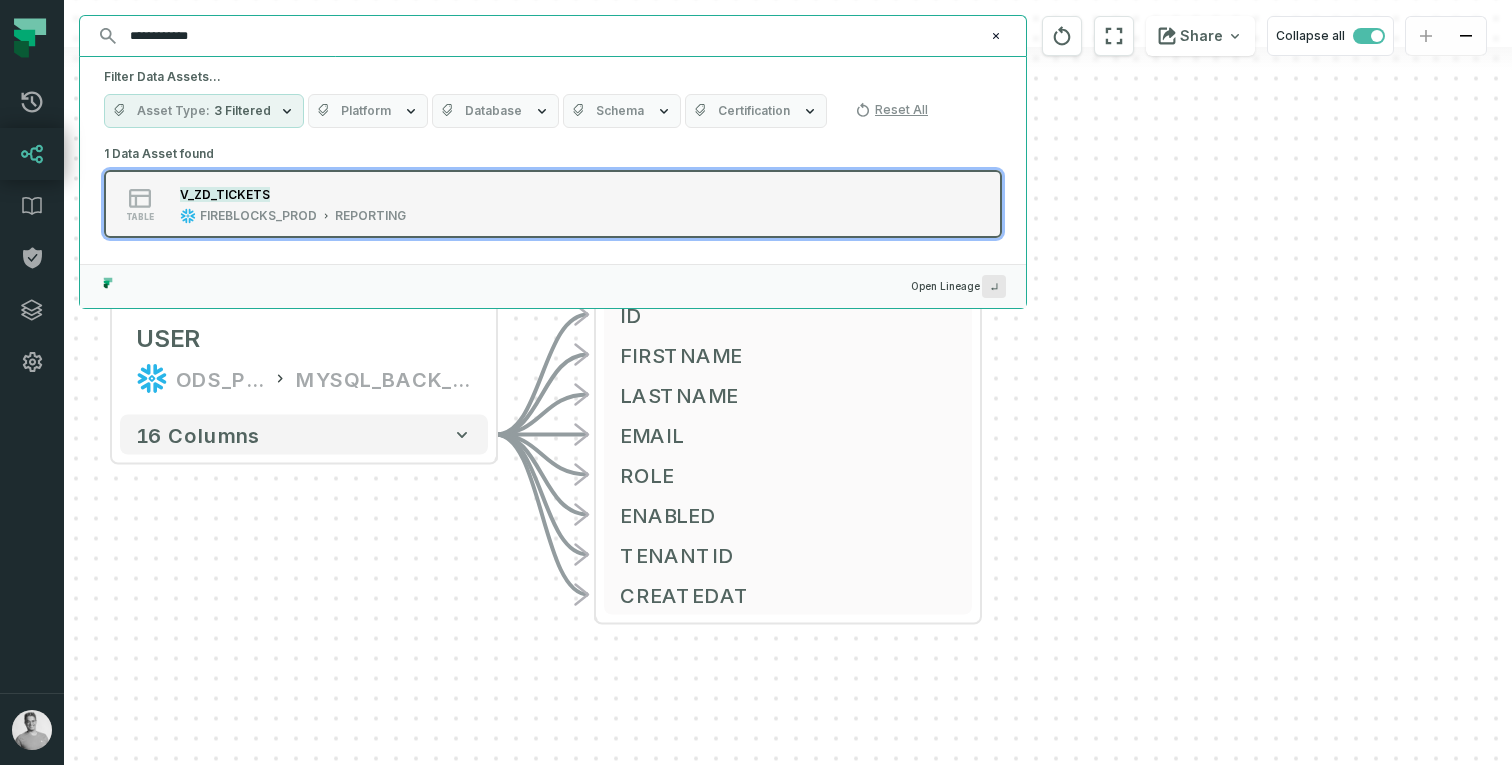 click on "table V_ZD_TICKETS FIREBLOCKS_PROD REPORTING" at bounding box center [553, 204] 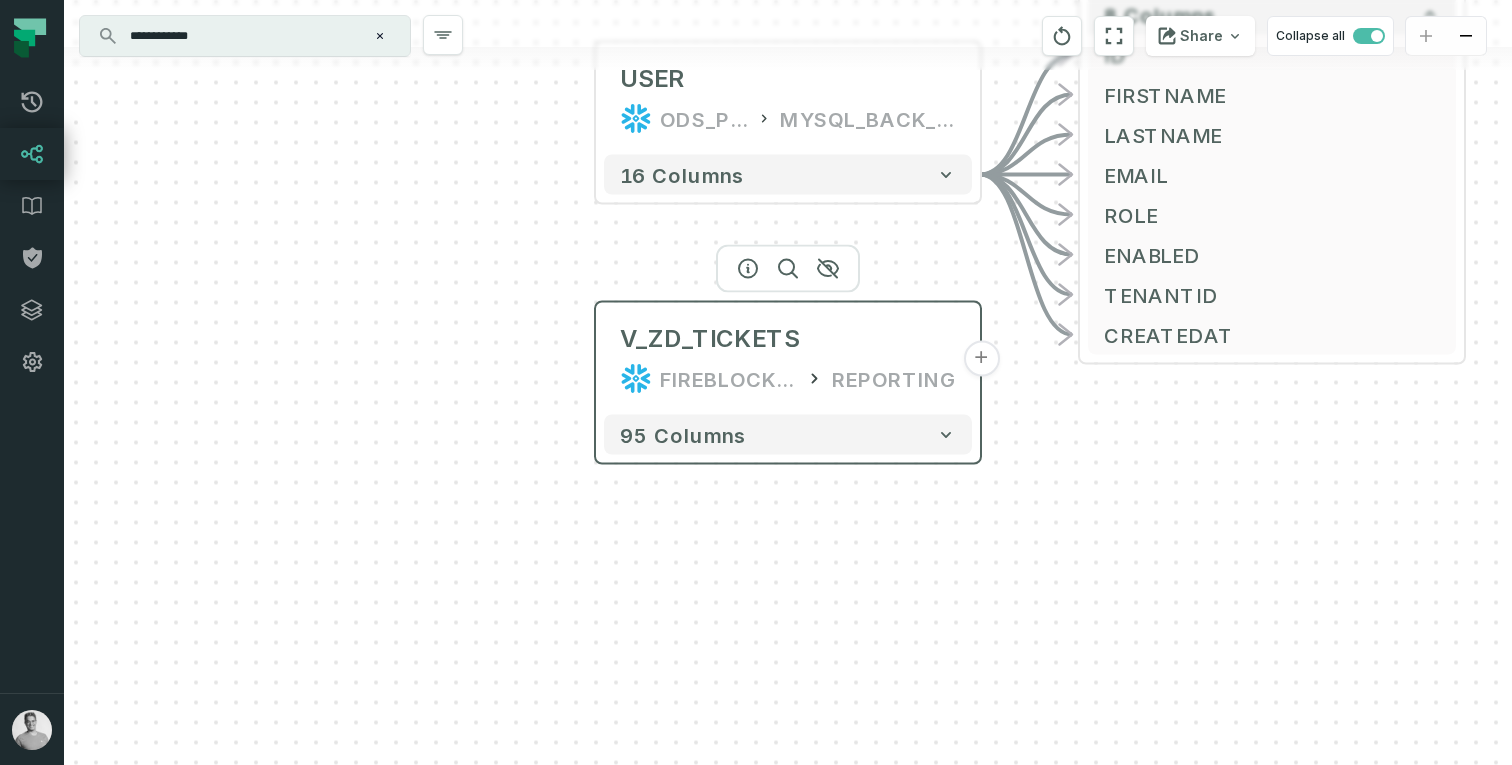 click on "FIREBLOCKS_PROD" at bounding box center [728, 379] 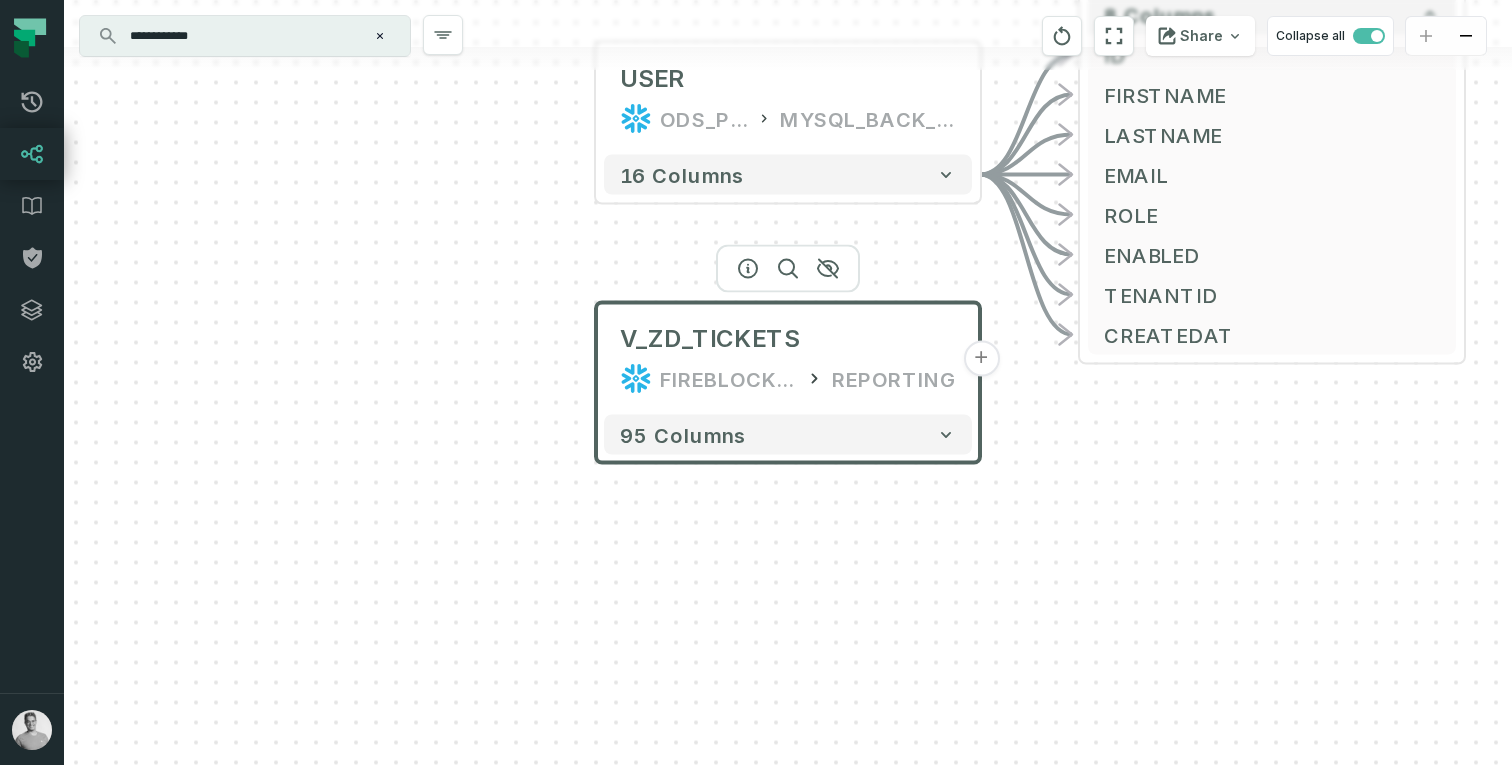 click on "+" at bounding box center [981, 359] 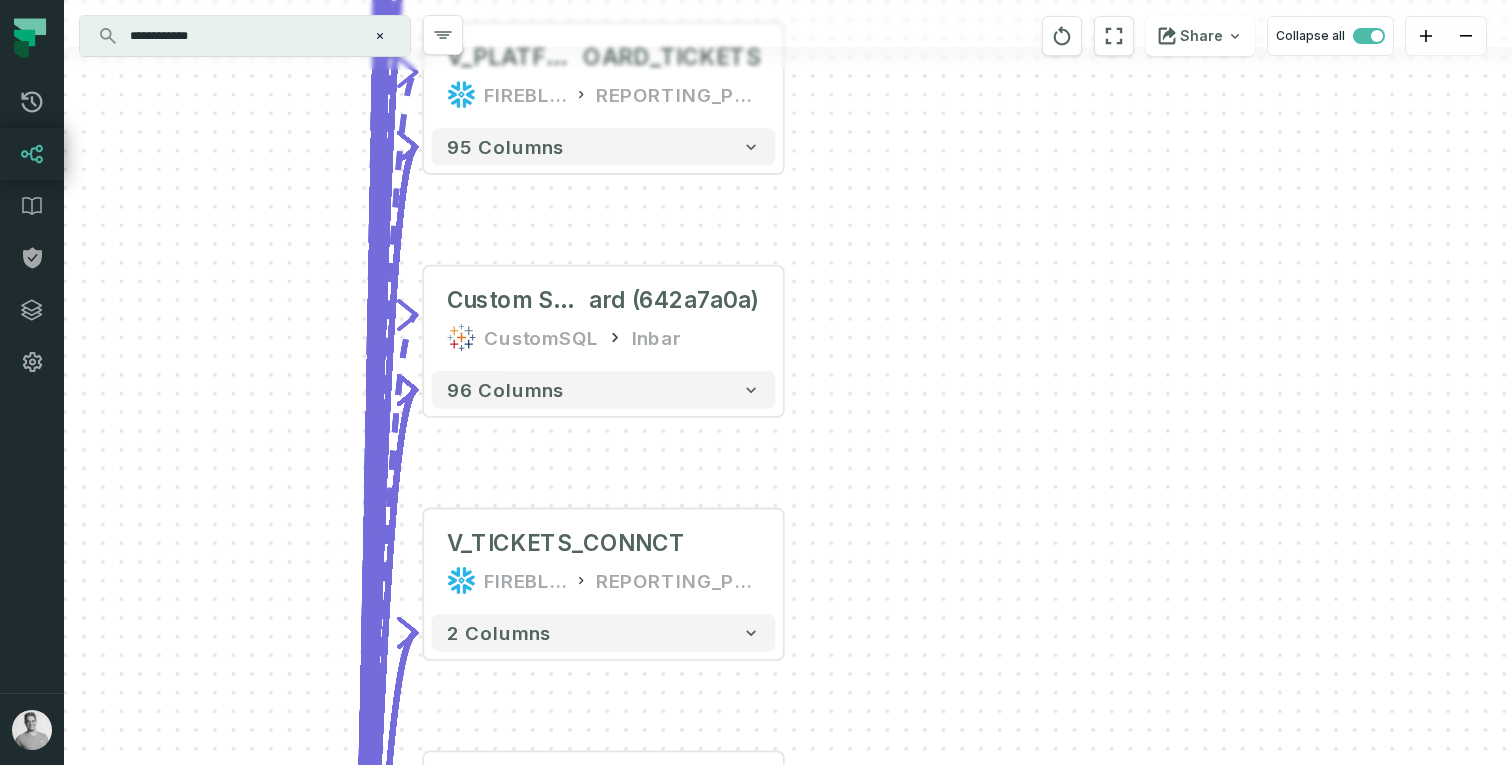 drag, startPoint x: 834, startPoint y: 330, endPoint x: 859, endPoint y: 617, distance: 288.0868 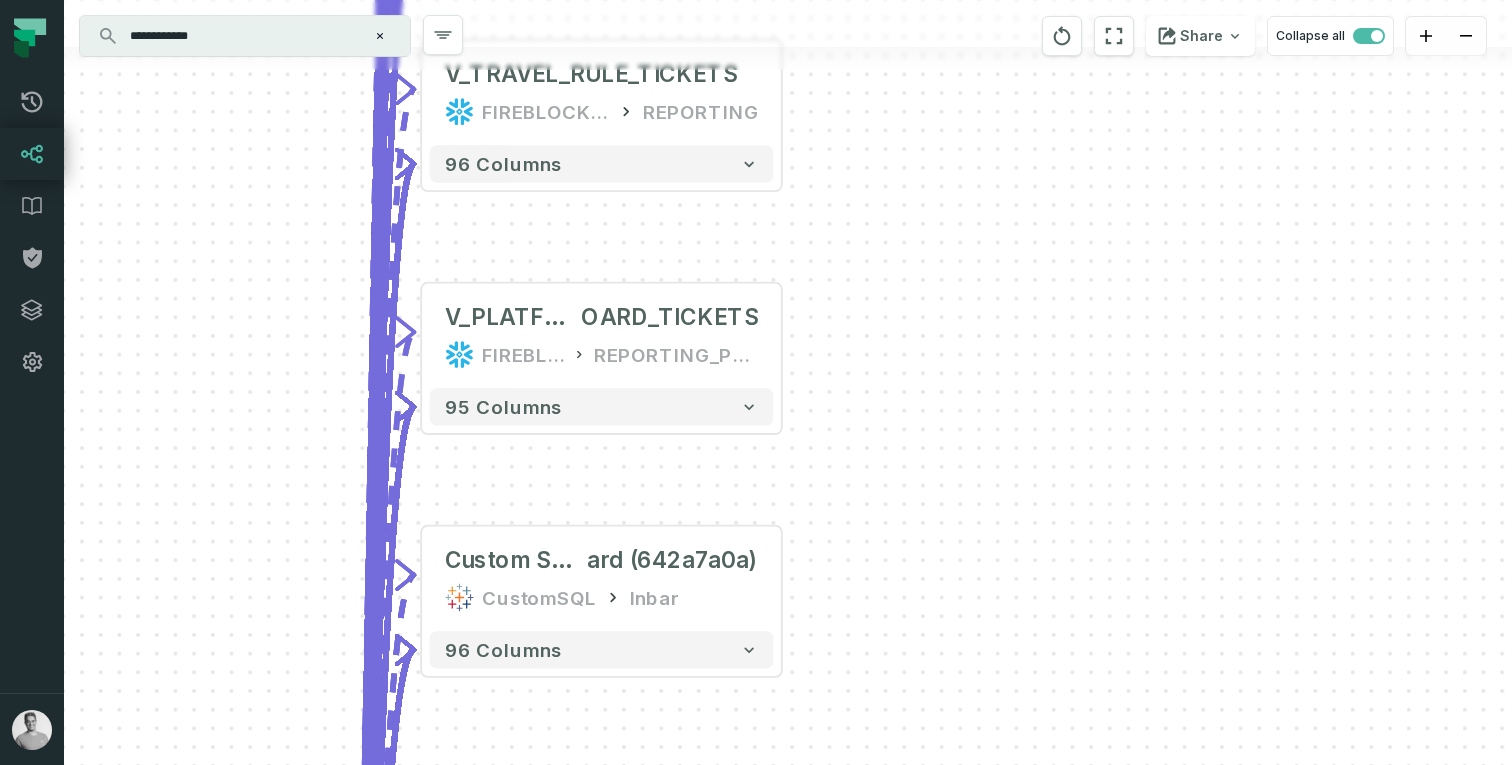 drag, startPoint x: 912, startPoint y: 649, endPoint x: 908, endPoint y: 822, distance: 173.04623 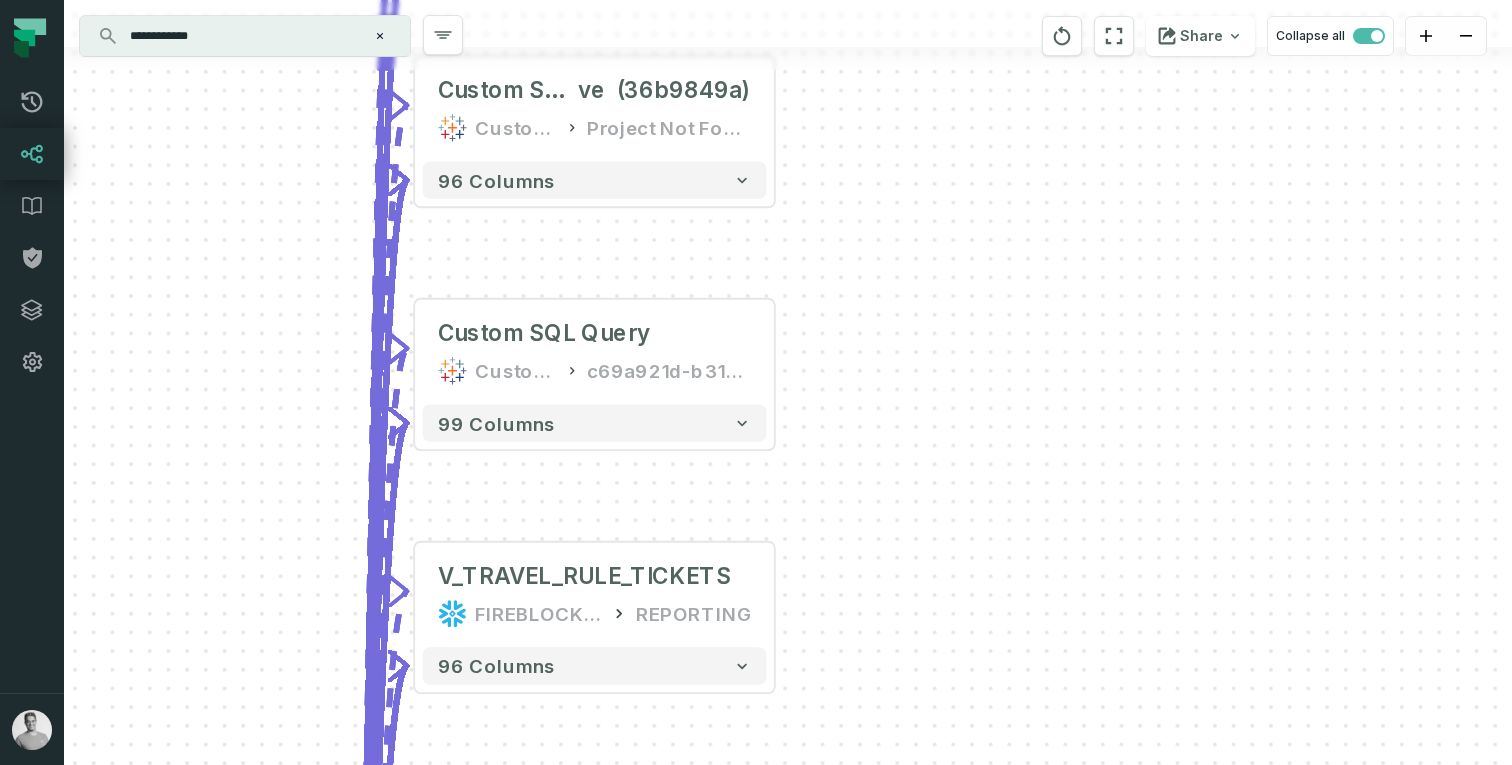 drag, startPoint x: 924, startPoint y: 424, endPoint x: 920, endPoint y: 822, distance: 398.0201 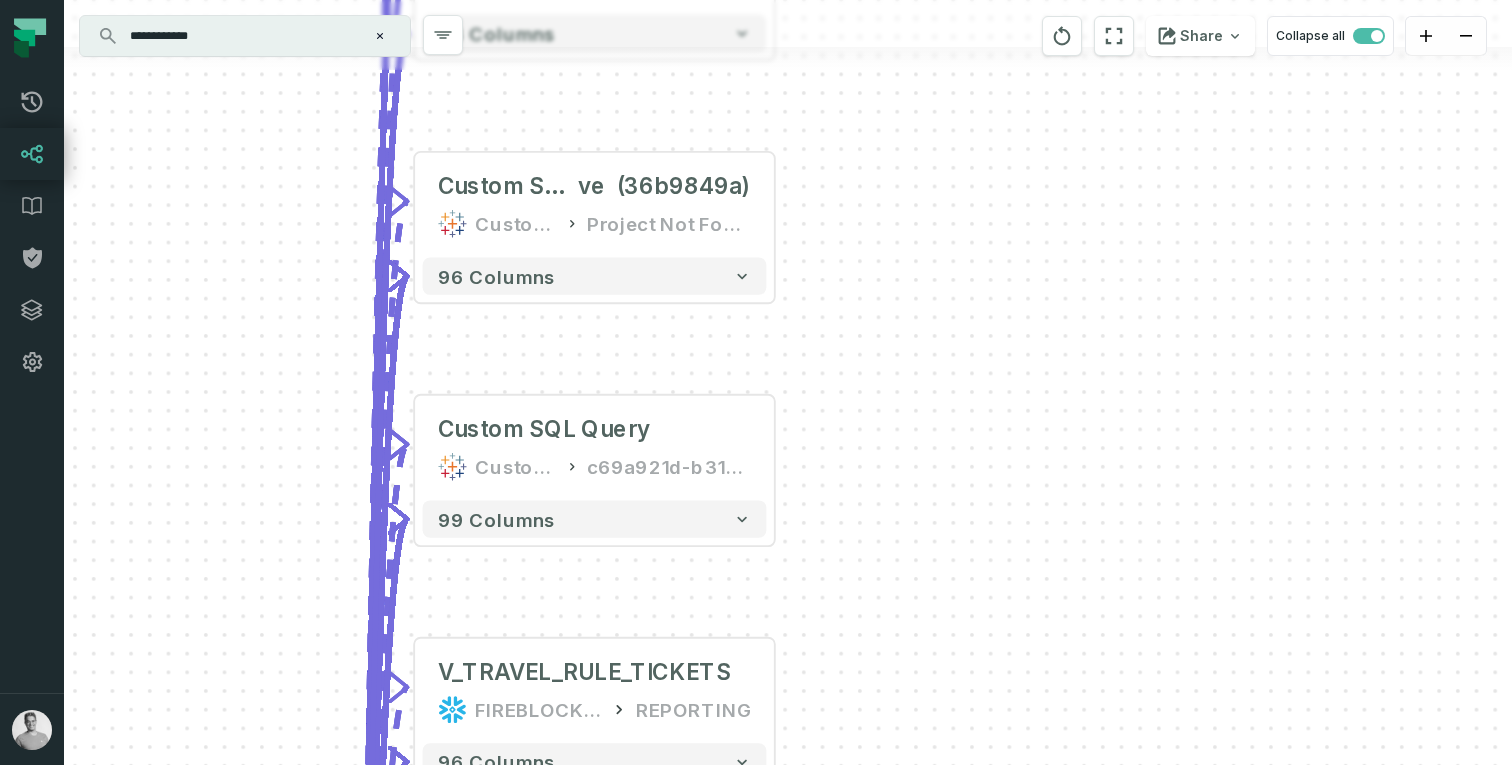 drag, startPoint x: 938, startPoint y: 417, endPoint x: 938, endPoint y: 758, distance: 341 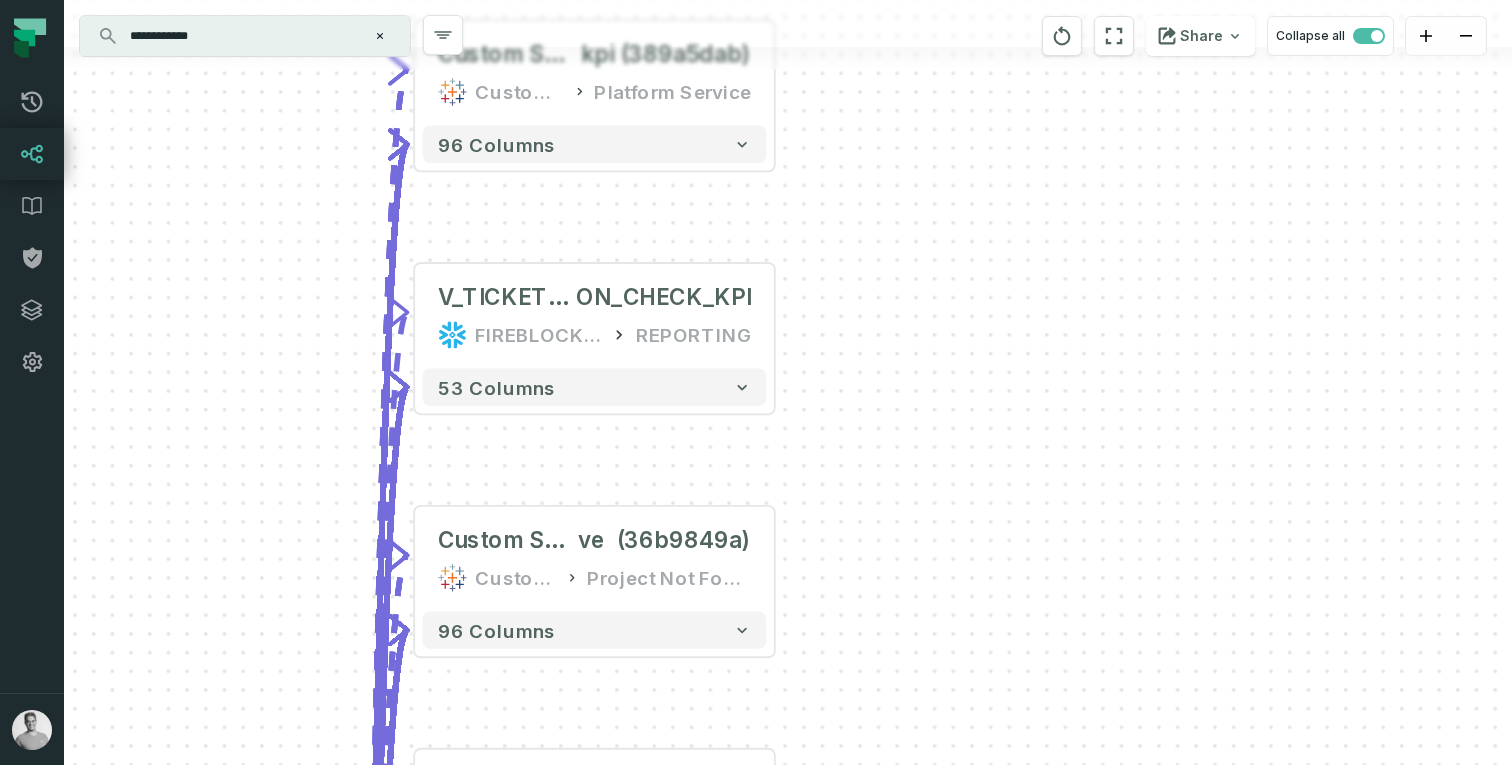 drag, startPoint x: 966, startPoint y: 430, endPoint x: 949, endPoint y: 713, distance: 283.51013 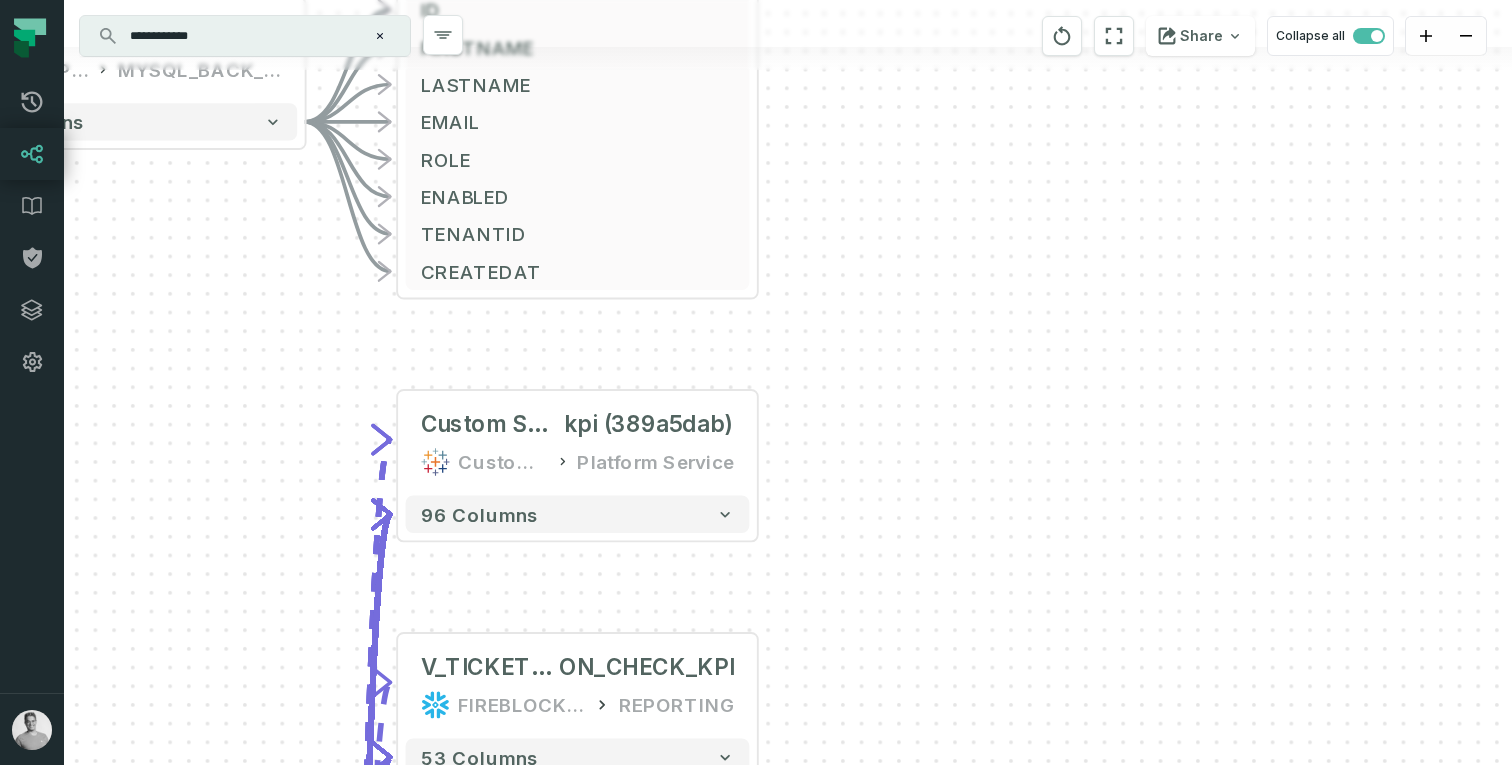 drag, startPoint x: 1003, startPoint y: 385, endPoint x: 1021, endPoint y: 543, distance: 159.02202 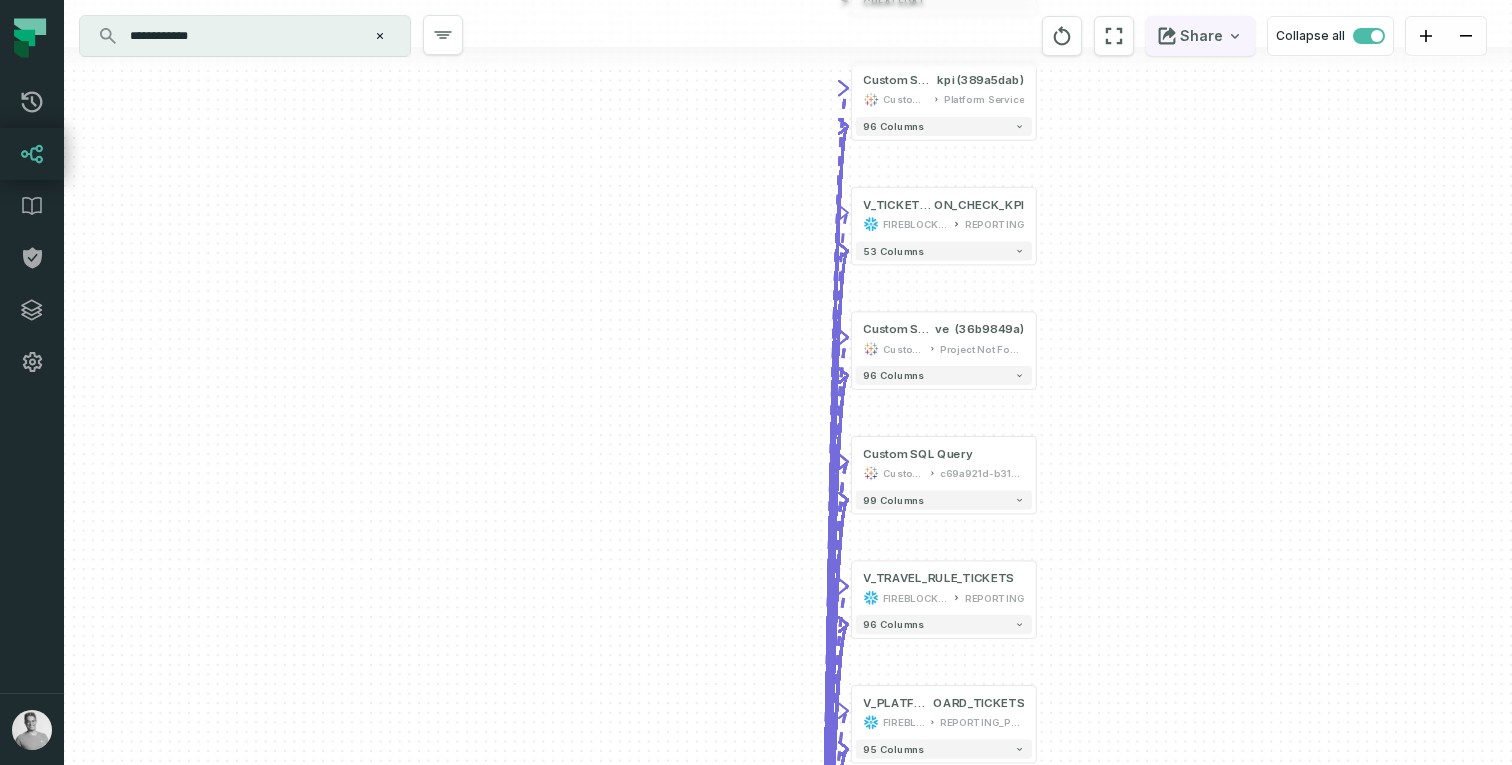drag, startPoint x: 1001, startPoint y: 598, endPoint x: 1221, endPoint y: 17, distance: 621.25757 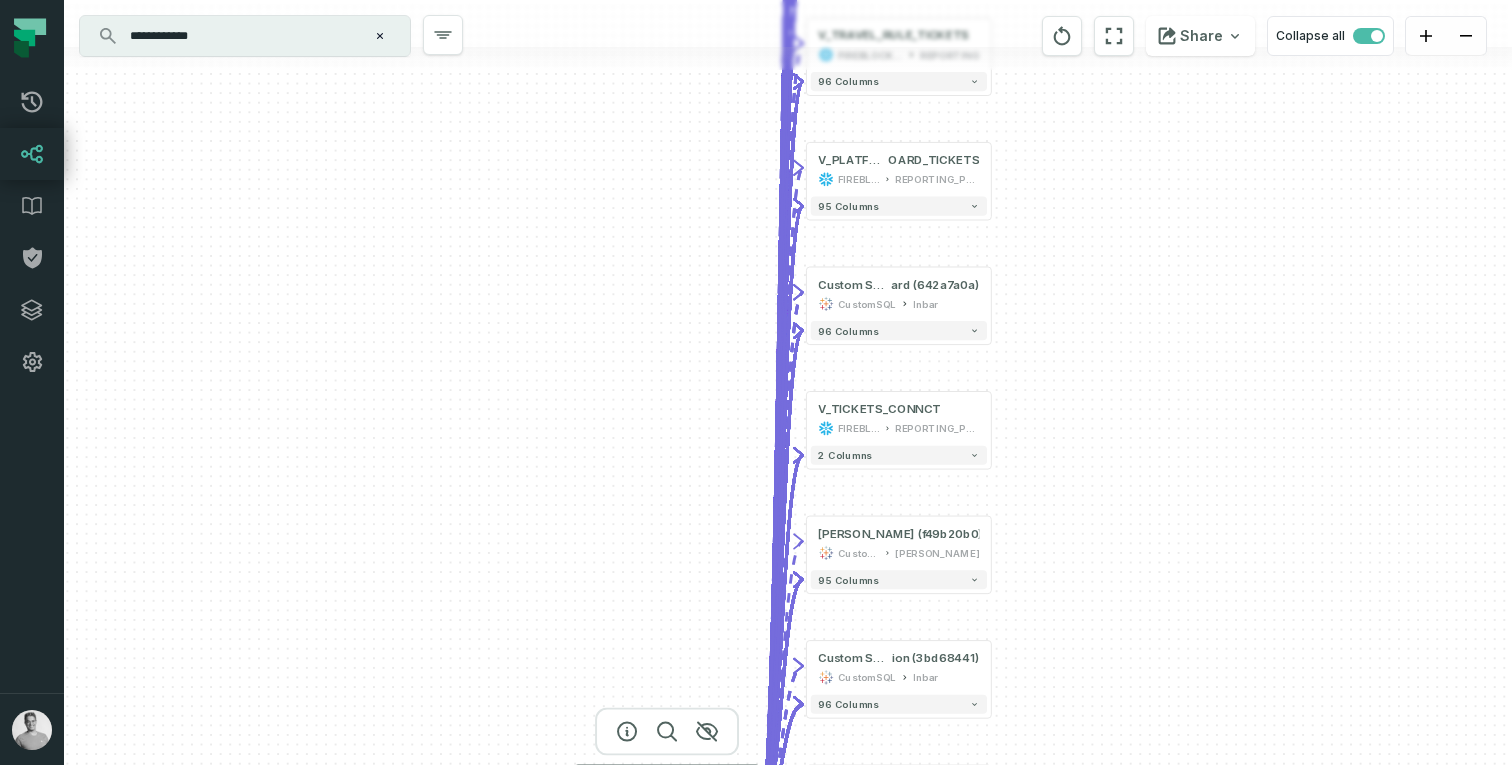 drag, startPoint x: 1239, startPoint y: 172, endPoint x: 1151, endPoint y: -153, distance: 336.70312 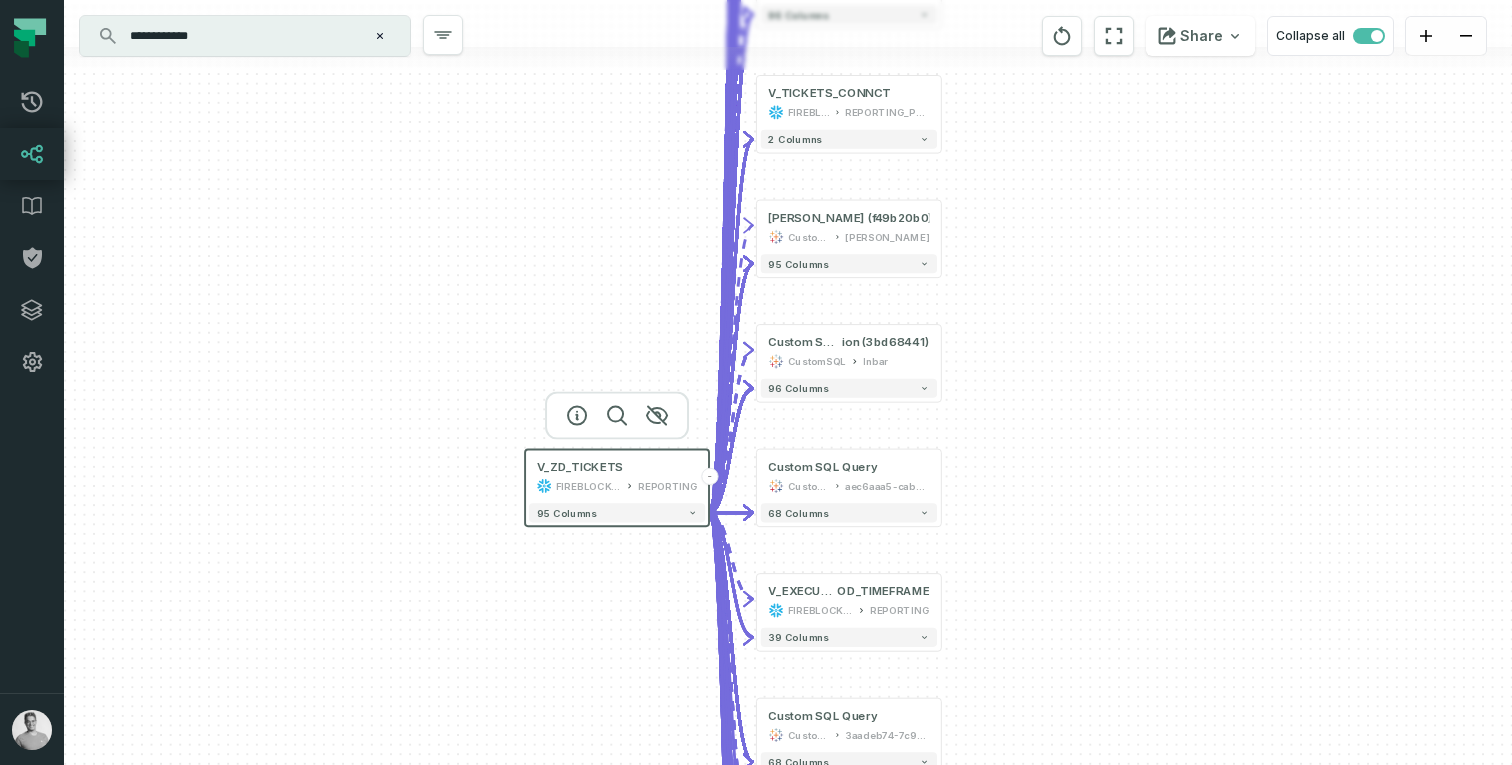 drag, startPoint x: 1110, startPoint y: 307, endPoint x: 1064, endPoint y: -115, distance: 424.4997 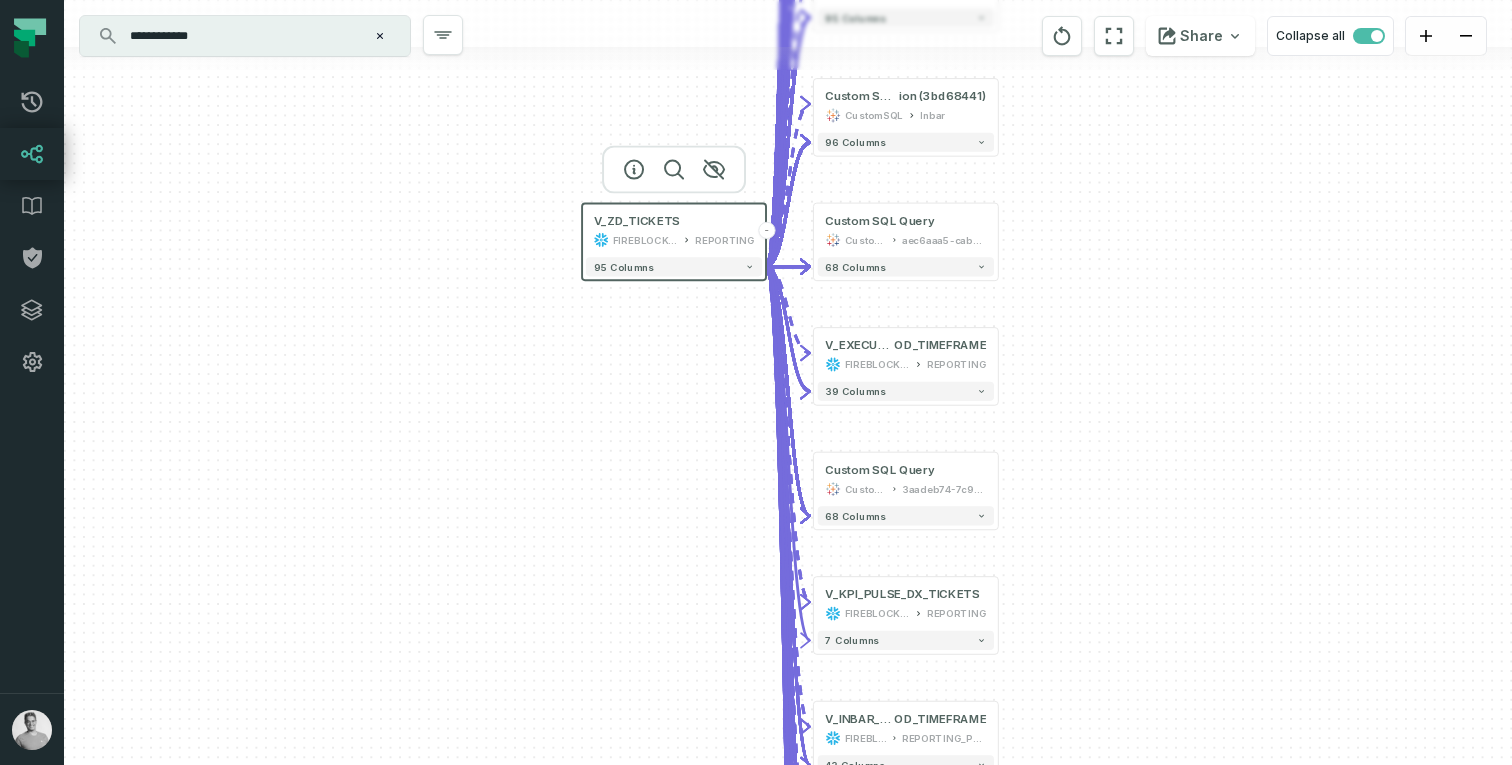 drag, startPoint x: 1130, startPoint y: 255, endPoint x: 1188, endPoint y: 108, distance: 158.02847 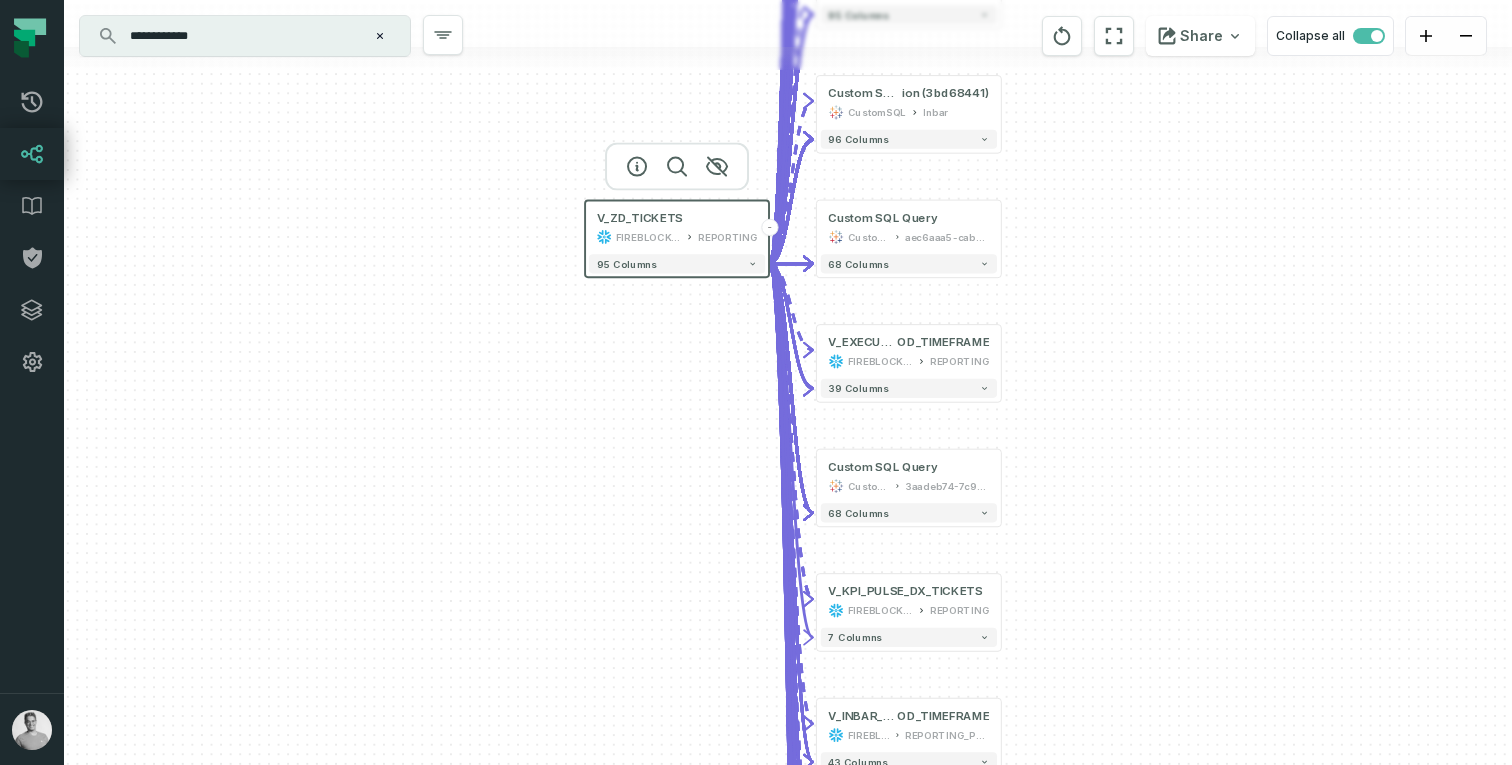 click on "FIREBLOCKS_PROD" at bounding box center (648, 236) 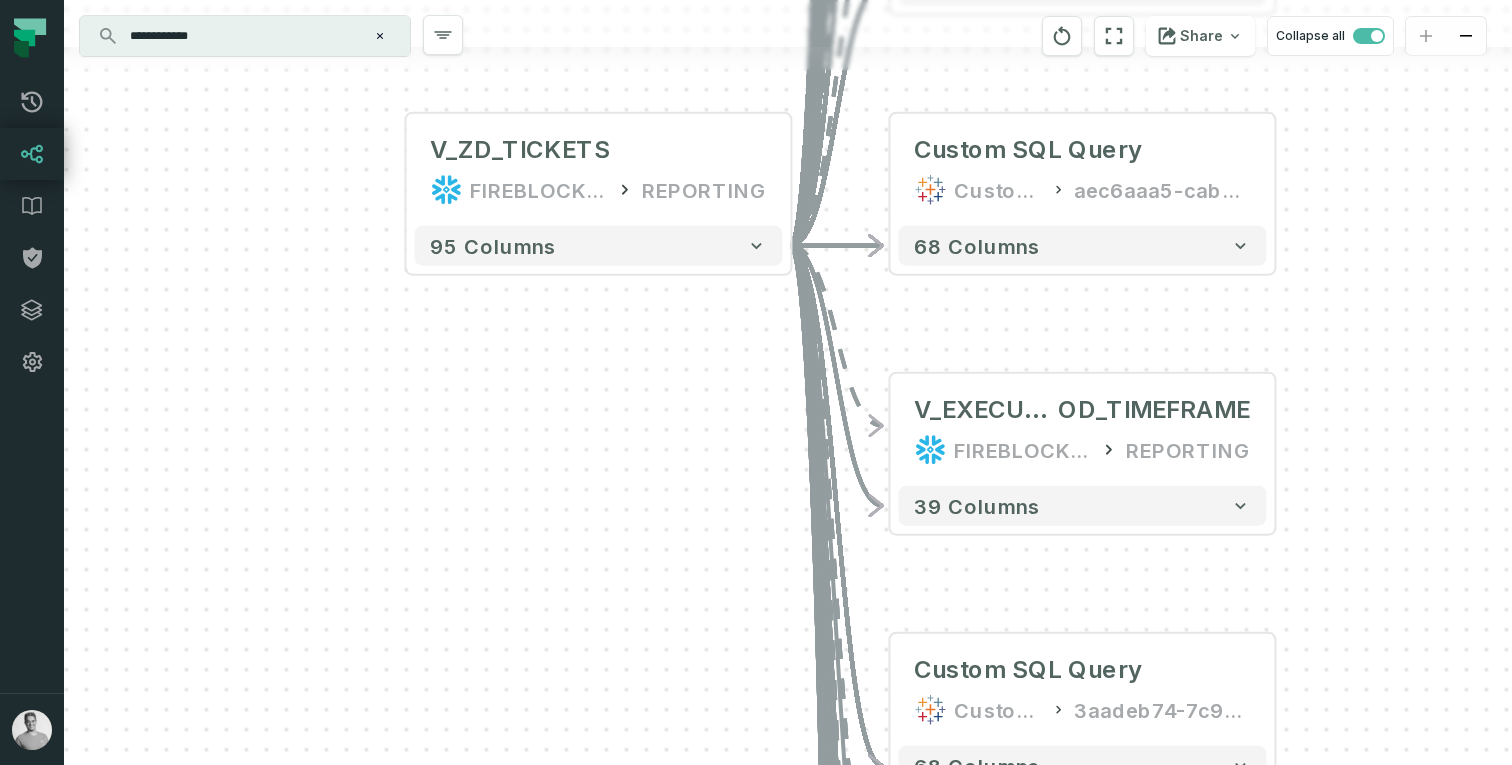 drag, startPoint x: 582, startPoint y: 343, endPoint x: 400, endPoint y: 411, distance: 194.28845 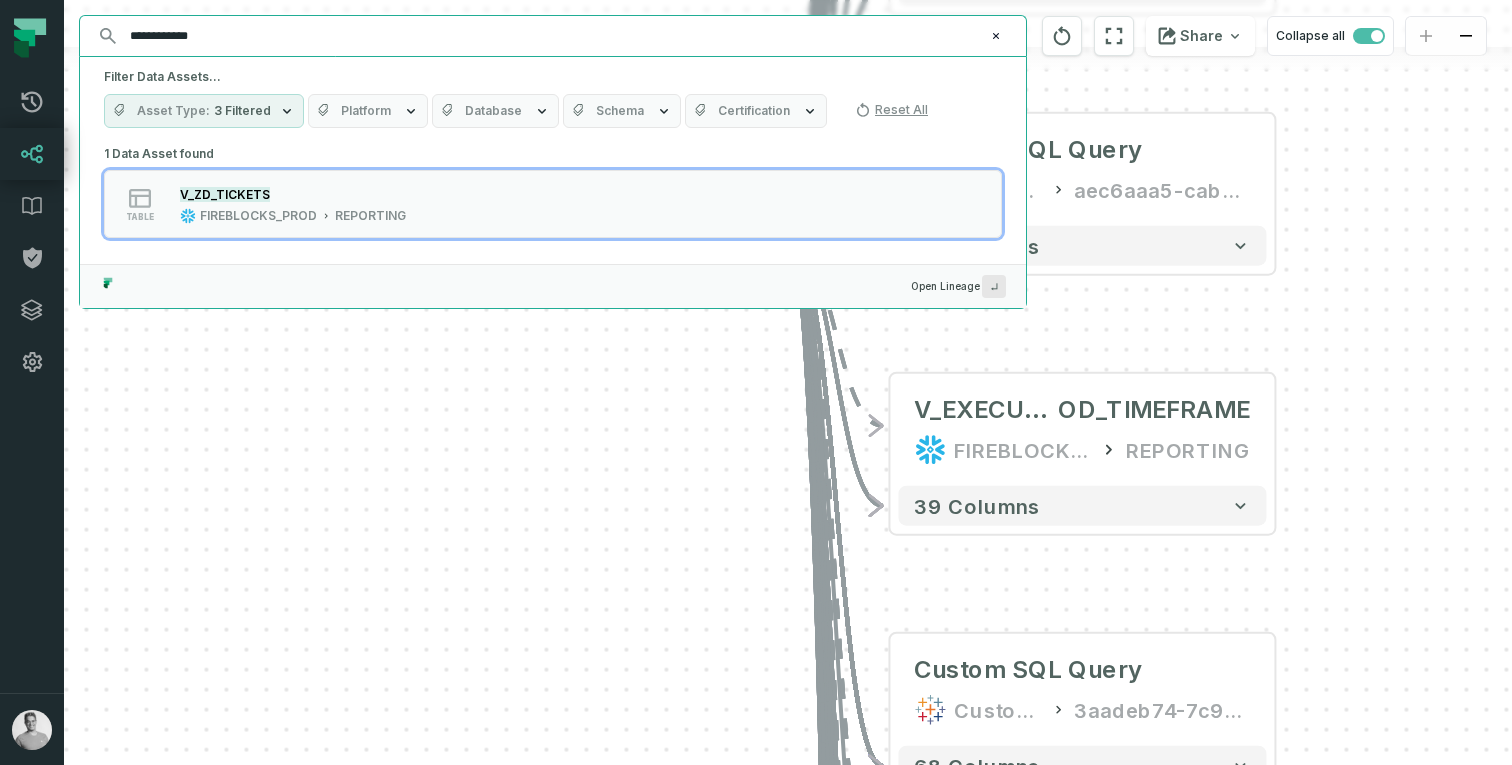 drag, startPoint x: 244, startPoint y: 40, endPoint x: 121, endPoint y: 40, distance: 123 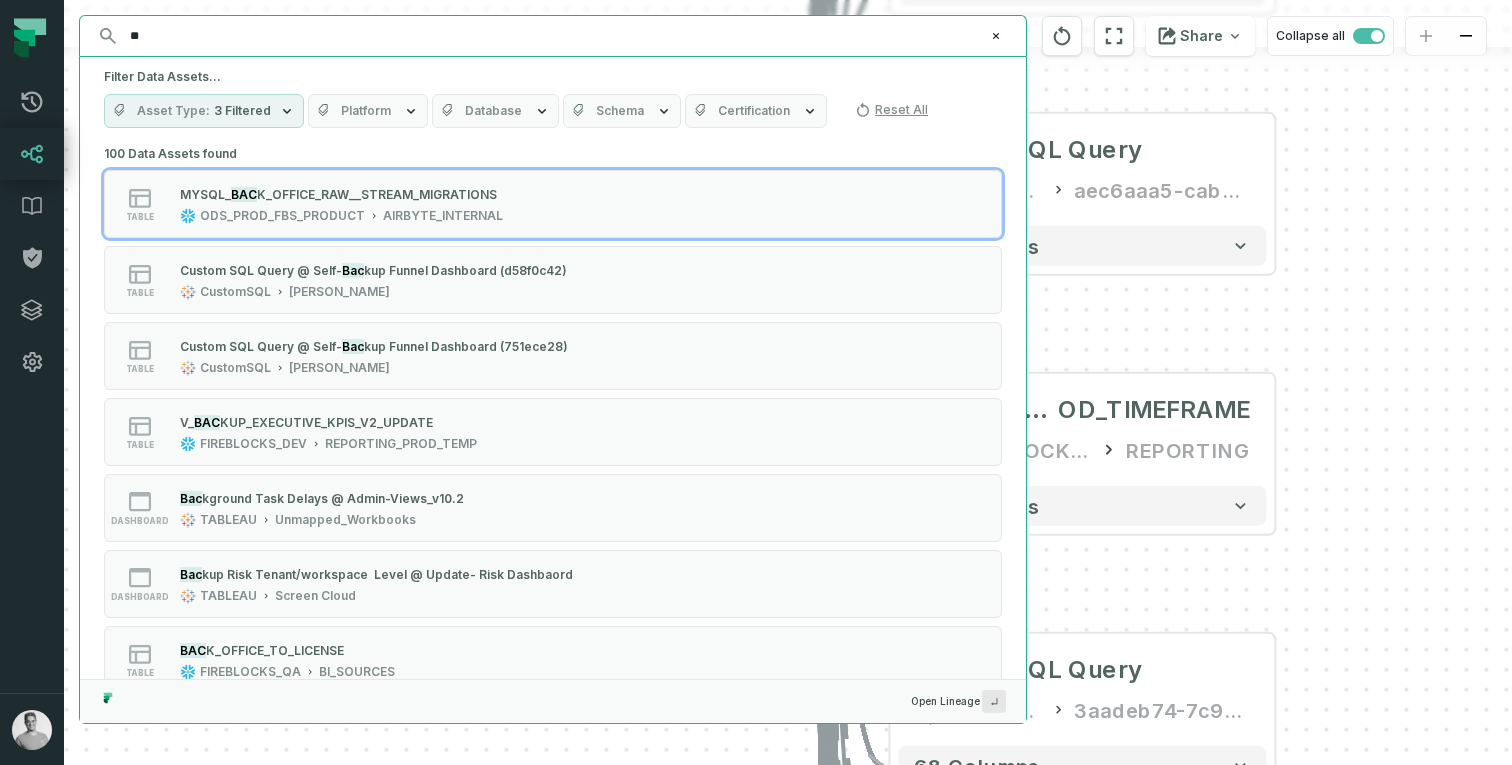 type on "*" 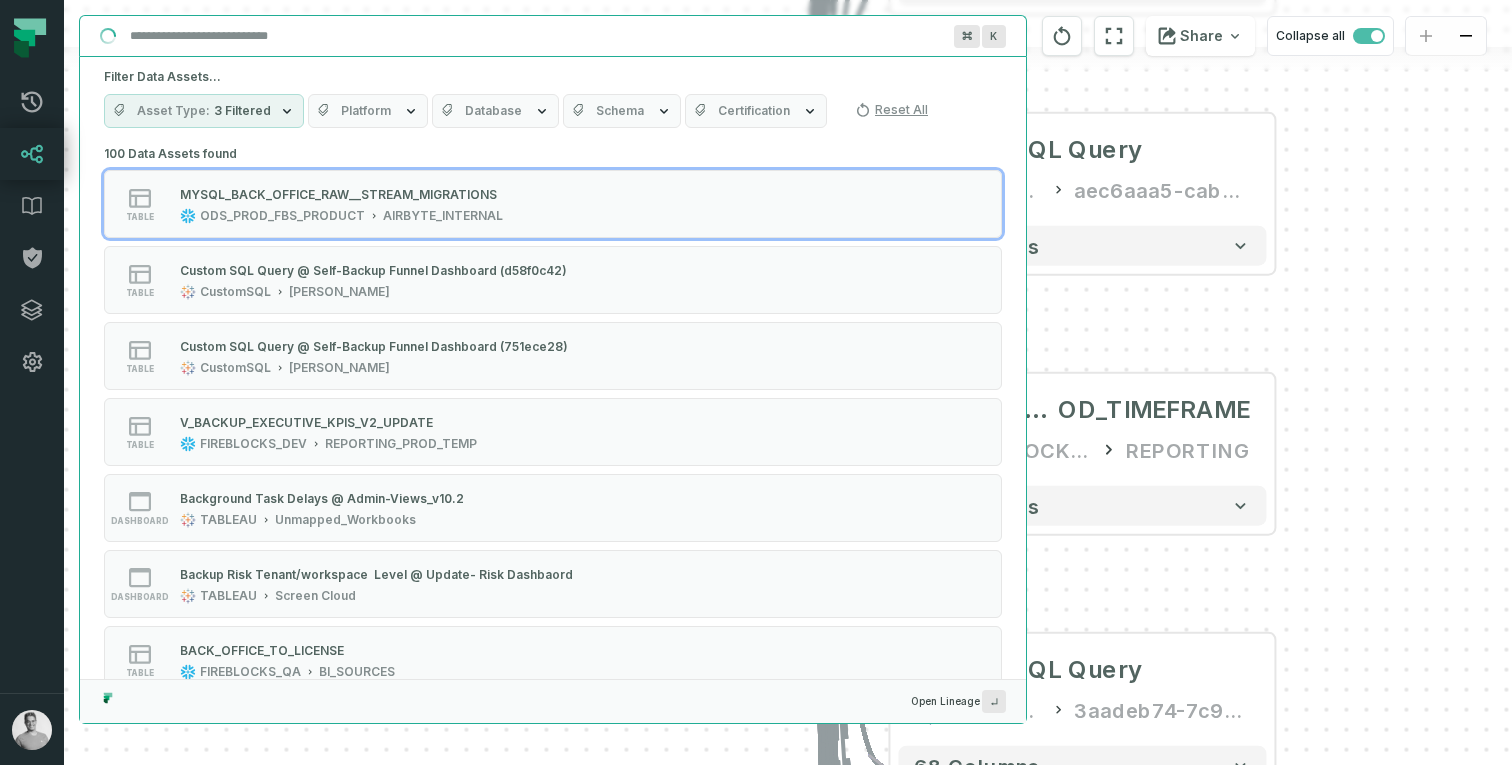 type on "*" 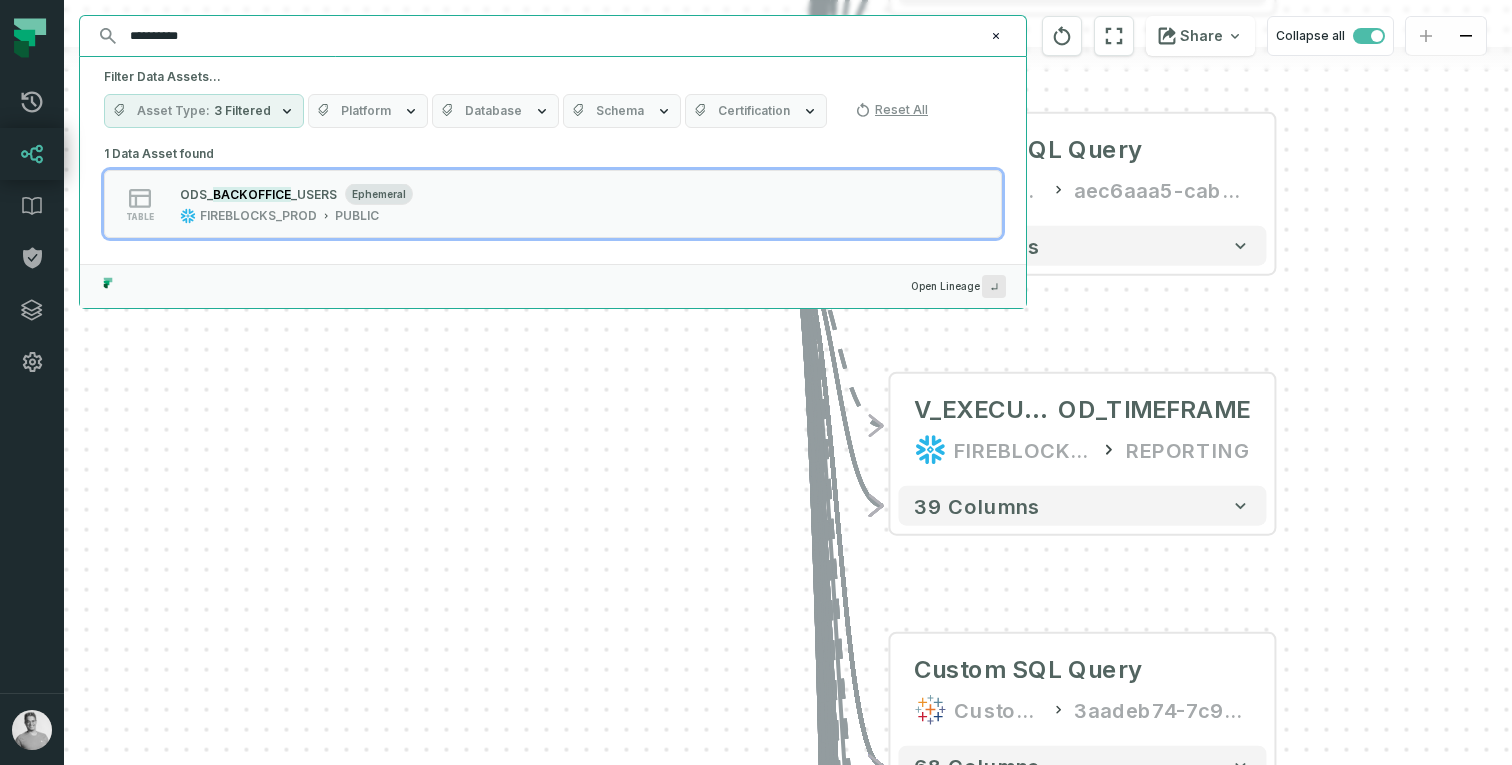 click on "**********" at bounding box center (551, 36) 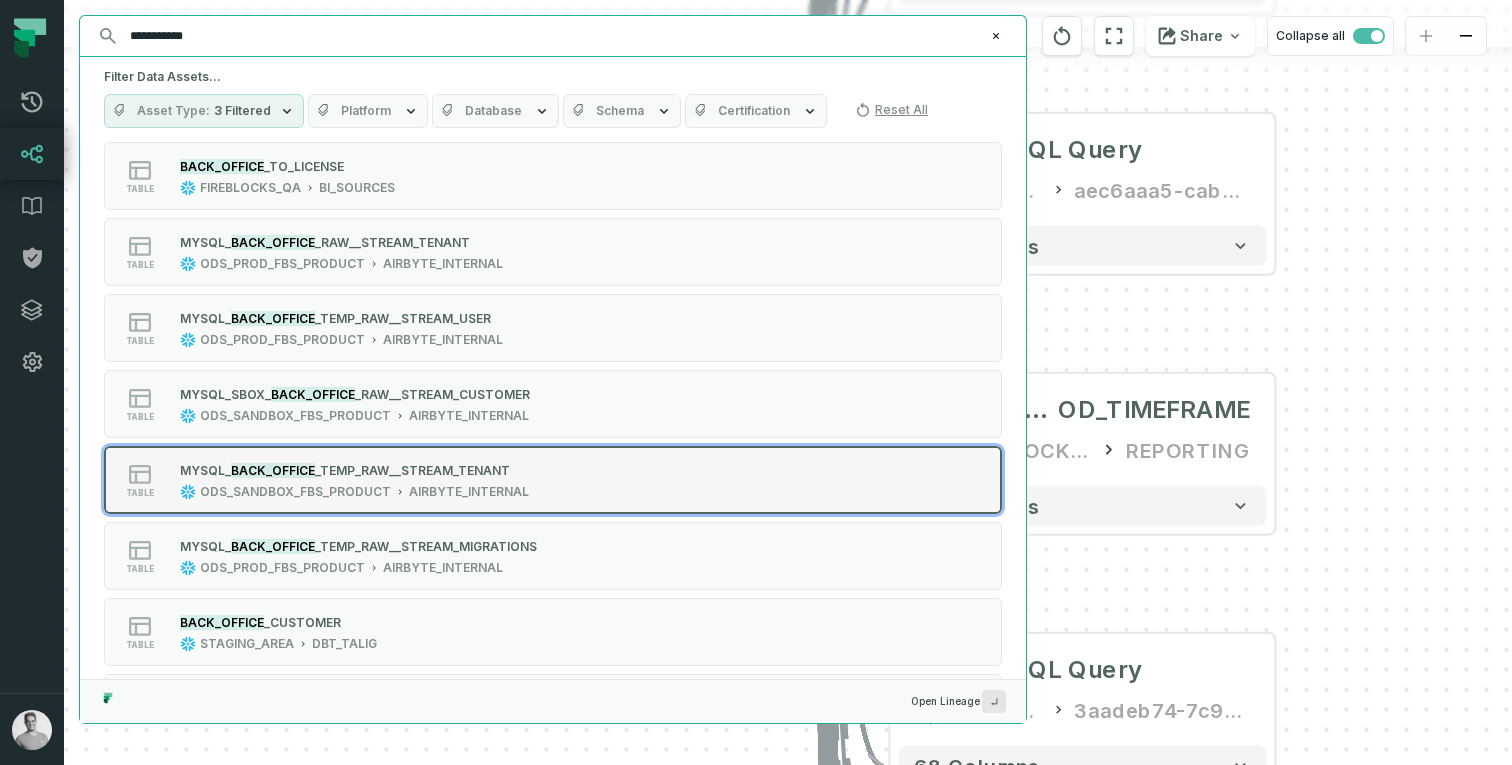 scroll, scrollTop: 50, scrollLeft: 0, axis: vertical 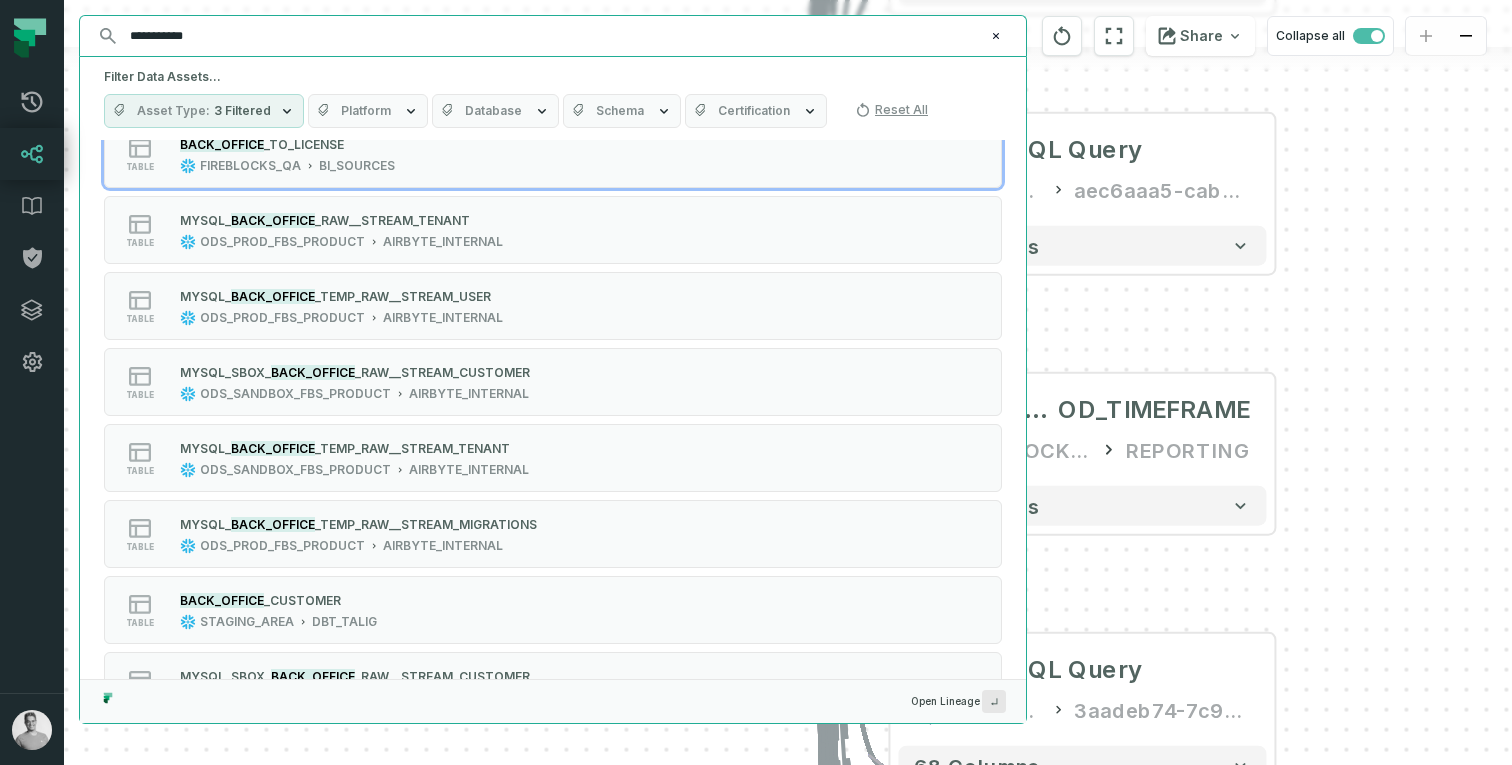 type on "**********" 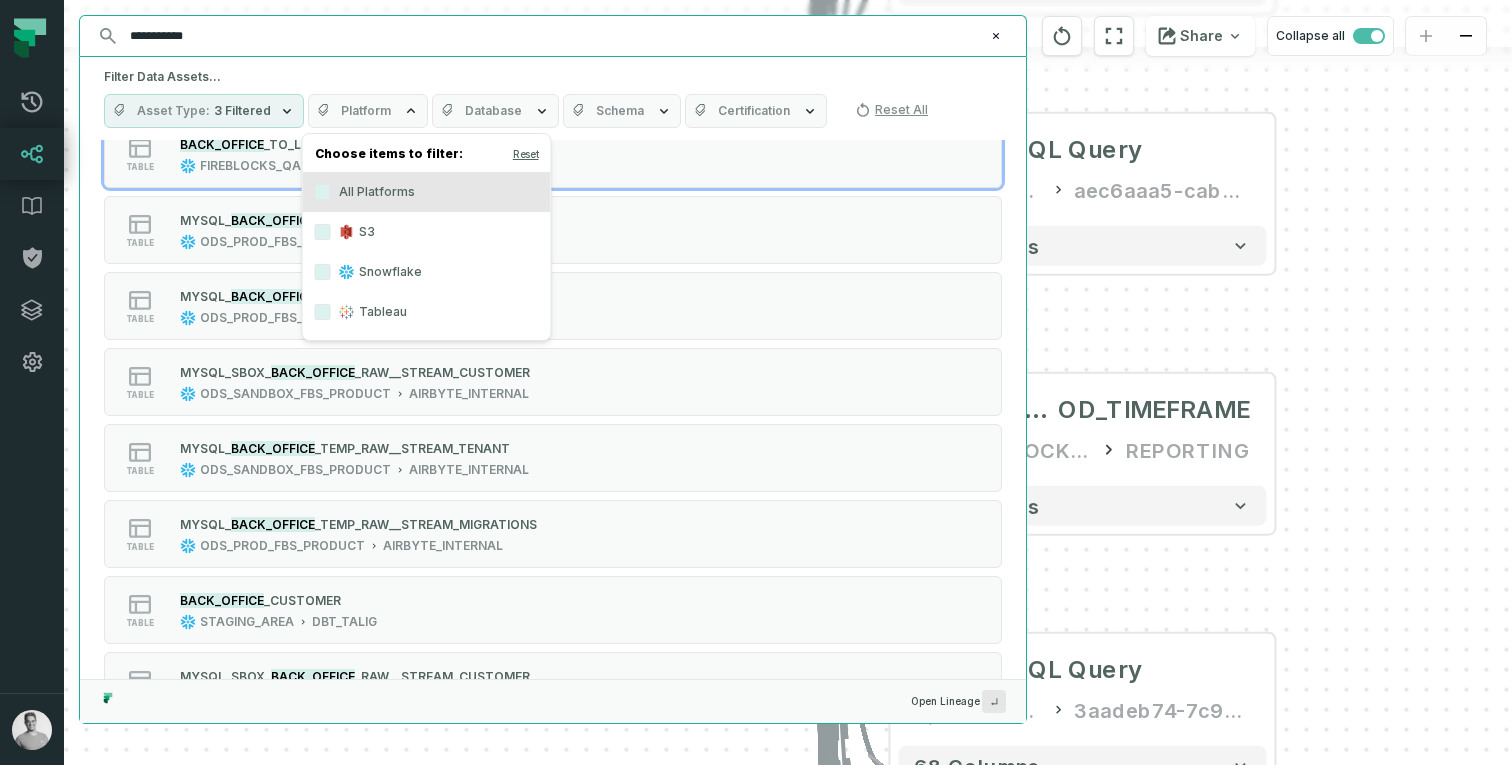 click on "Database" at bounding box center [493, 111] 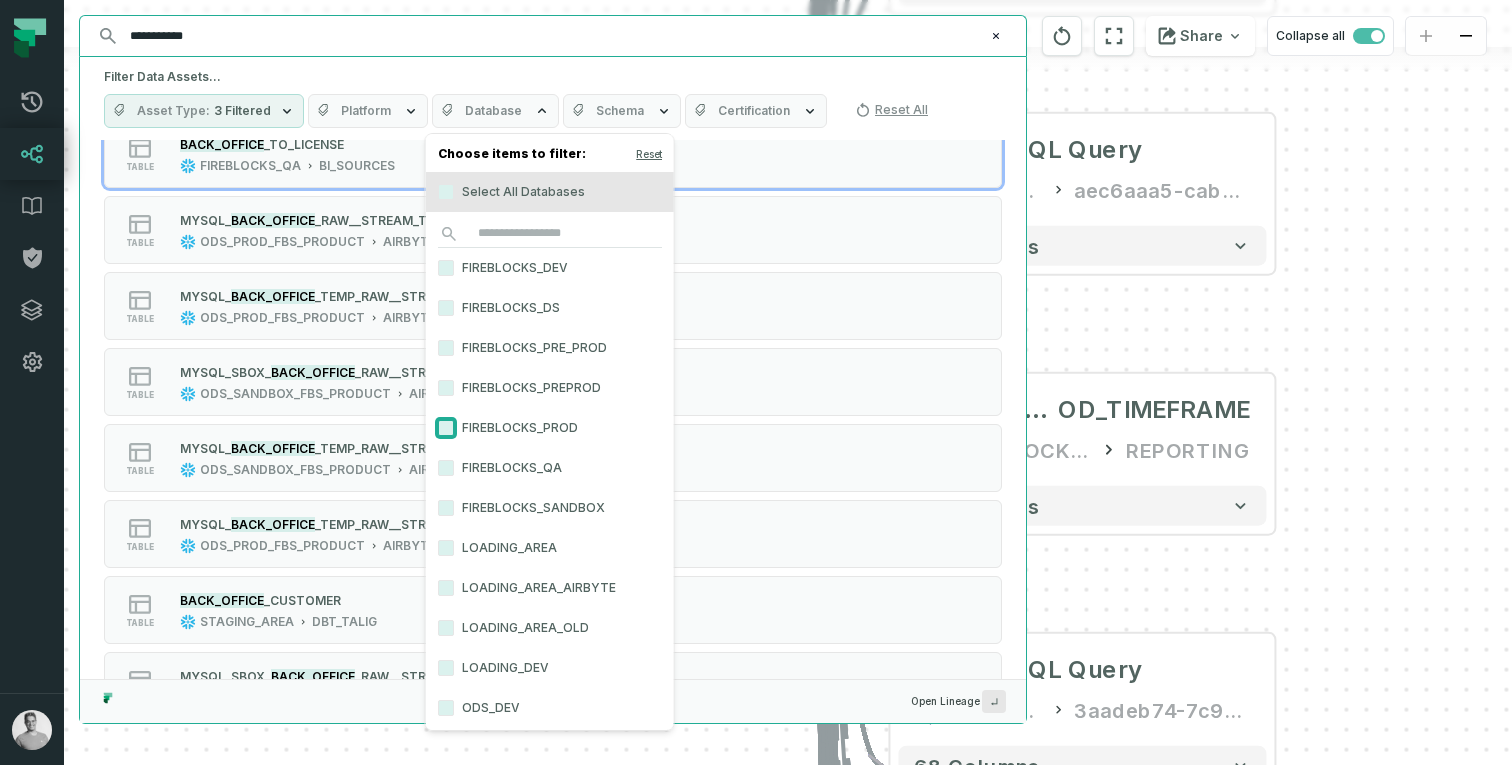 click on "FIREBLOCKS_PROD" at bounding box center (446, 428) 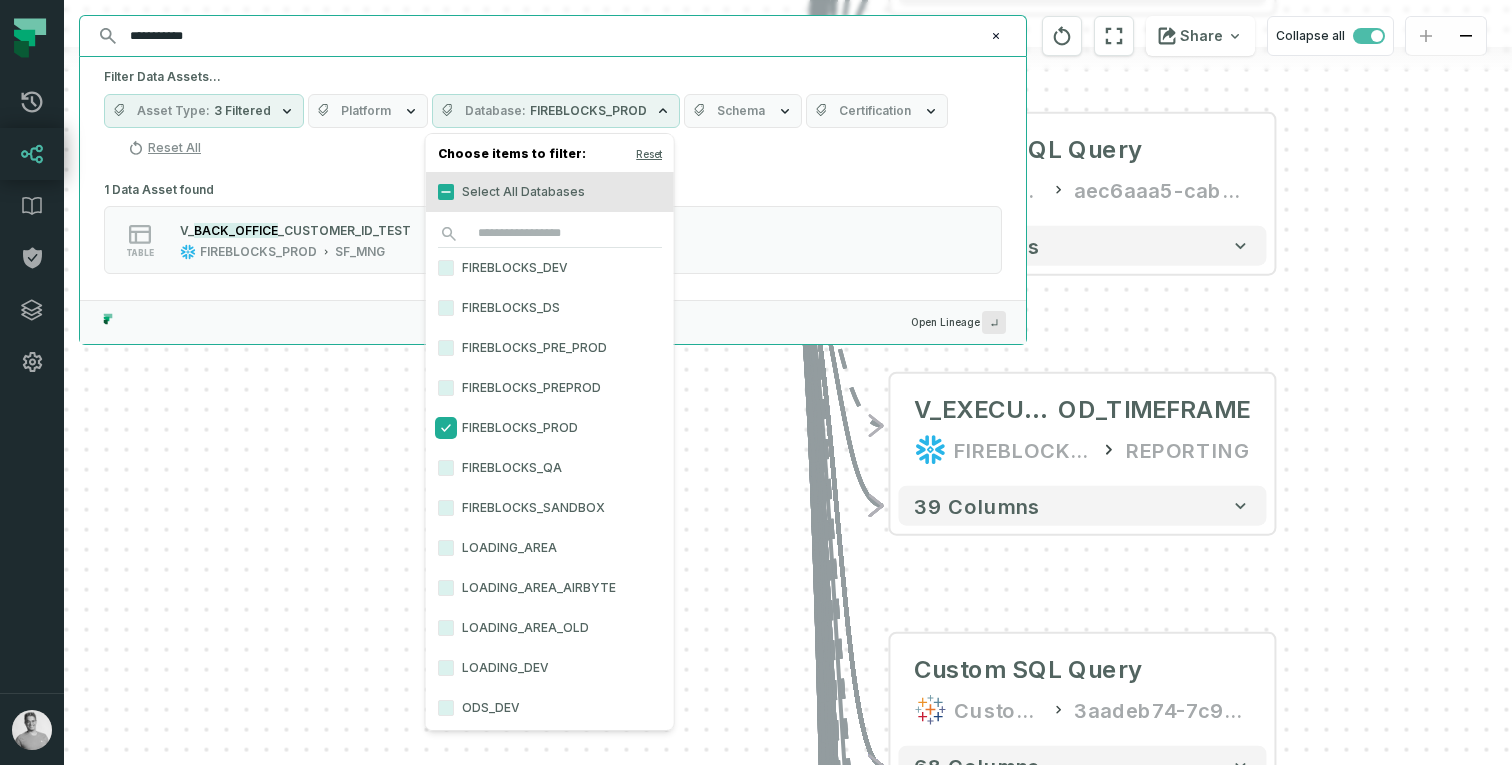 scroll, scrollTop: 0, scrollLeft: 0, axis: both 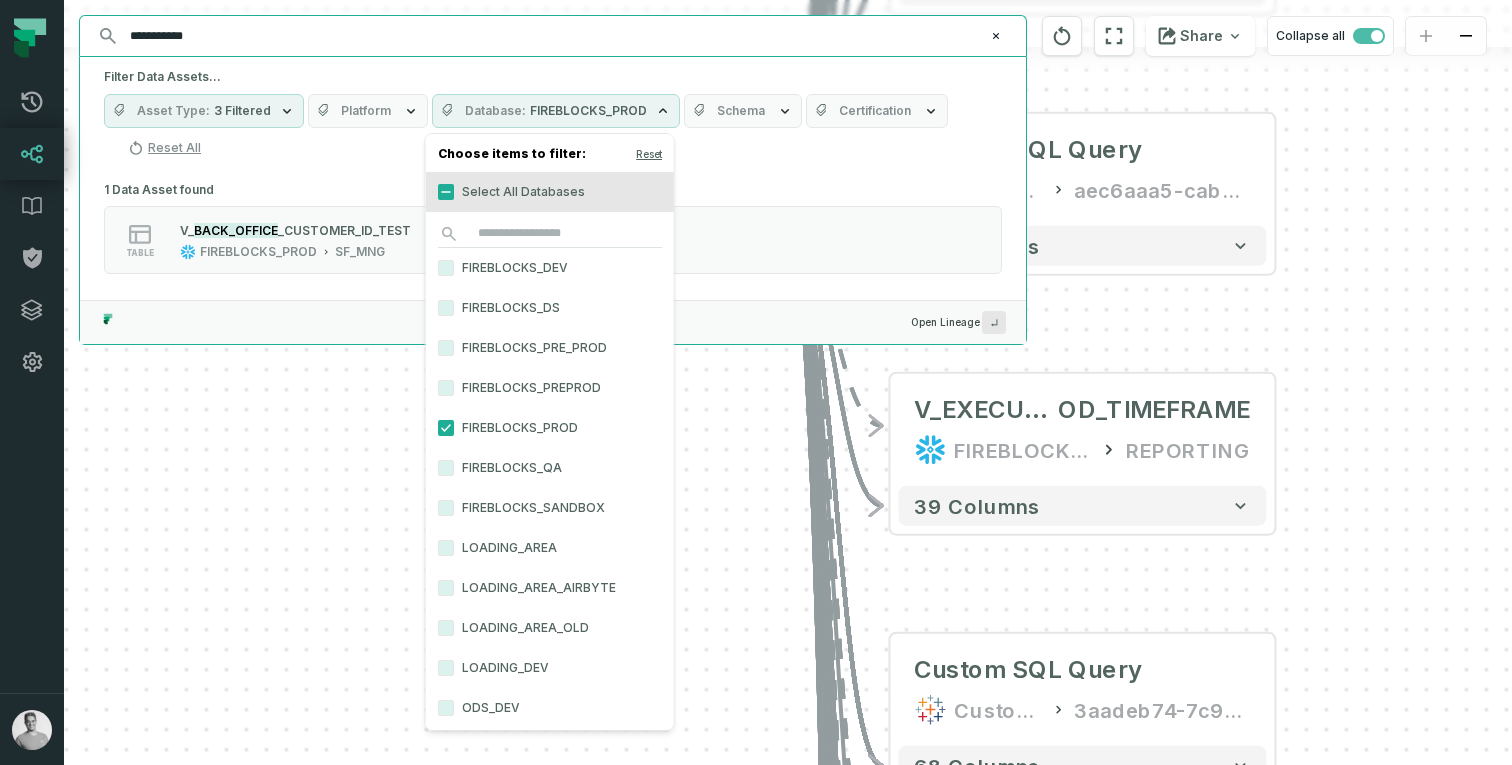 click on "Filter Data Assets... Asset Type 3 Filtered Platform Database FIREBLOCKS_PROD Schema Certification Reset All" at bounding box center (553, 116) 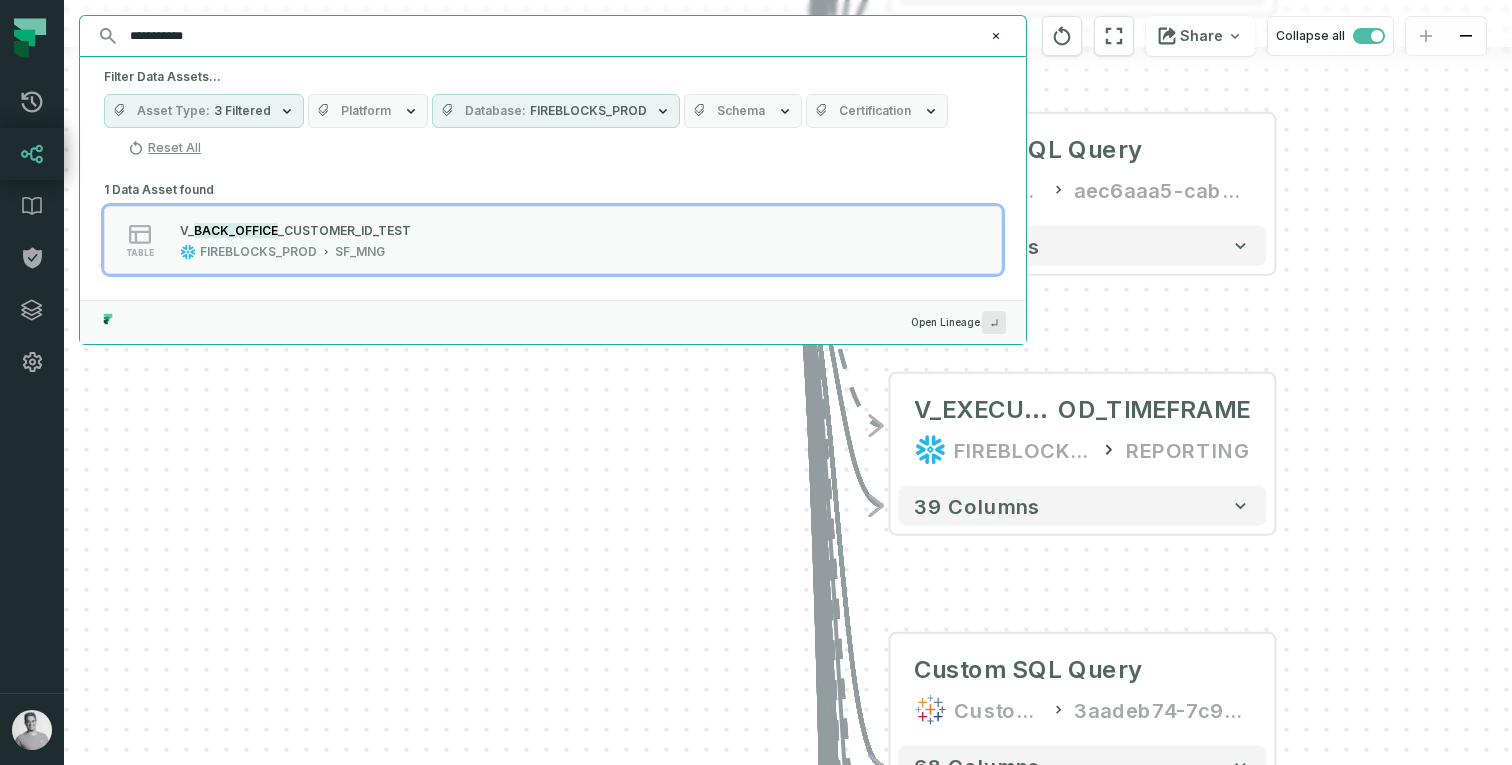 click on "Database FIREBLOCKS_PROD" at bounding box center [556, 111] 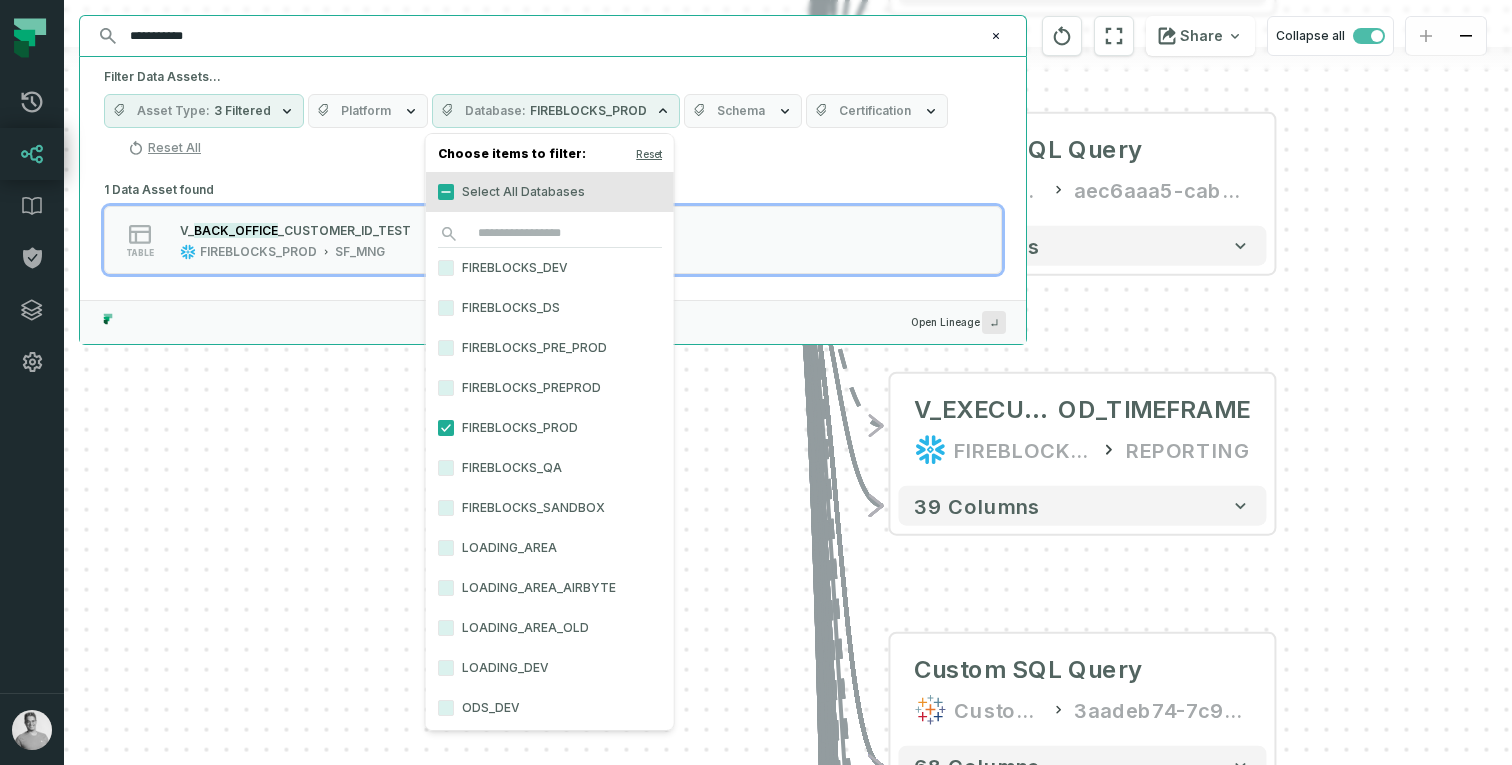 click on "FIREBLOCKS_PROD" at bounding box center [550, 428] 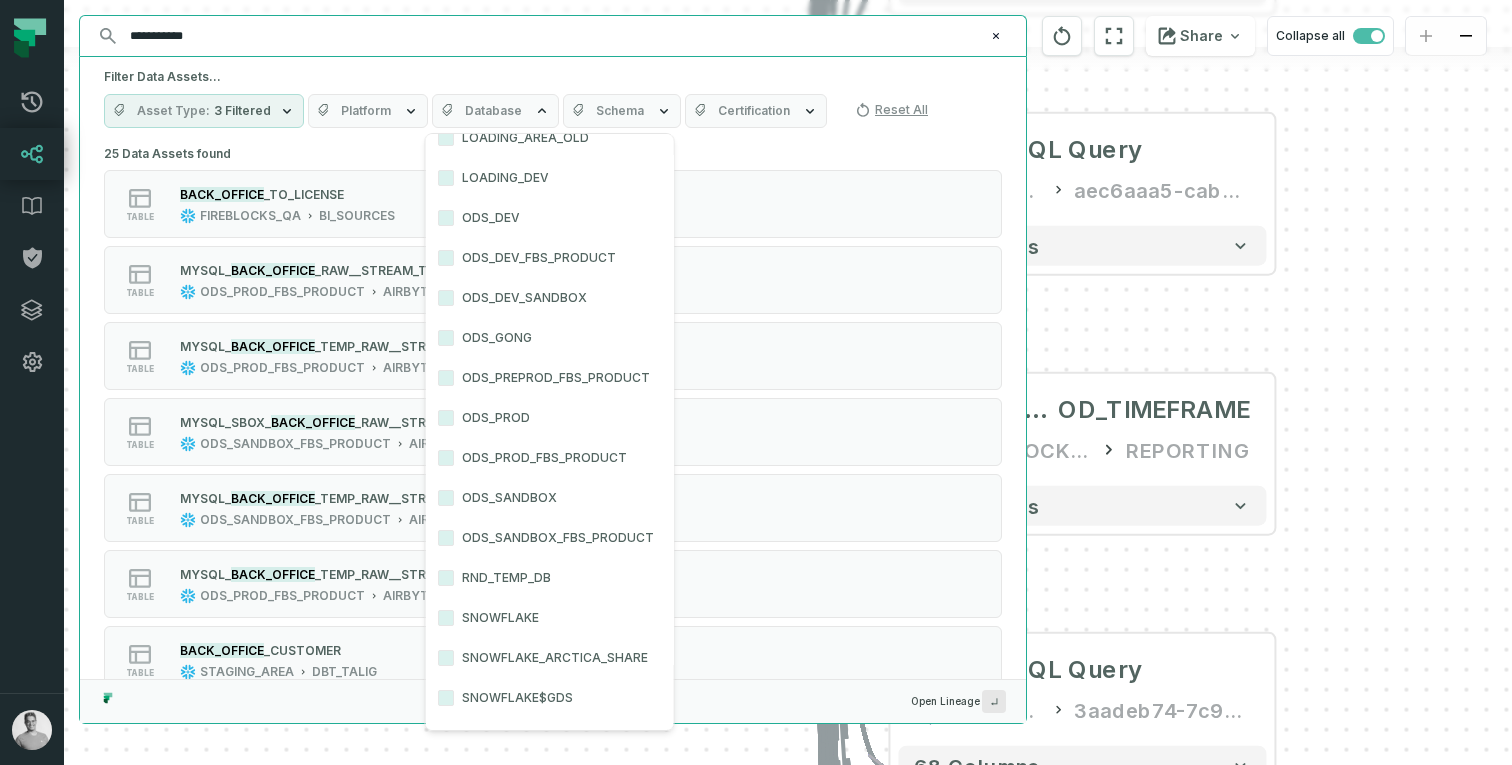 scroll, scrollTop: 512, scrollLeft: 0, axis: vertical 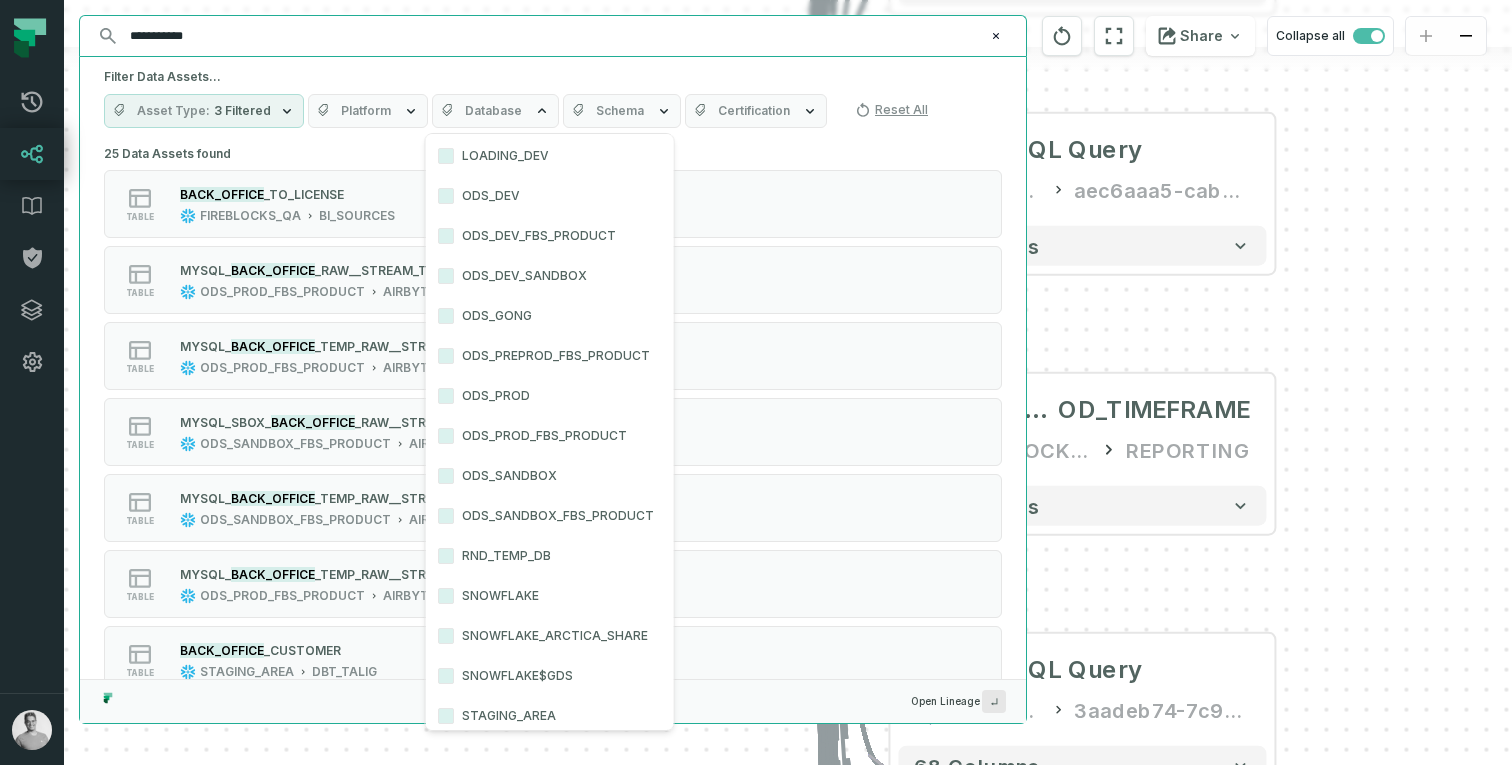 click on "ODS_PROD_FBS_PRODUCT" at bounding box center [550, 436] 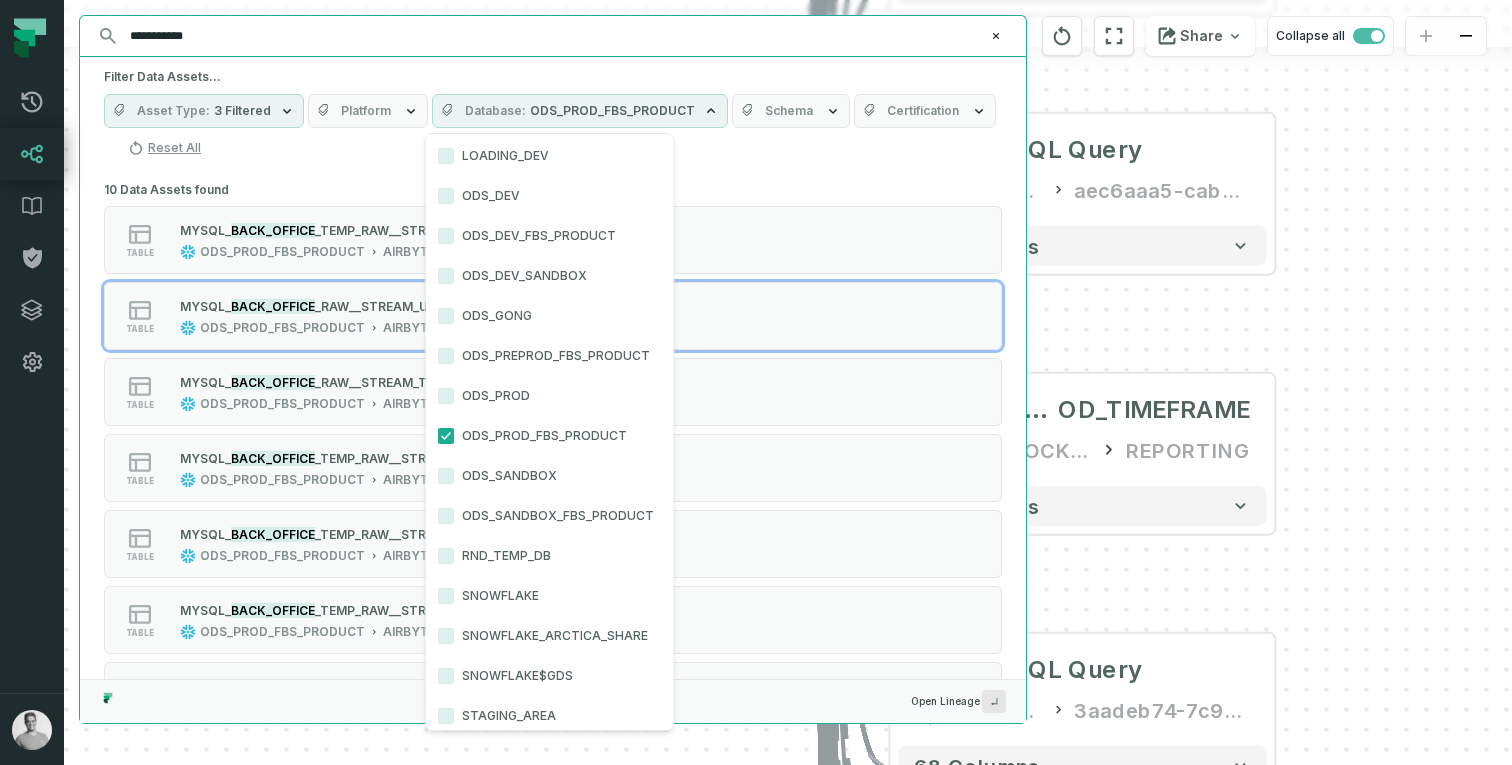 click on "10 Data Assets found table MYS QL_ BACK_OFFICE _TEMP_RAW__STREAM_CUSTOMER ODS_PROD_FBS_PRODUCT AIRBYTE_INTERNAL table MYS QL_ BACK_OFFICE _RAW__STREAM_USER ODS_PROD_FBS_PRODUCT AIRBYTE_INTERNAL table MYS QL_ BACK_OFFICE _RAW__STREAM_TENANT ODS_PROD_FBS_PRODUCT AIRBYTE_INTERNAL table MYS QL_ BACK_OFFICE _TEMP_RAW__STREAM_USER ODS_PROD_FBS_PRODUCT AIRBYTE_INTERNAL table MYS QL_ BACK_OFFICE _TEMP_RAW__STREAM_MIGRATIONS ODS_PROD_FBS_PRODUCT AIRBYTE_INTERNAL table MYS QL_ BACK_OFFICE _TEMP_RAW__STREAM_CUSTOMER_ATTRIBUTES ODS_PROD_FBS_PRODUCT AIRBYTE_INTERNAL table MYS QL_ BACK_OFFICE _TEMP_RAW__STREAM_TENANT ODS_PROD_FBS_PRODUCT AIRBYTE_INTERNAL table MYS QL_ BACK_OFFICE _RAW__STREAM_CUSTOMER_ATTRIBUTES ODS_PROD_FBS_PRODUCT AIRBYTE_INTERNAL table MYS QL_ BACK_OFFICE _RAW__STREAM_CUSTOMER ODS_PROD_FBS_PRODUCT AIRBYTE_INTERNAL table MYS QL_ BACK_OFFICE _RAW__STREAM_MIGRATIONS ODS_PROD_FBS_PRODUCT AIRBYTE_INTERNAL" at bounding box center [553, 580] 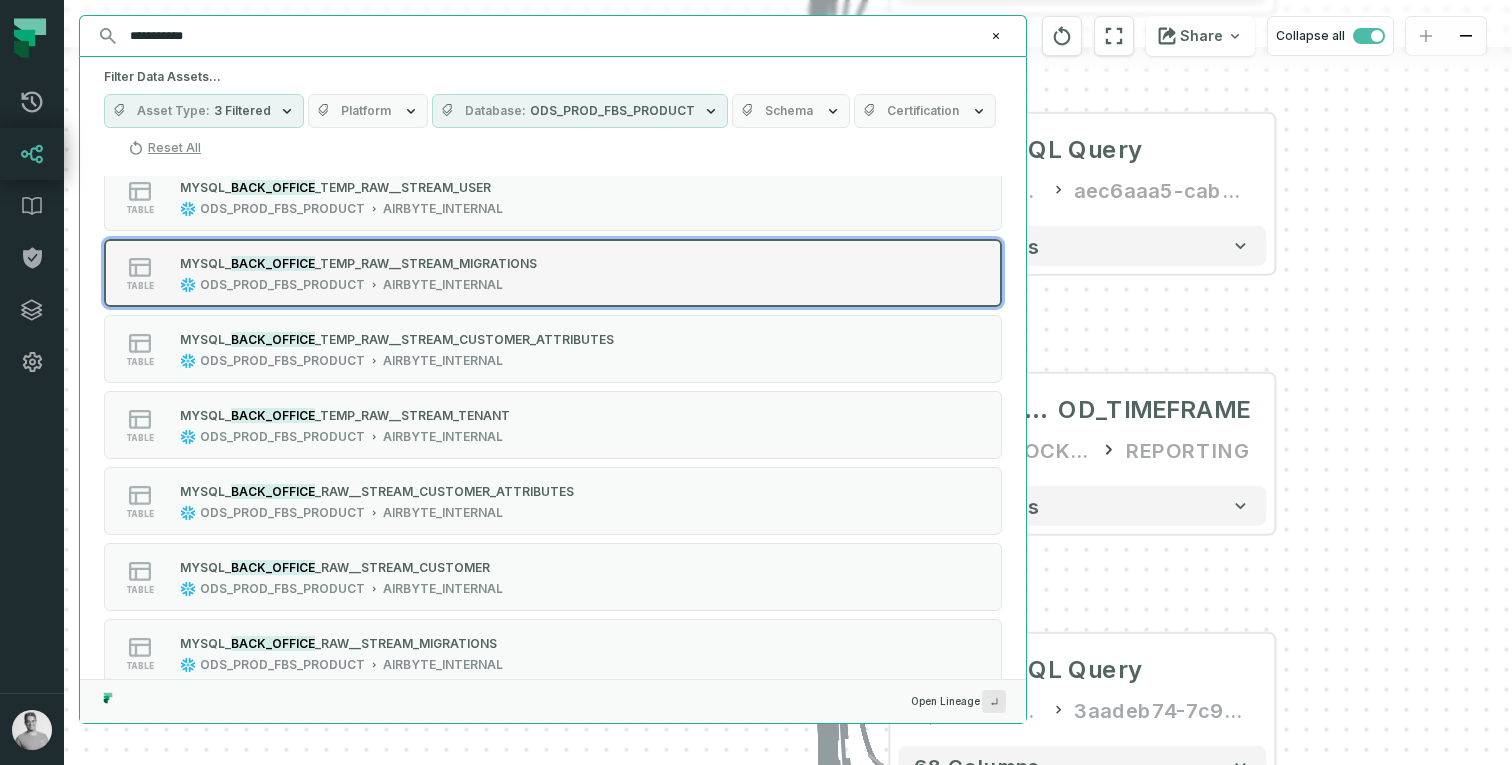 scroll, scrollTop: 270, scrollLeft: 0, axis: vertical 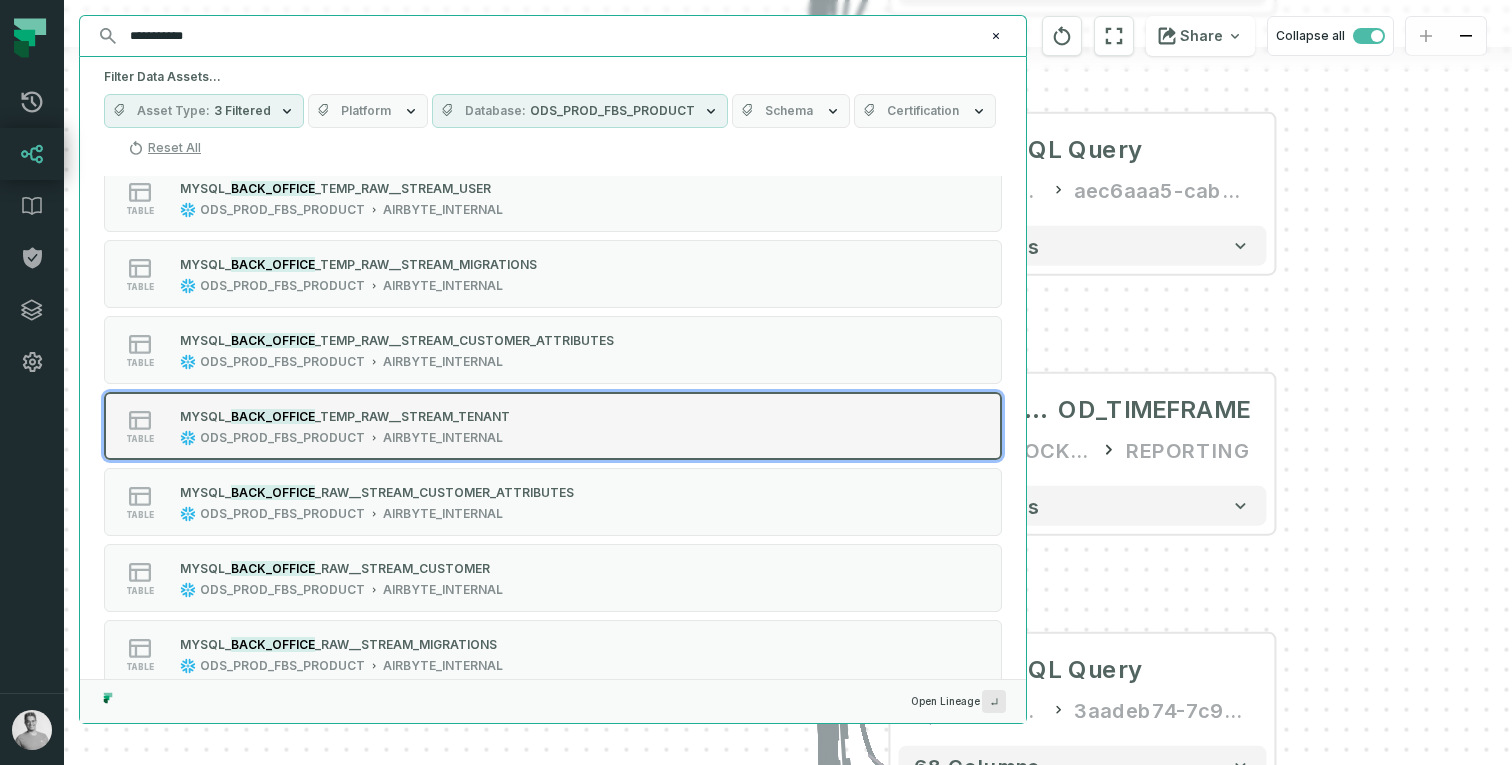 click on "table MYS QL_ BACK_OFFICE _TEMP_RAW__STREAM_TENANT ODS_PROD_FBS_PRODUCT AIRBYTE_INTERNAL" at bounding box center [358, 426] 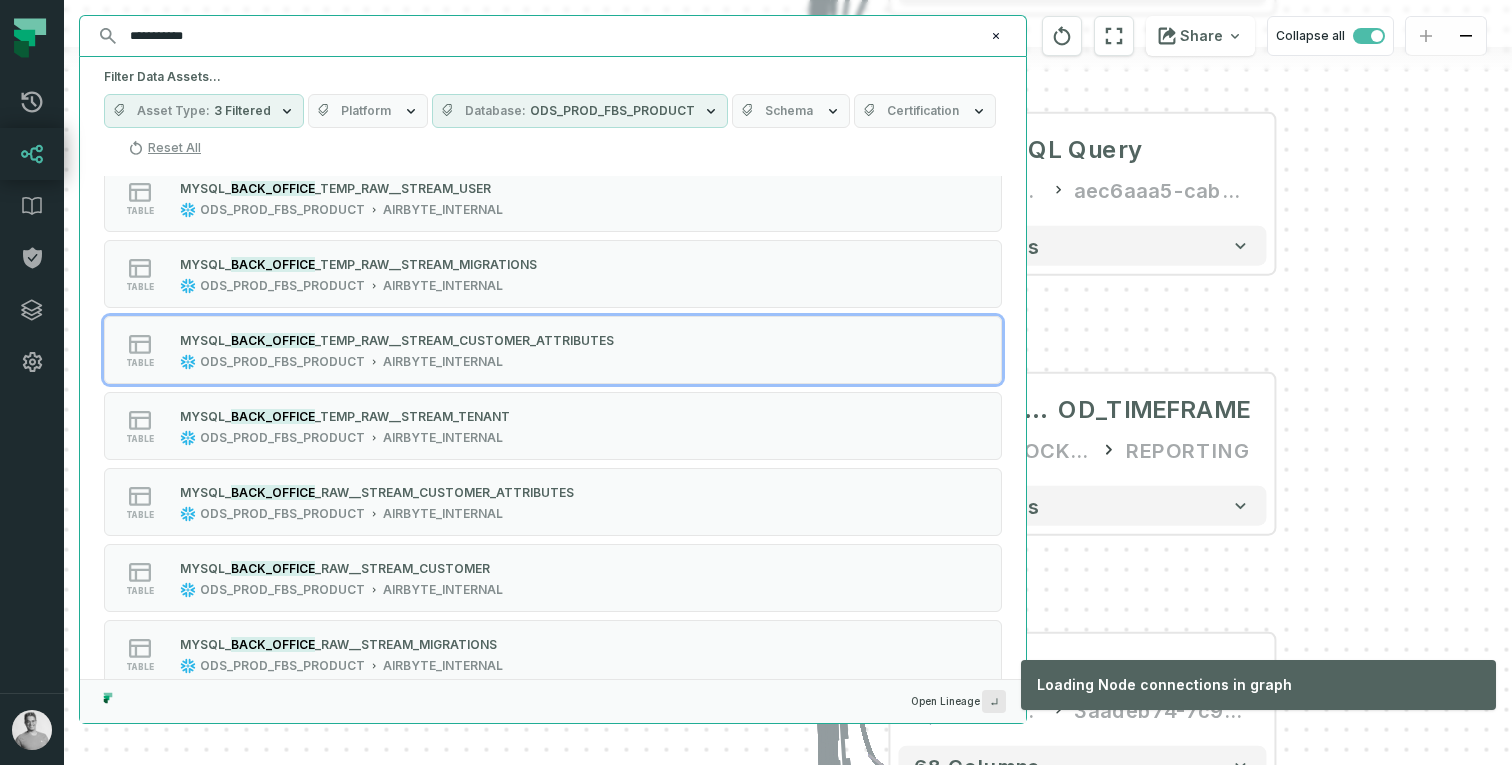 click on "- Custom SQL Query @ login  kpi (389a5dab)   CustomSQL Platform Service + 96 columns + V_TICKETS_SEGMENTATI ON_CHECK_KPI   FIREBLOCKS_PROD REPORTING + 53 columns - Custom SQL Query @ Loading cur ve  (36b9849a)   CustomSQL Project Not Found + 96 columns + Custom SQL Query   CustomSQL c69a921d-b315-0a4c-4dc3-03c34421a249 99 columns - V_TRAVEL_RULE_TICKETS   FIREBLOCKS_PROD REPORTING + 96 columns - V_PLATFORM_DASHB OARD_TICKETS   FIREBLOCKS_DEV REPORTING_PROD_TEMP 95 columns - Custom SQL Query @ Login Dashbo ard (642a7a0a)   CustomSQL Inbar + 96 columns + V_TICKETS_CONNCT   FIREBLOCKS_DEV REPORTING_PROD_TEMP + 2 columns - Custom SQL Query @ tickets-[PERSON_NAME] (f49b20b0)   CustomSQL [PERSON_NAME] 95 columns - Custom SQL Query @ Inbar sess ion (3bd68441)   CustomSQL Inbar + 96 columns - Custom SQL Query   CustomSQL aec6aaa5-cab6-06d7-ad1f-789b23a3f080 68 columns + V_EXECUTIVE_KPIS_PR OD_TIMEFRAME   FIREBLOCKS_PROD REPORTING + 39 columns - Custom SQL Query   CustomSQL 3aadeb74-7c93-c7b0-ef0d-1c192771b93a 68 columns +   + +   +" at bounding box center (788, 382) 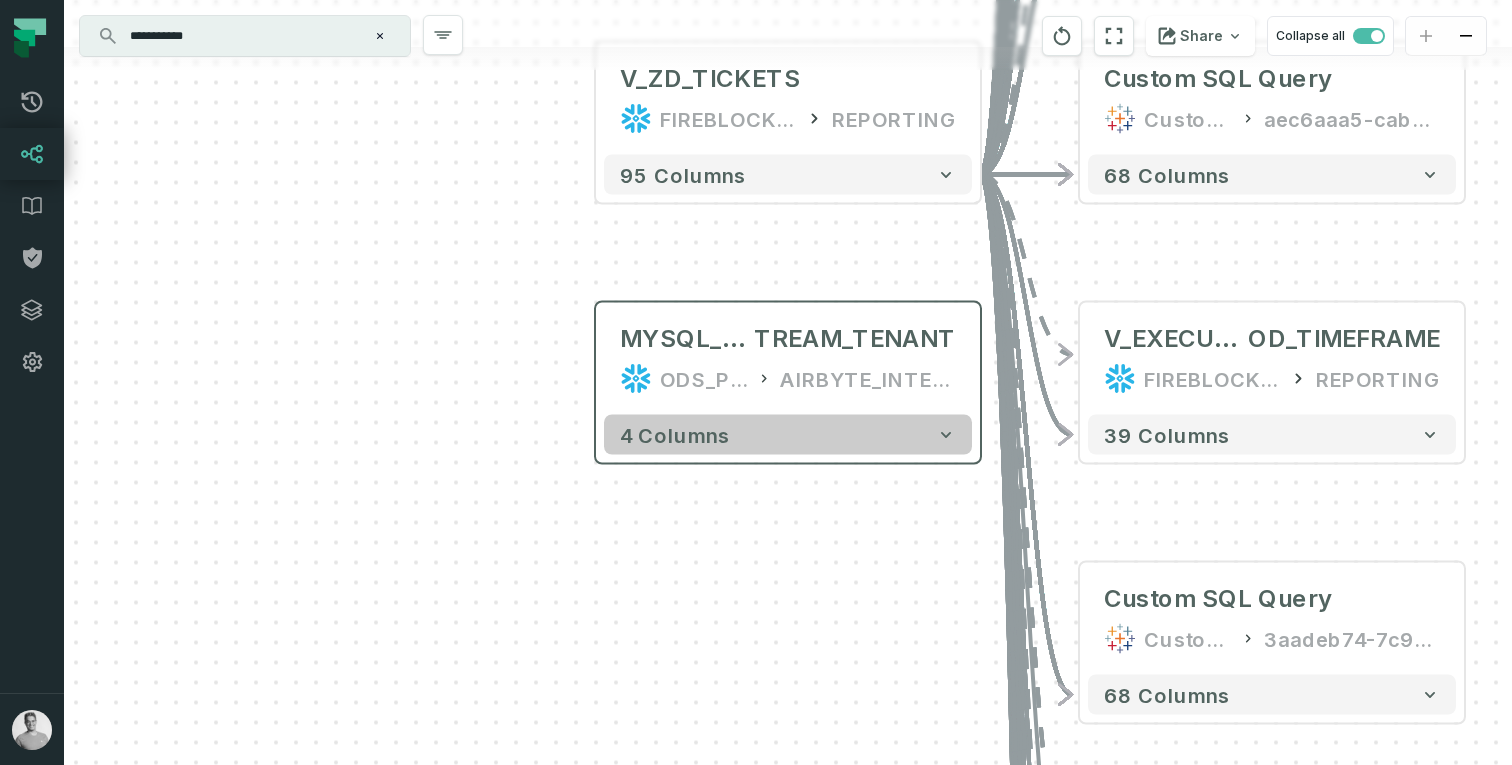 click on "4 columns" at bounding box center [788, 435] 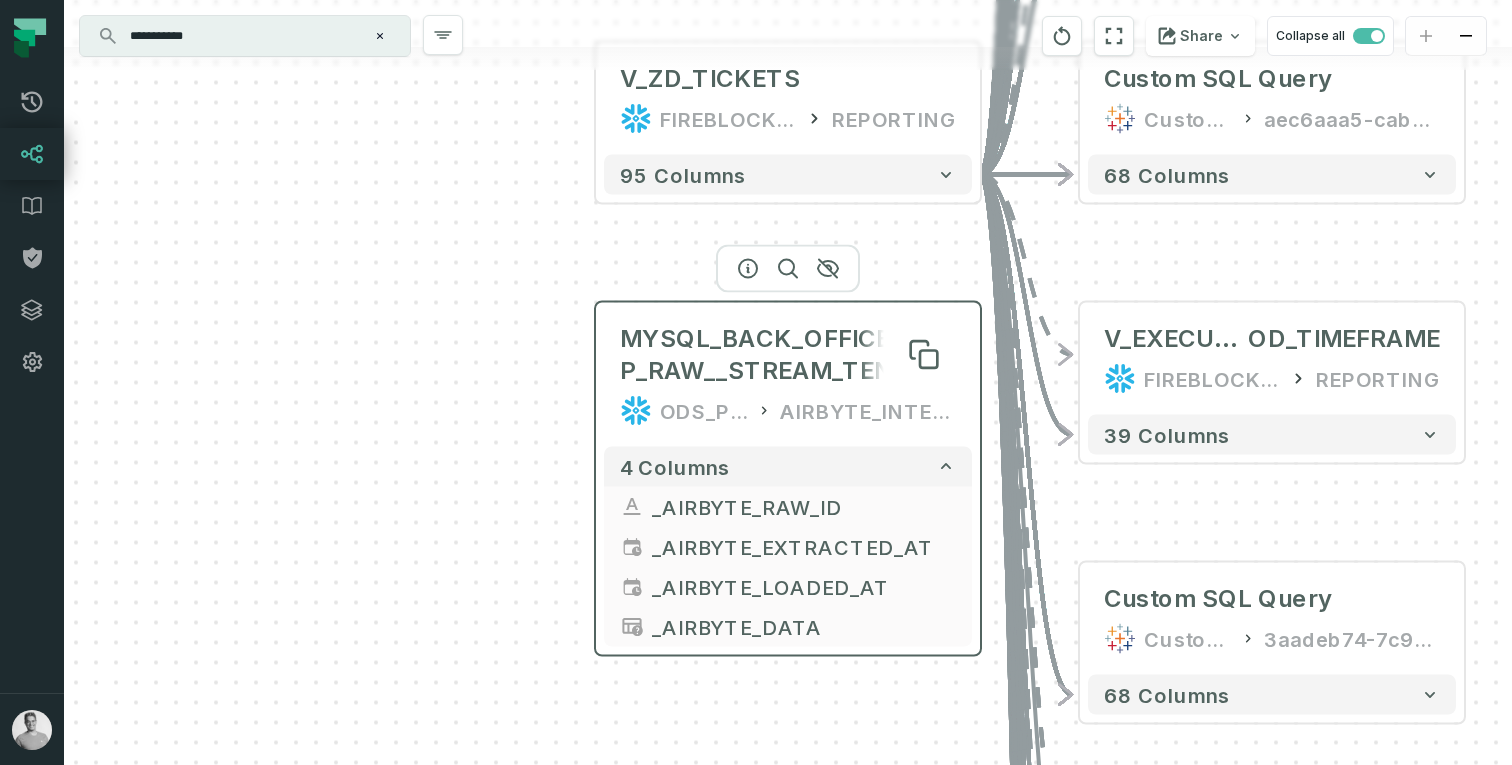 click on "MYSQL_BACK_OFFICE_TEMP_RAW__STREAM_TENANT" at bounding box center (788, 355) 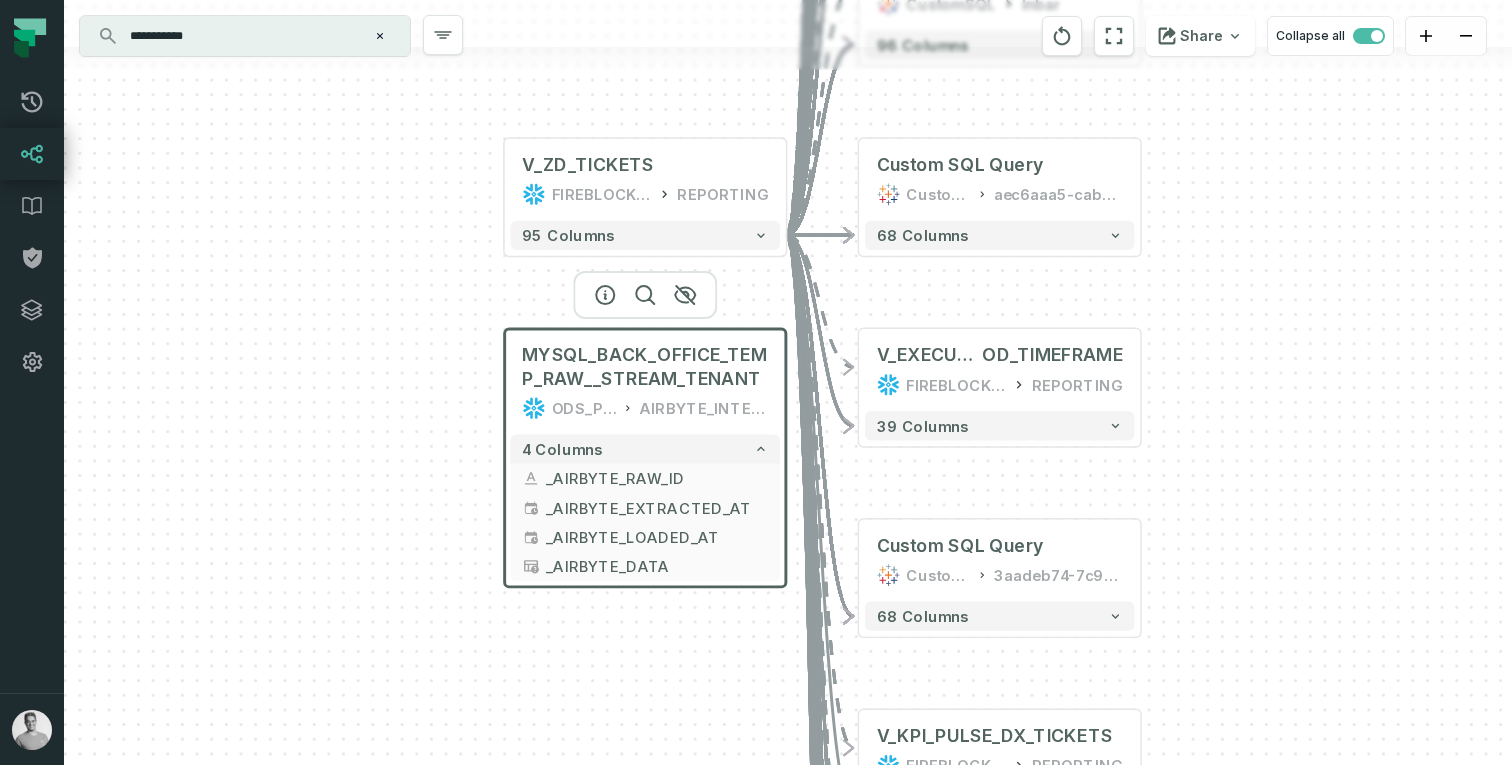 drag, startPoint x: 801, startPoint y: 421, endPoint x: 606, endPoint y: 400, distance: 196.1275 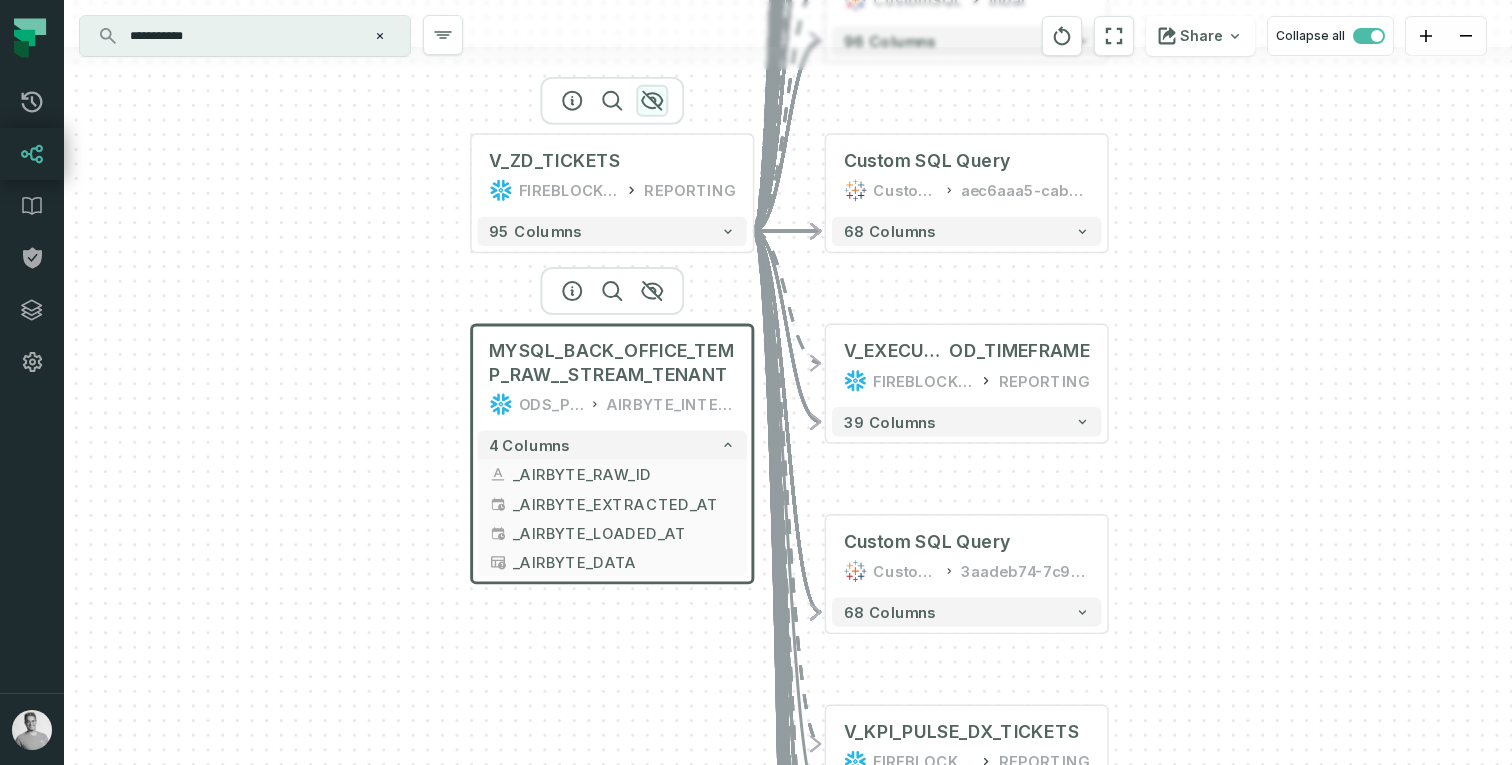 click 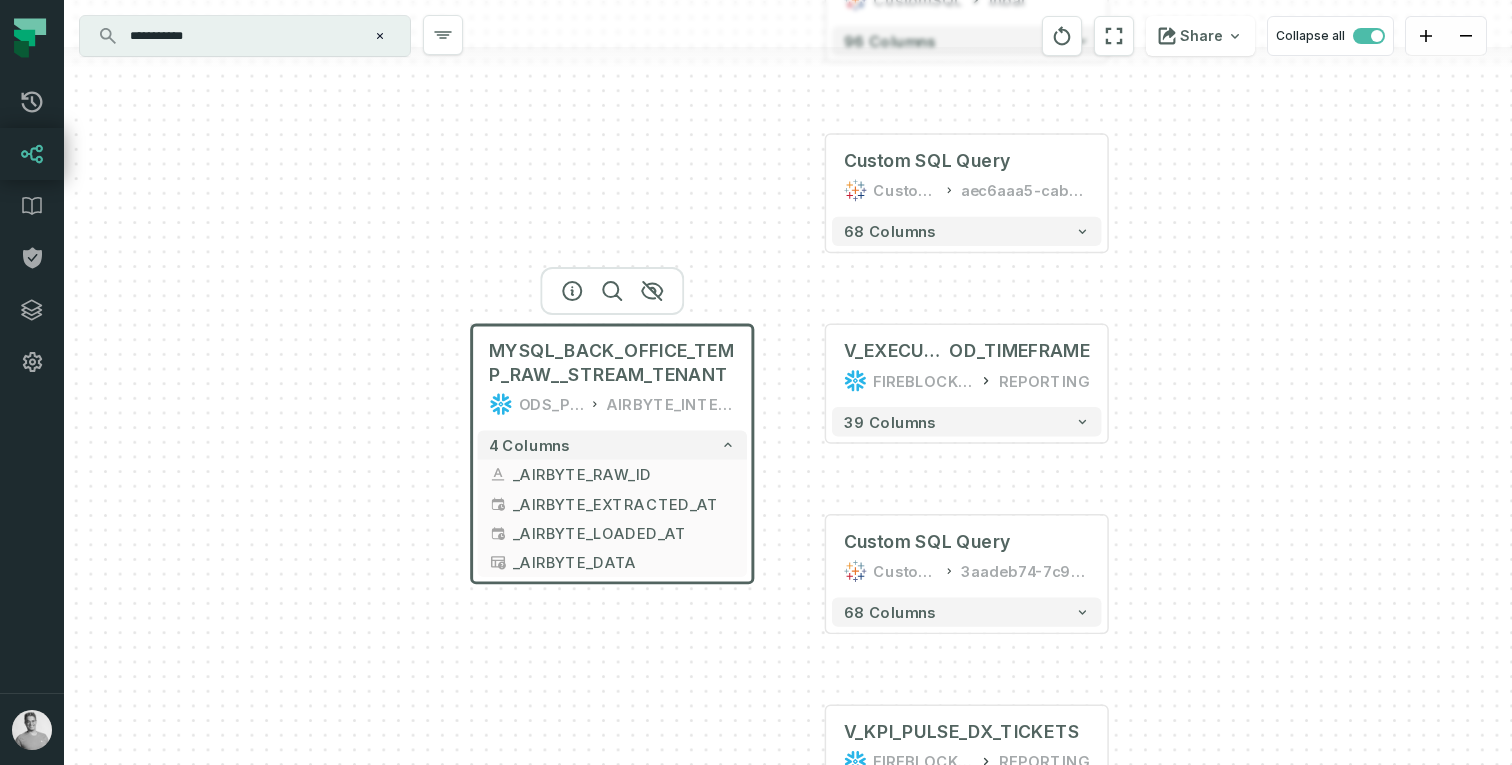 click on "ODS_PROD_FBS_PRODUCT AIRBYTE_INTERNAL" at bounding box center (612, 403) 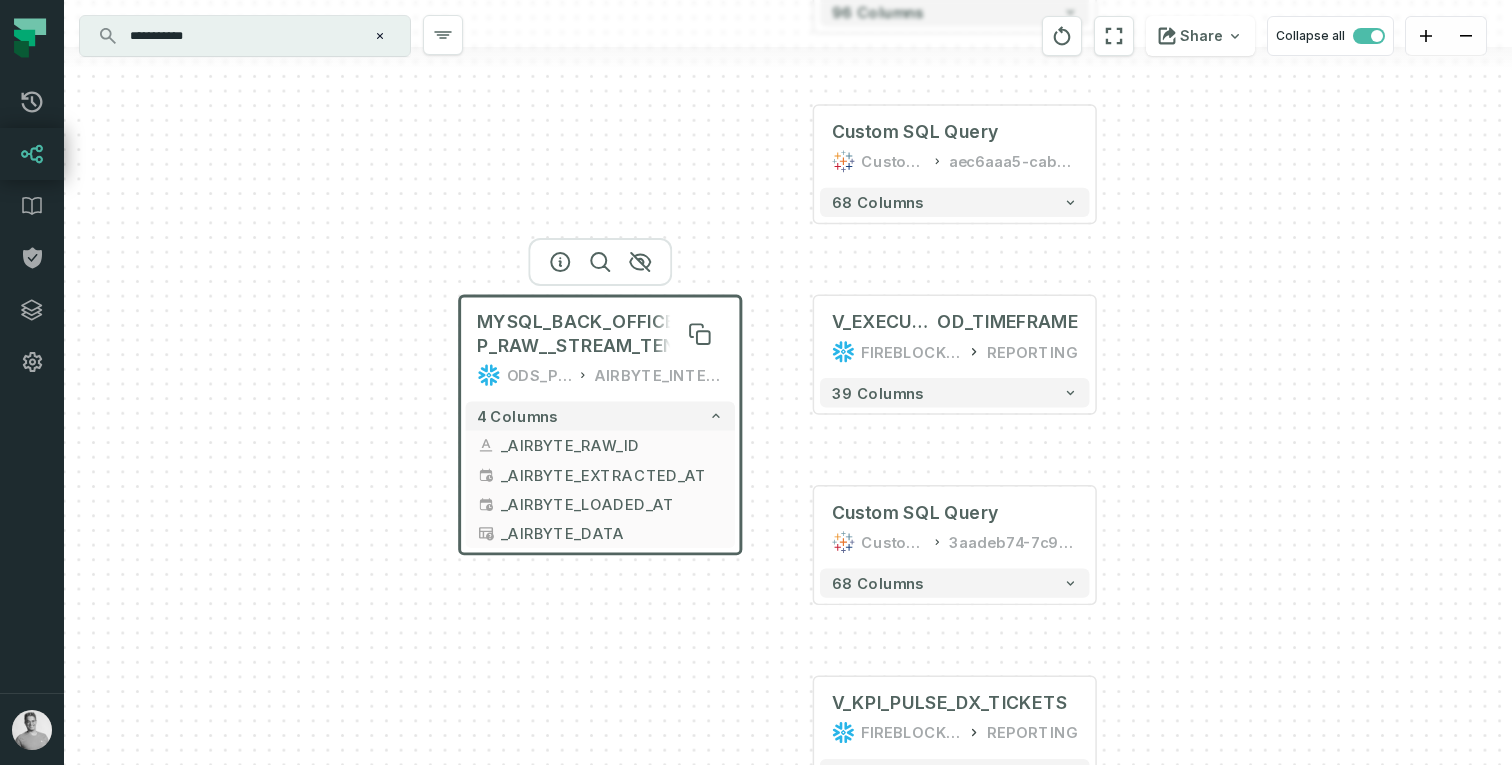 drag, startPoint x: 601, startPoint y: 377, endPoint x: 589, endPoint y: 342, distance: 37 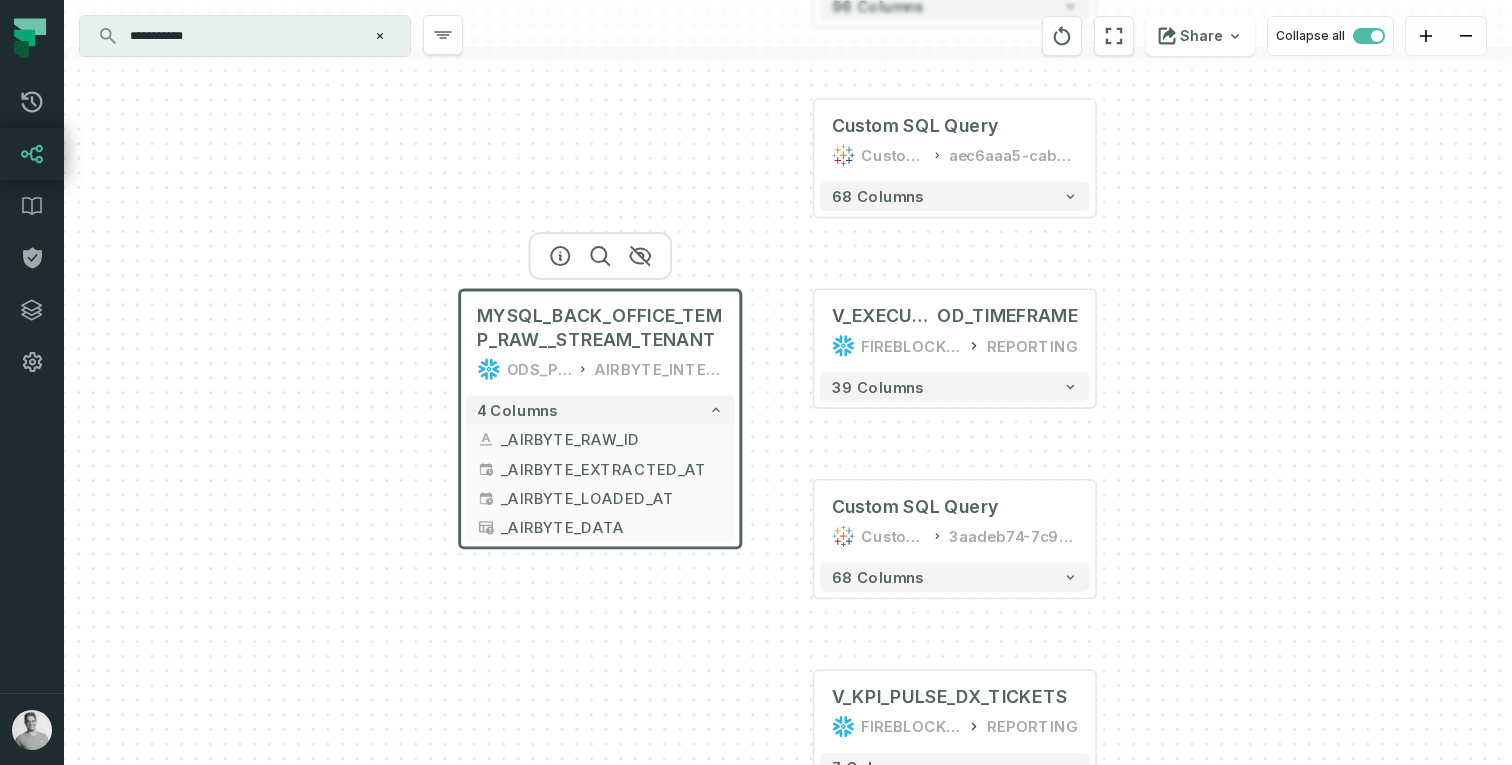 click on "AIRBYTE_INTERNAL" at bounding box center (658, 368) 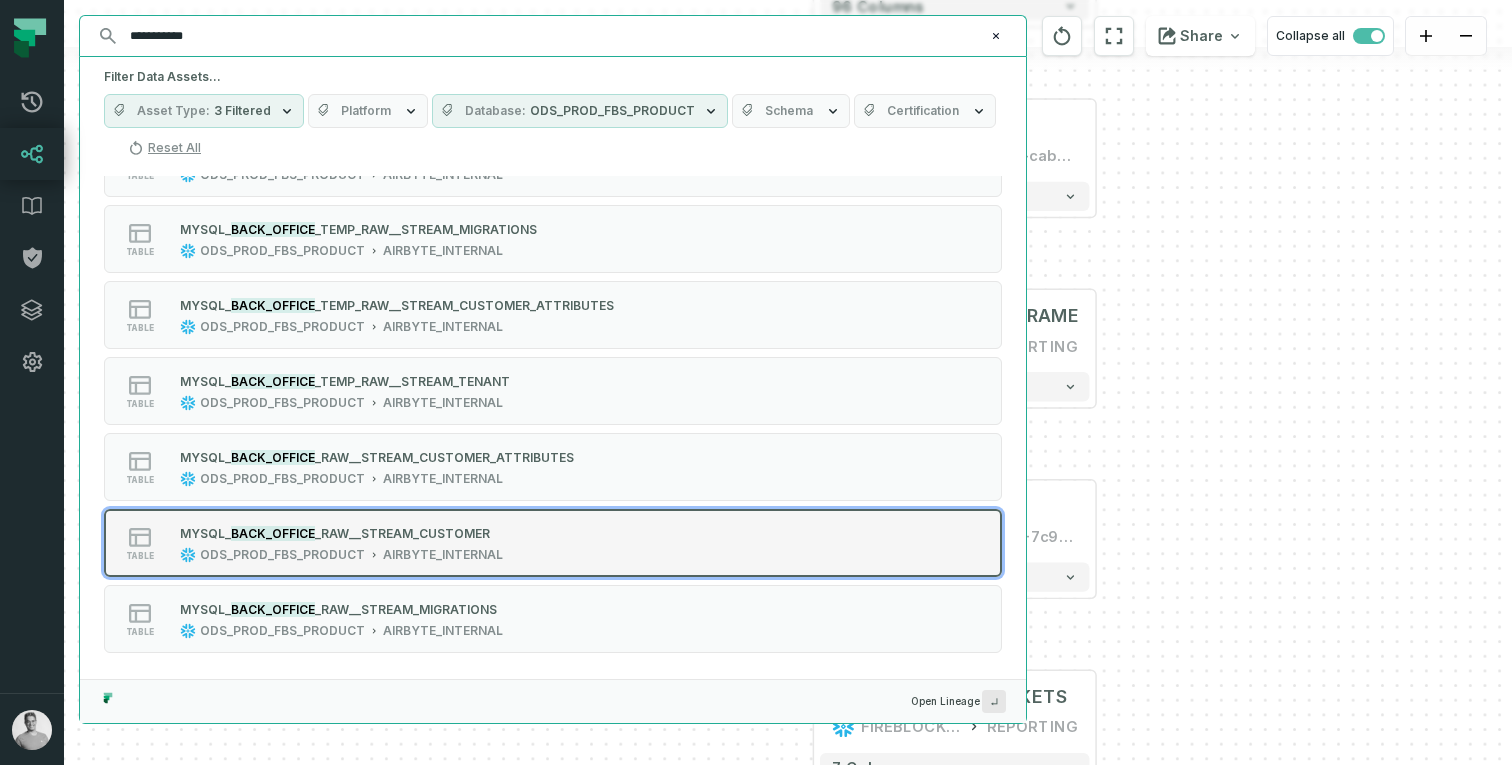 scroll, scrollTop: 0, scrollLeft: 0, axis: both 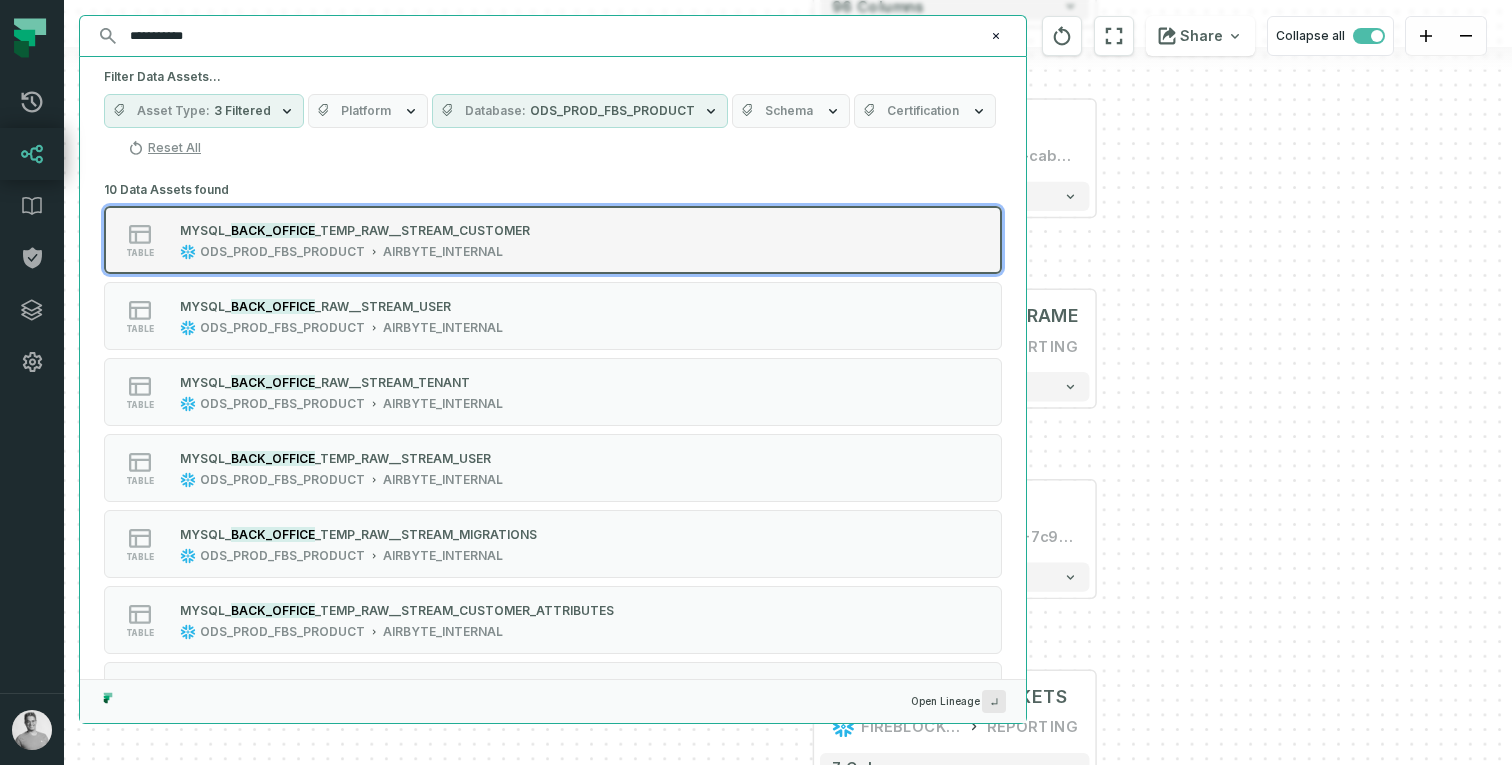 click on "table MYS QL_ BACK_OFFICE _TEMP_RAW__STREAM_CUSTOMER ODS_PROD_FBS_PRODUCT AIRBYTE_INTERNAL" at bounding box center [358, 240] 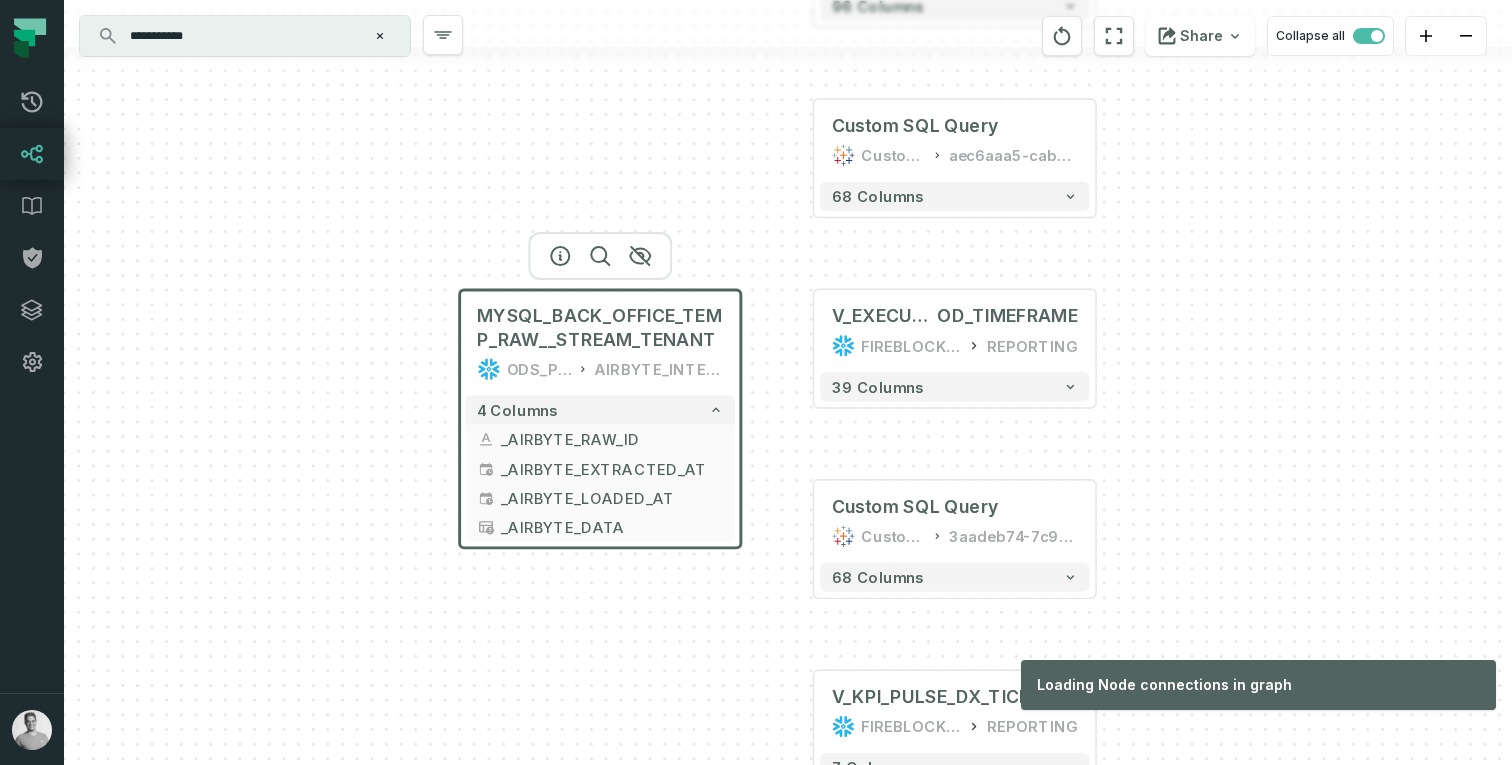 click on "+ Custom SQL Query @ login  kpi (389a5dab)   CustomSQL Platform Service + 96 columns + V_TICKETS_SEGMENTATI ON_CHECK_KPI   FIREBLOCKS_PROD REPORTING + 53 columns + Custom SQL Query @ Loading cur ve  (36b9849a)   CustomSQL Project Not Found + 96 columns + Custom SQL Query   CustomSQL c69a921d-b315-0a4c-4dc3-03c34421a249 99 columns + V_TRAVEL_RULE_TICKETS   FIREBLOCKS_PROD REPORTING + 96 columns + V_PLATFORM_DASHB OARD_TICKETS   FIREBLOCKS_DEV REPORTING_PROD_TEMP 95 columns + Custom SQL Query @ Login Dashbo ard (642a7a0a)   CustomSQL Inbar + 96 columns + V_TICKETS_CONNCT   FIREBLOCKS_DEV REPORTING_PROD_TEMP + 2 columns + Custom SQL Query @ tickets-[PERSON_NAME] (f49b20b0)   CustomSQL [PERSON_NAME] 95 columns + Custom SQL Query @ Inbar sess ion (3bd68441)   CustomSQL Inbar + 96 columns + Custom SQL Query   CustomSQL aec6aaa5-cab6-06d7-ad1f-789b23a3f080 68 columns + V_EXECUTIVE_KPIS_PR OD_TIMEFRAME   FIREBLOCKS_PROD REPORTING + 39 columns + Custom SQL Query   CustomSQL 3aadeb74-7c93-c7b0-ef0d-1c192771b93a 68 columns +   + +   +" at bounding box center (788, 382) 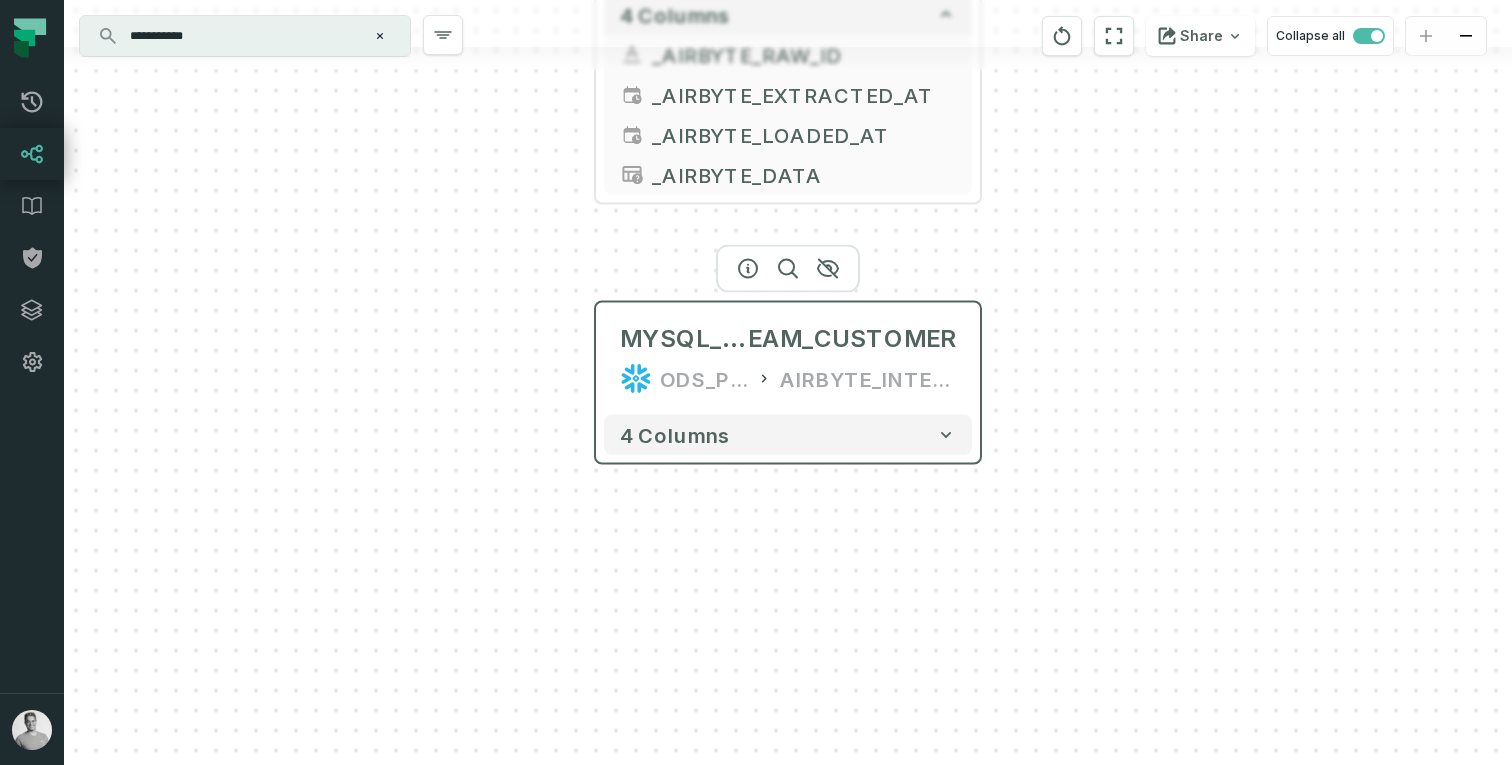 click on "AIRBYTE_INTERNAL" at bounding box center [868, 379] 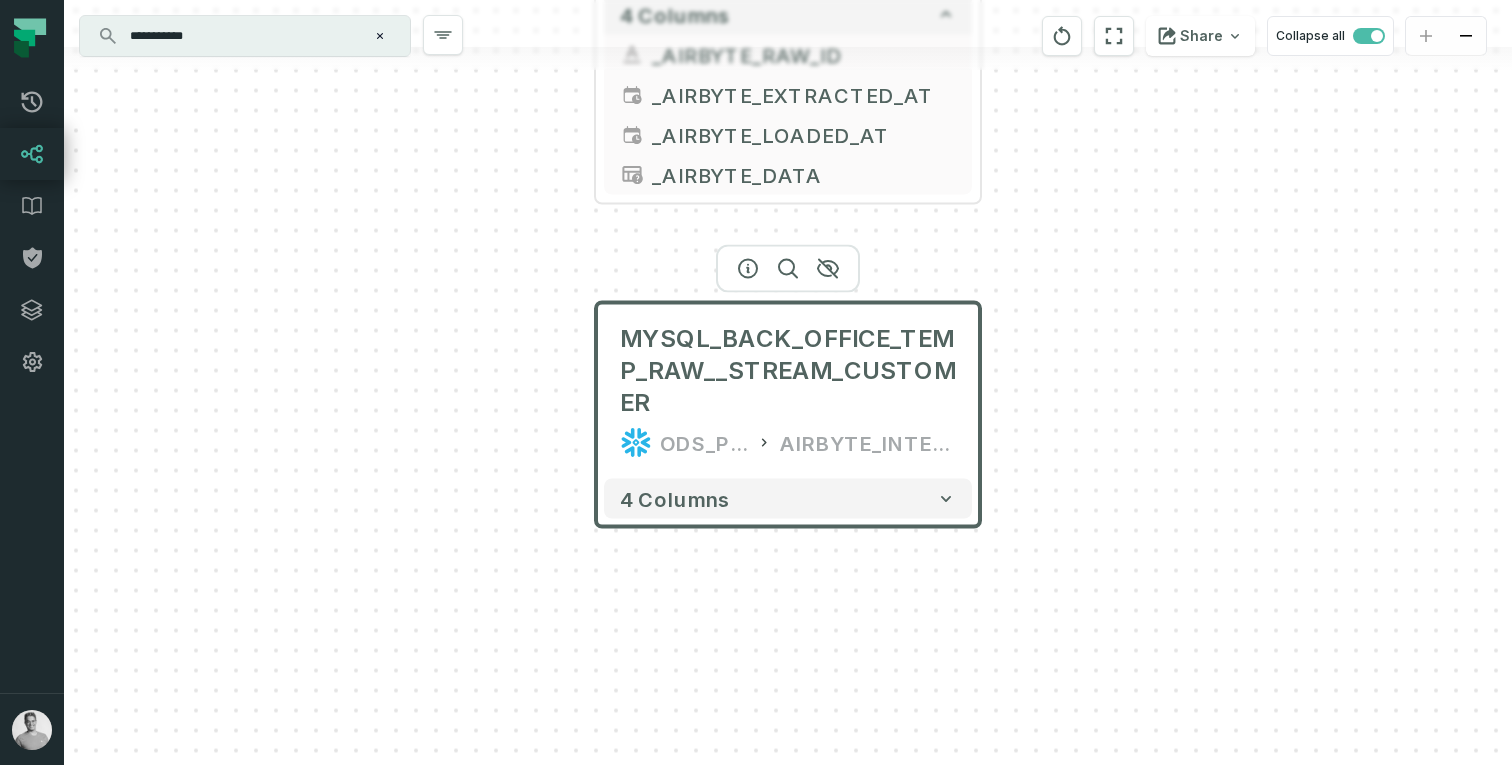 click on "+ Custom SQL Query @ login  kpi (389a5dab)   CustomSQL Platform Service + 96 columns + V_TICKETS_SEGMENTATI ON_CHECK_KPI   FIREBLOCKS_PROD REPORTING + 53 columns + Custom SQL Query @ Loading cur ve  (36b9849a)   CustomSQL Project Not Found + 96 columns + Custom SQL Query   CustomSQL c69a921d-b315-0a4c-4dc3-03c34421a249 99 columns + V_TRAVEL_RULE_TICKETS   FIREBLOCKS_PROD REPORTING + 96 columns + V_PLATFORM_DASHB OARD_TICKETS   FIREBLOCKS_DEV REPORTING_PROD_TEMP 95 columns + Custom SQL Query @ Login Dashbo ard (642a7a0a)   CustomSQL Inbar + 96 columns + V_TICKETS_CONNCT   FIREBLOCKS_DEV REPORTING_PROD_TEMP + 2 columns + Custom SQL Query @ tickets-[PERSON_NAME] (f49b20b0)   CustomSQL [PERSON_NAME] 95 columns + Custom SQL Query @ Inbar sess ion (3bd68441)   CustomSQL Inbar + 96 columns + Custom SQL Query   CustomSQL aec6aaa5-cab6-06d7-ad1f-789b23a3f080 68 columns + V_EXECUTIVE_KPIS_PR OD_TIMEFRAME   FIREBLOCKS_PROD REPORTING + 39 columns + Custom SQL Query   CustomSQL 3aadeb74-7c93-c7b0-ef0d-1c192771b93a 68 columns +   + +   +" at bounding box center [788, 382] 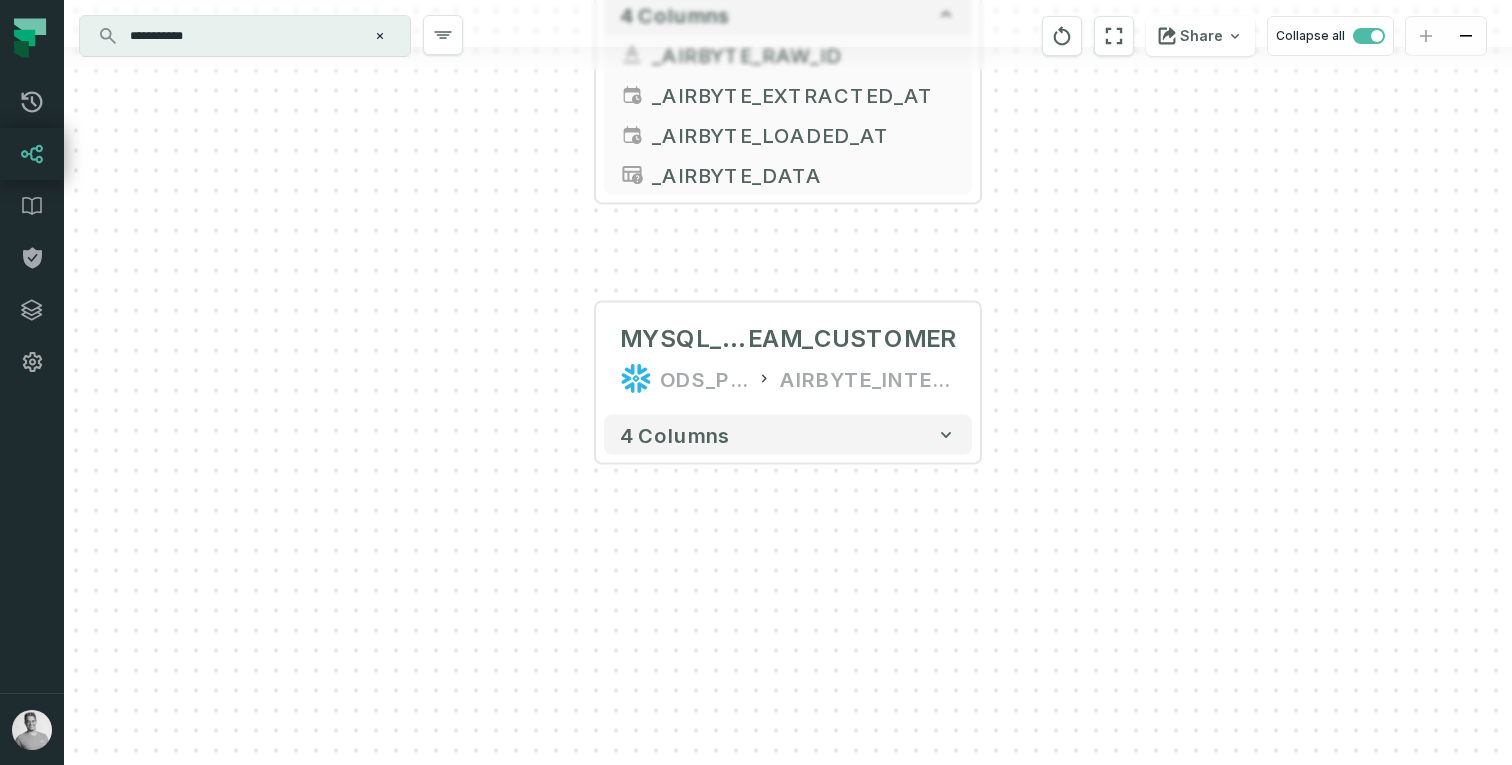 click on "+ Custom SQL Query @ login  kpi (389a5dab)   CustomSQL Platform Service + 96 columns + V_TICKETS_SEGMENTATI ON_CHECK_KPI   FIREBLOCKS_PROD REPORTING + 53 columns + Custom SQL Query @ Loading cur ve  (36b9849a)   CustomSQL Project Not Found + 96 columns + Custom SQL Query   CustomSQL c69a921d-b315-0a4c-4dc3-03c34421a249 99 columns + V_TRAVEL_RULE_TICKETS   FIREBLOCKS_PROD REPORTING + 96 columns + V_PLATFORM_DASHB OARD_TICKETS   FIREBLOCKS_DEV REPORTING_PROD_TEMP 95 columns + Custom SQL Query @ Login Dashbo ard (642a7a0a)   CustomSQL Inbar + 96 columns + V_TICKETS_CONNCT   FIREBLOCKS_DEV REPORTING_PROD_TEMP + 2 columns + Custom SQL Query @ tickets-[PERSON_NAME] (f49b20b0)   CustomSQL [PERSON_NAME] 95 columns + Custom SQL Query @ Inbar sess ion (3bd68441)   CustomSQL Inbar + 96 columns + Custom SQL Query   CustomSQL aec6aaa5-cab6-06d7-ad1f-789b23a3f080 68 columns + V_EXECUTIVE_KPIS_PR OD_TIMEFRAME   FIREBLOCKS_PROD REPORTING + 39 columns + Custom SQL Query   CustomSQL 3aadeb74-7c93-c7b0-ef0d-1c192771b93a 68 columns +   + +   +" at bounding box center [788, 382] 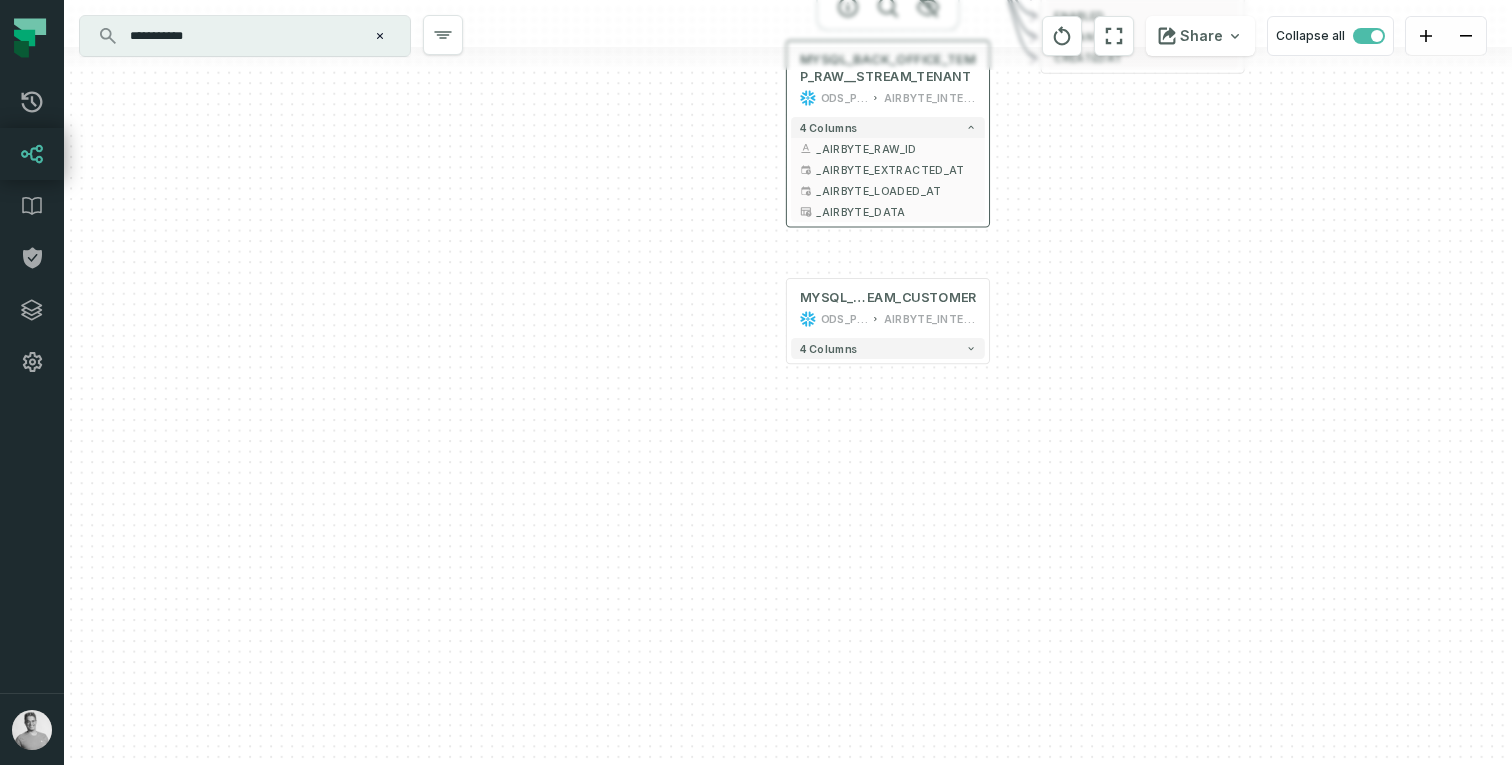 click on "AIRBYTE_INTERNAL" at bounding box center (930, 98) 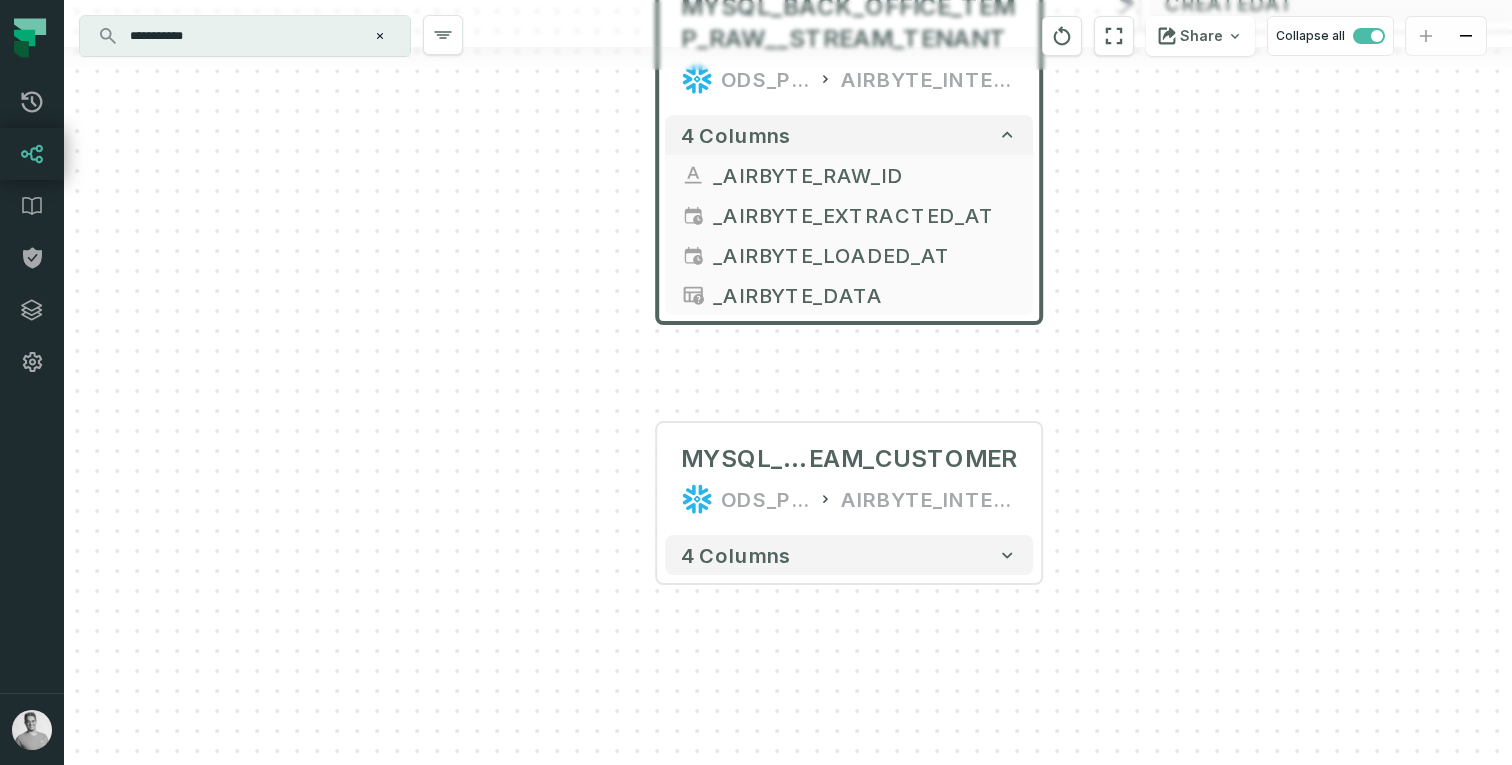 click at bounding box center (788, 58) 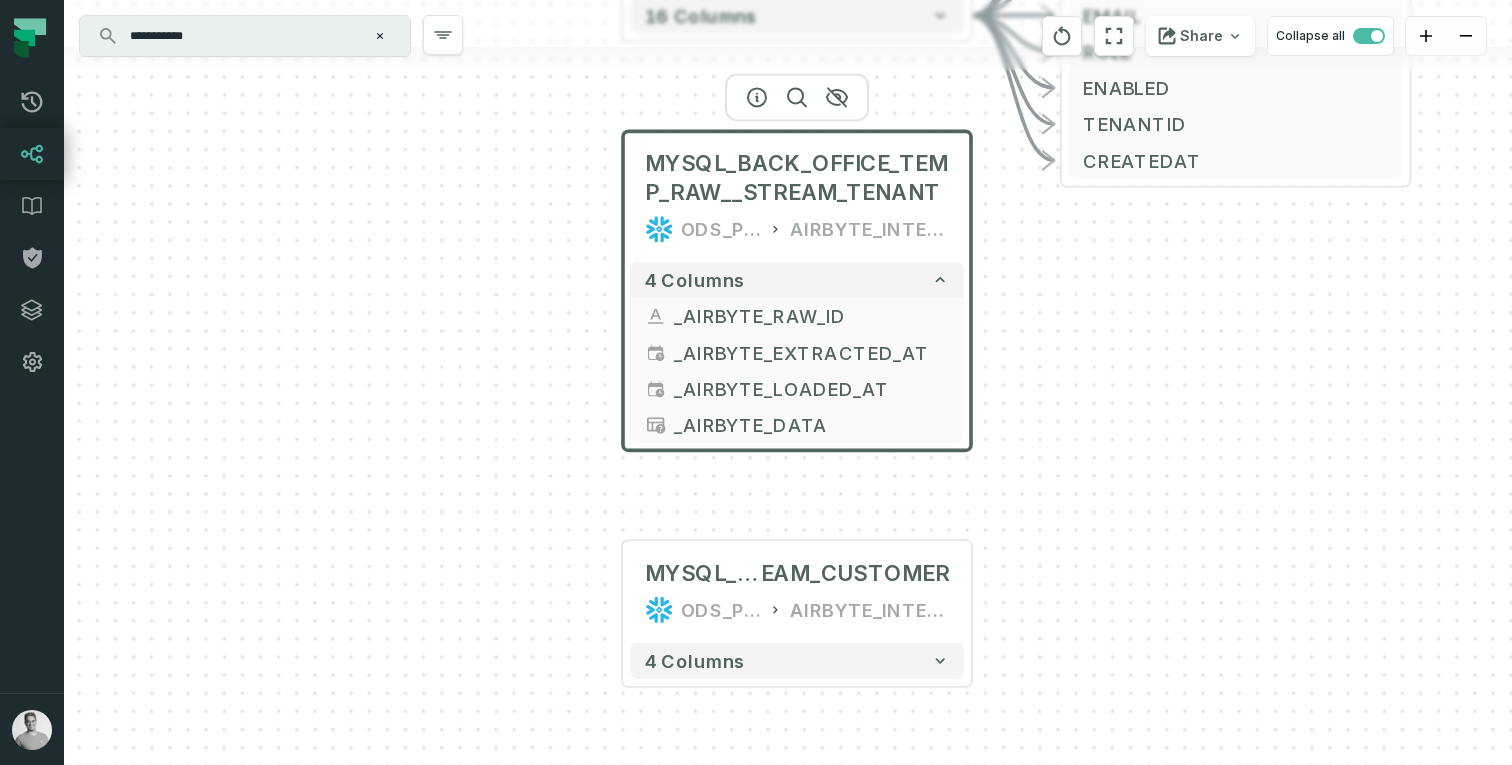 drag, startPoint x: 1086, startPoint y: 324, endPoint x: 1034, endPoint y: 442, distance: 128.9496 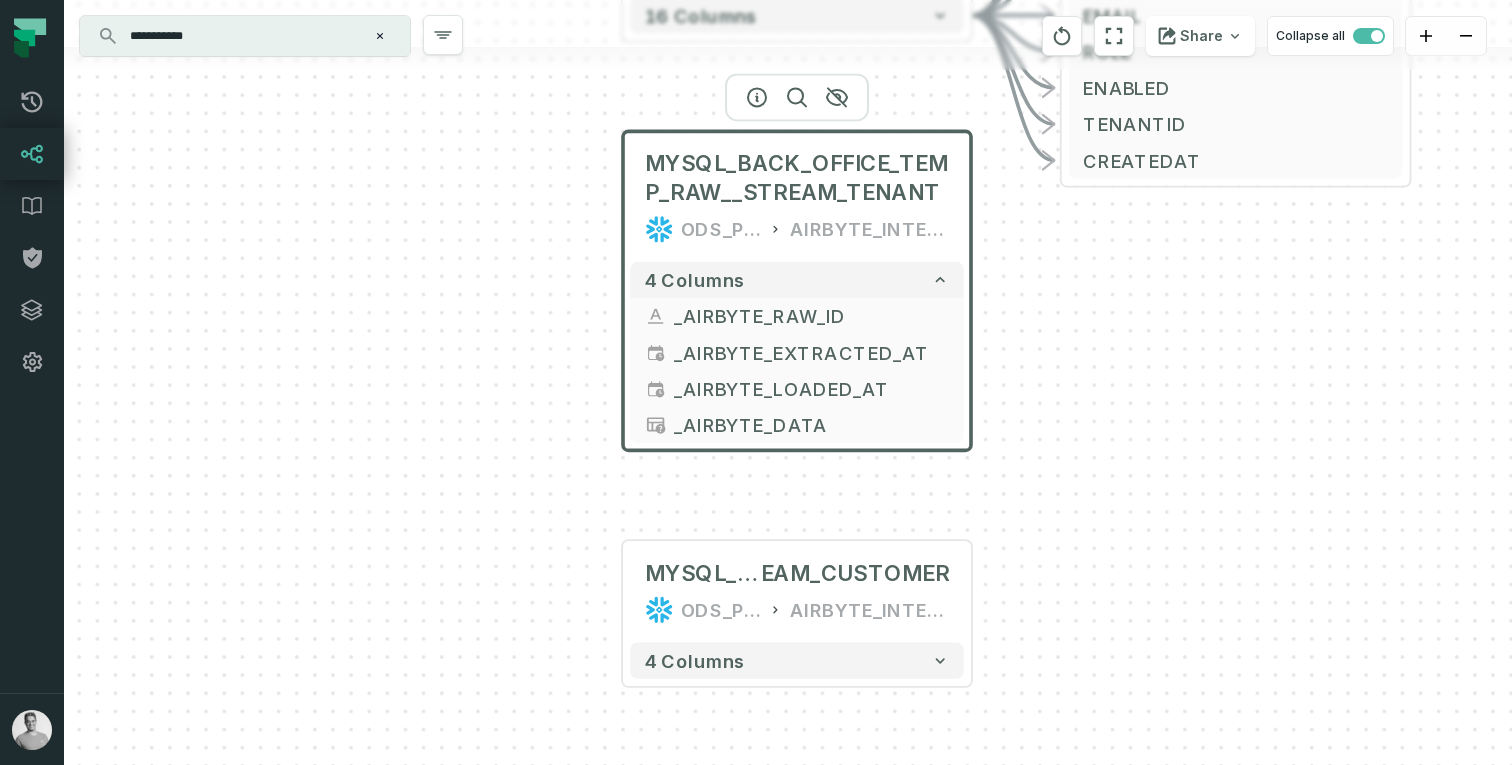 click on "MYSQL_BACK_OFFICE_TEMP_RAW__STREAM_TENANT   ODS_PROD_FBS_PRODUCT AIRBYTE_INTERNAL" at bounding box center (797, 197) 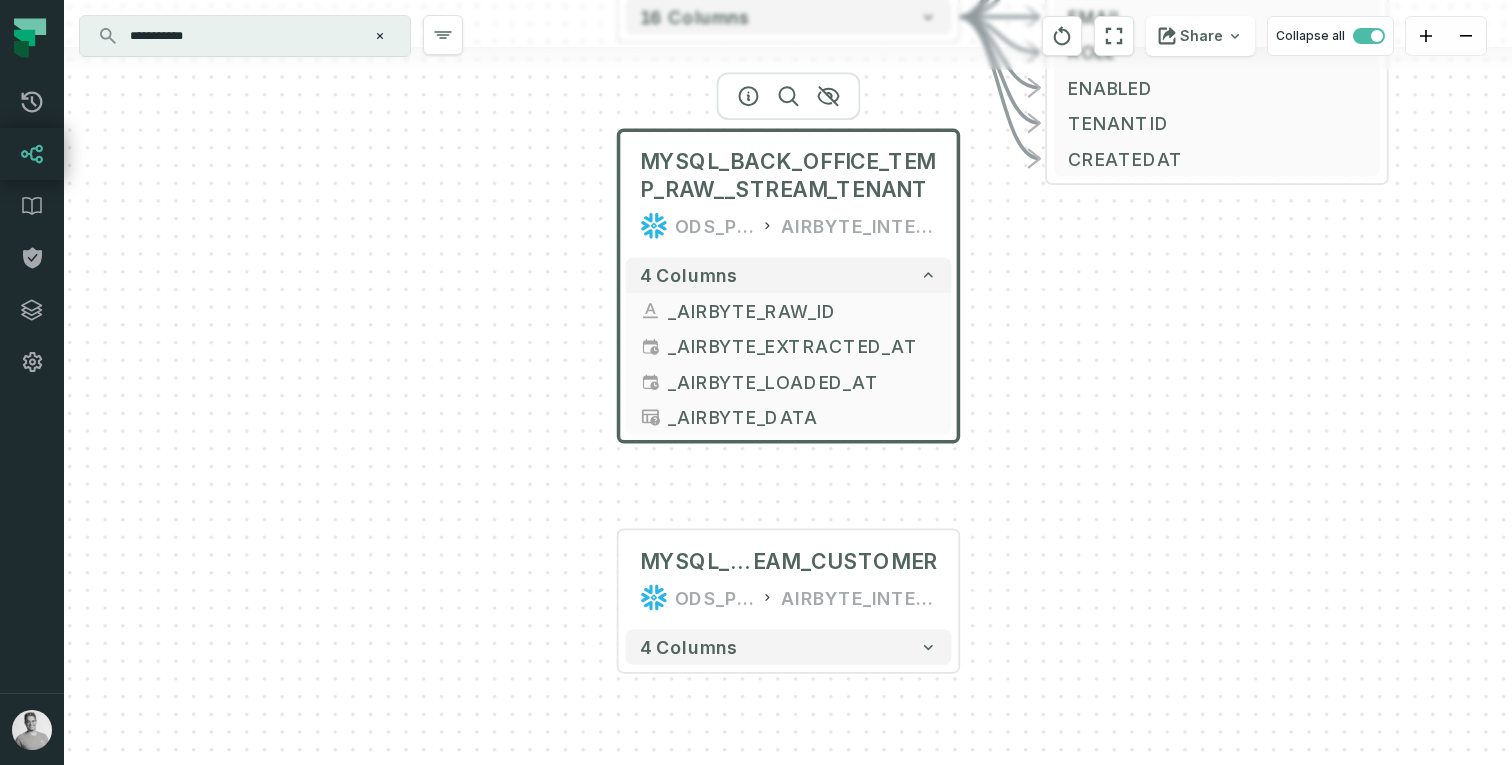 click 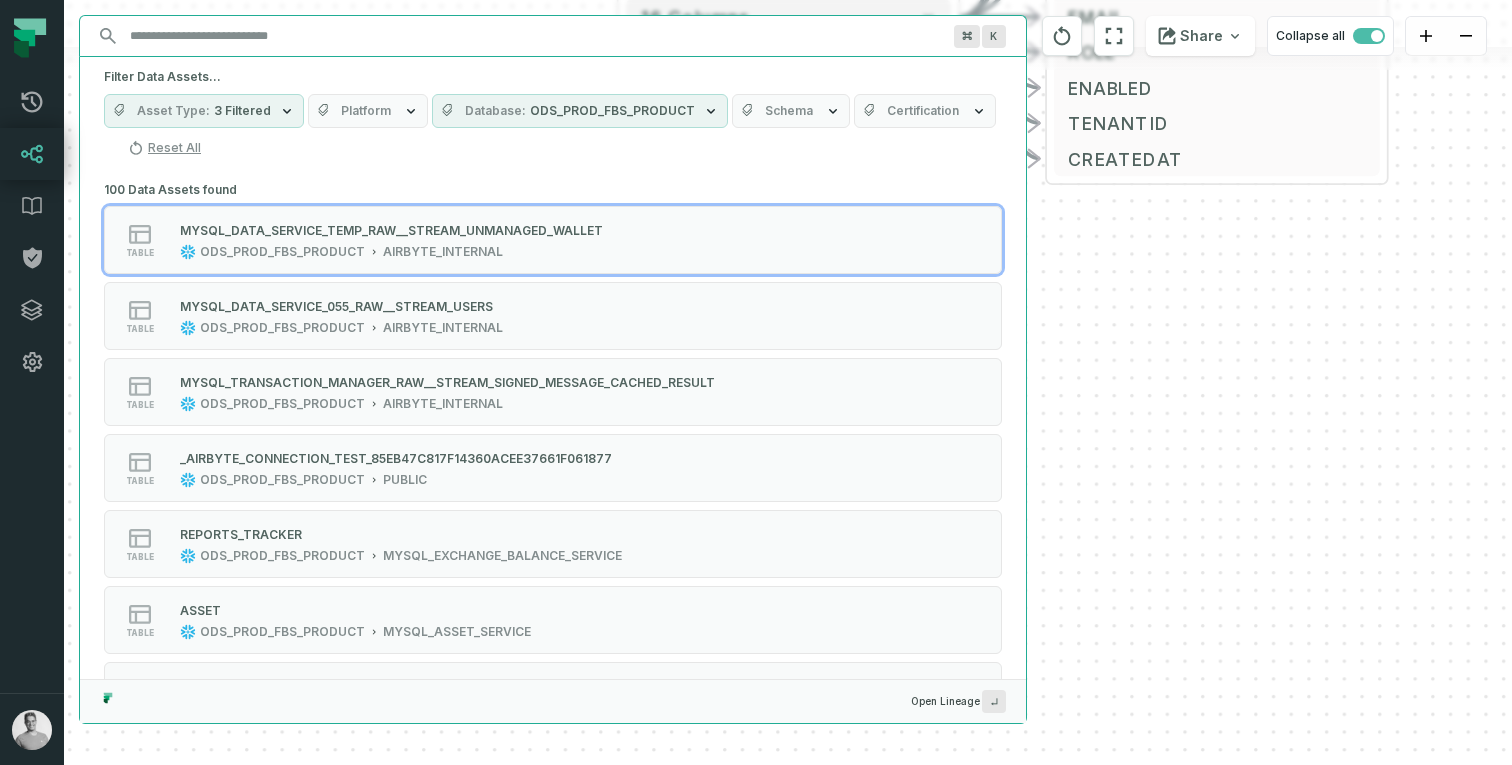 click on "+ Custom SQL Query @ login  kpi (389a5dab)   CustomSQL Platform Service + 96 columns + V_TICKETS_SEGMENTATI ON_CHECK_KPI   FIREBLOCKS_PROD REPORTING + 53 columns + Custom SQL Query @ Loading cur ve  (36b9849a)   CustomSQL Project Not Found + 96 columns + Custom SQL Query   CustomSQL c69a921d-b315-0a4c-4dc3-03c34421a249 99 columns + V_TRAVEL_RULE_TICKETS   FIREBLOCKS_PROD REPORTING + 96 columns + V_PLATFORM_DASHB OARD_TICKETS   FIREBLOCKS_DEV REPORTING_PROD_TEMP 95 columns + Custom SQL Query @ Login Dashbo ard (642a7a0a)   CustomSQL Inbar + 96 columns + V_TICKETS_CONNCT   FIREBLOCKS_DEV REPORTING_PROD_TEMP + 2 columns + Custom SQL Query @ tickets-[PERSON_NAME] (f49b20b0)   CustomSQL [PERSON_NAME] 95 columns + Custom SQL Query @ Inbar sess ion (3bd68441)   CustomSQL Inbar + 96 columns + Custom SQL Query   CustomSQL aec6aaa5-cab6-06d7-ad1f-789b23a3f080 68 columns + V_EXECUTIVE_KPIS_PR OD_TIMEFRAME   FIREBLOCKS_PROD REPORTING + 39 columns + Custom SQL Query   CustomSQL 3aadeb74-7c93-c7b0-ef0d-1c192771b93a 68 columns +   + +   +" at bounding box center (788, 382) 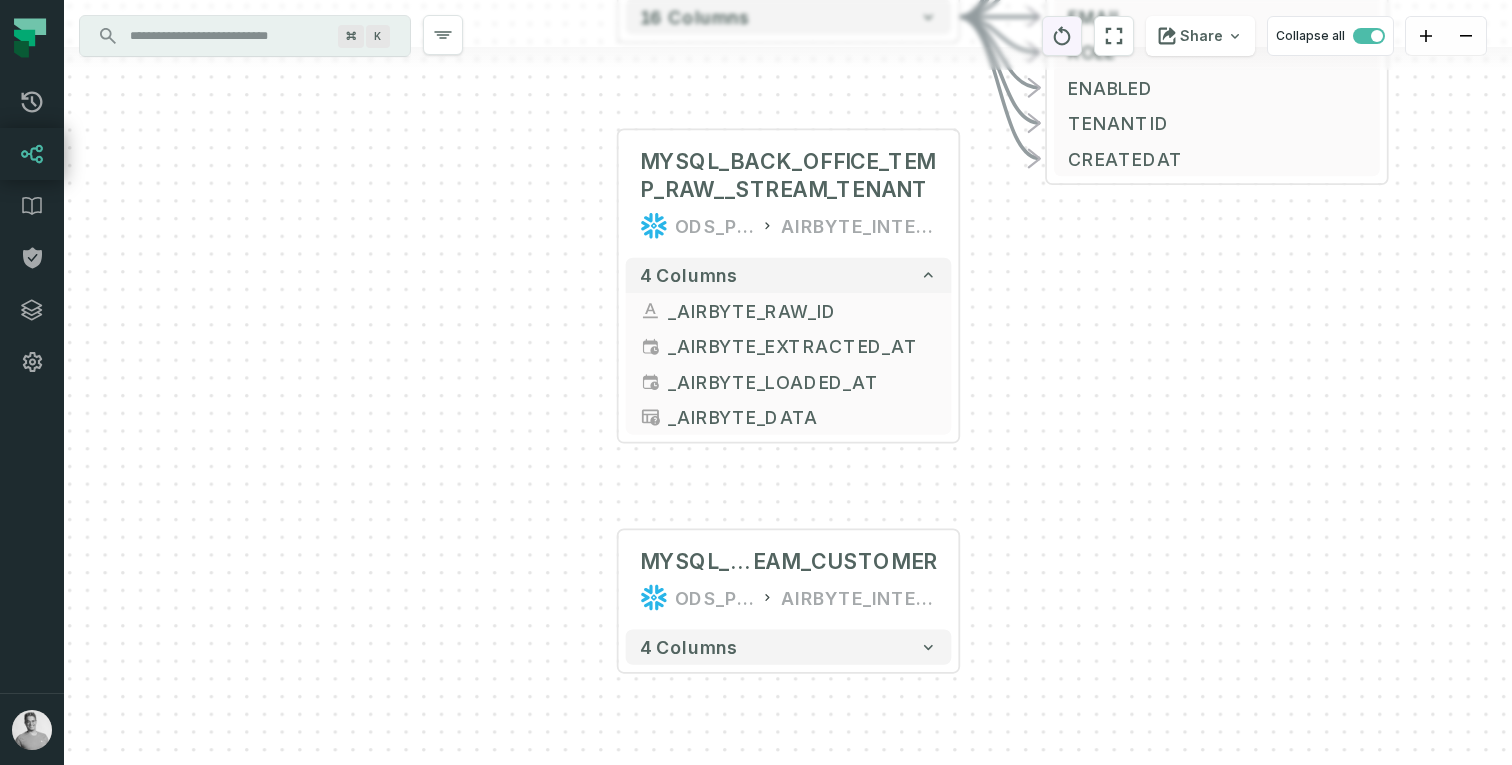 click 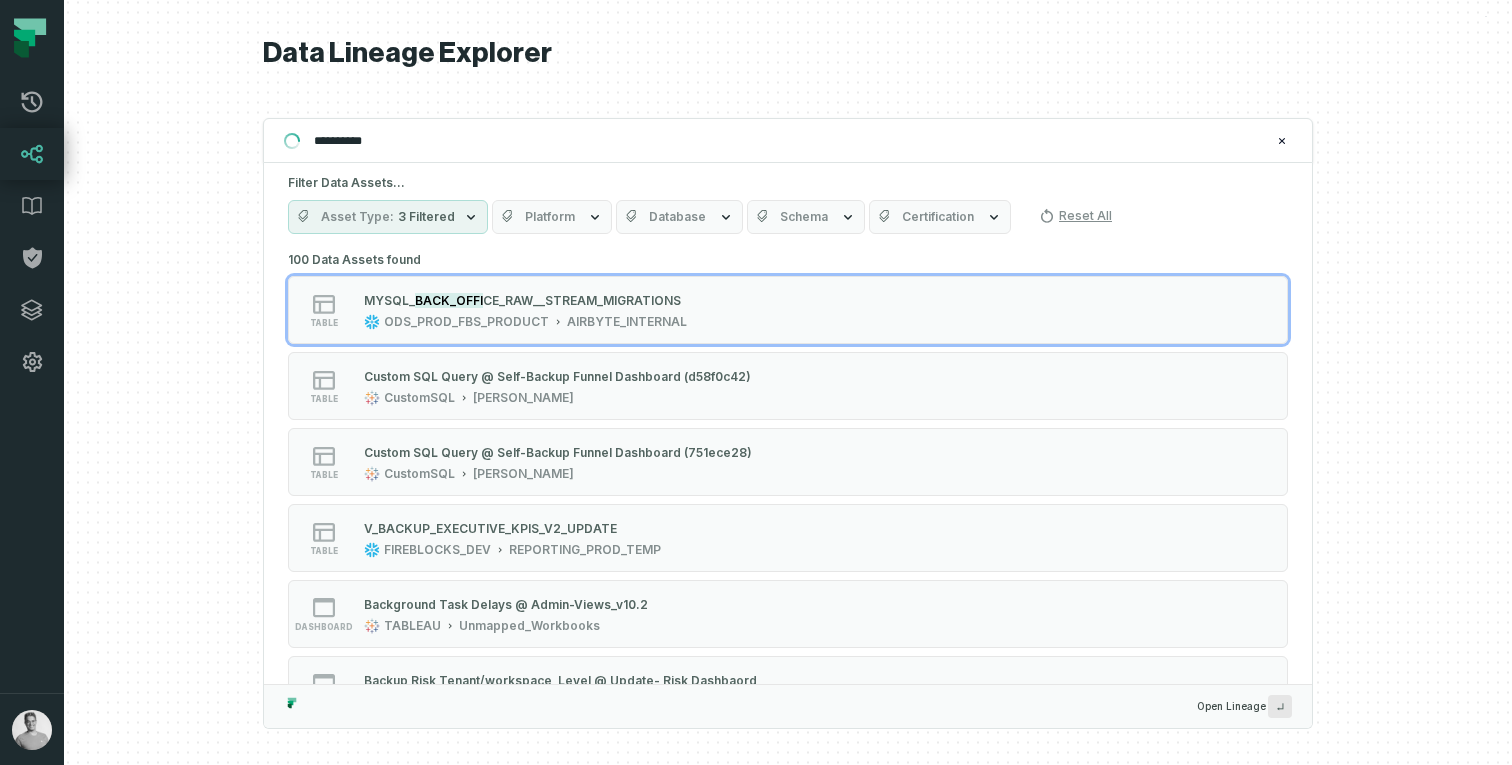type on "**********" 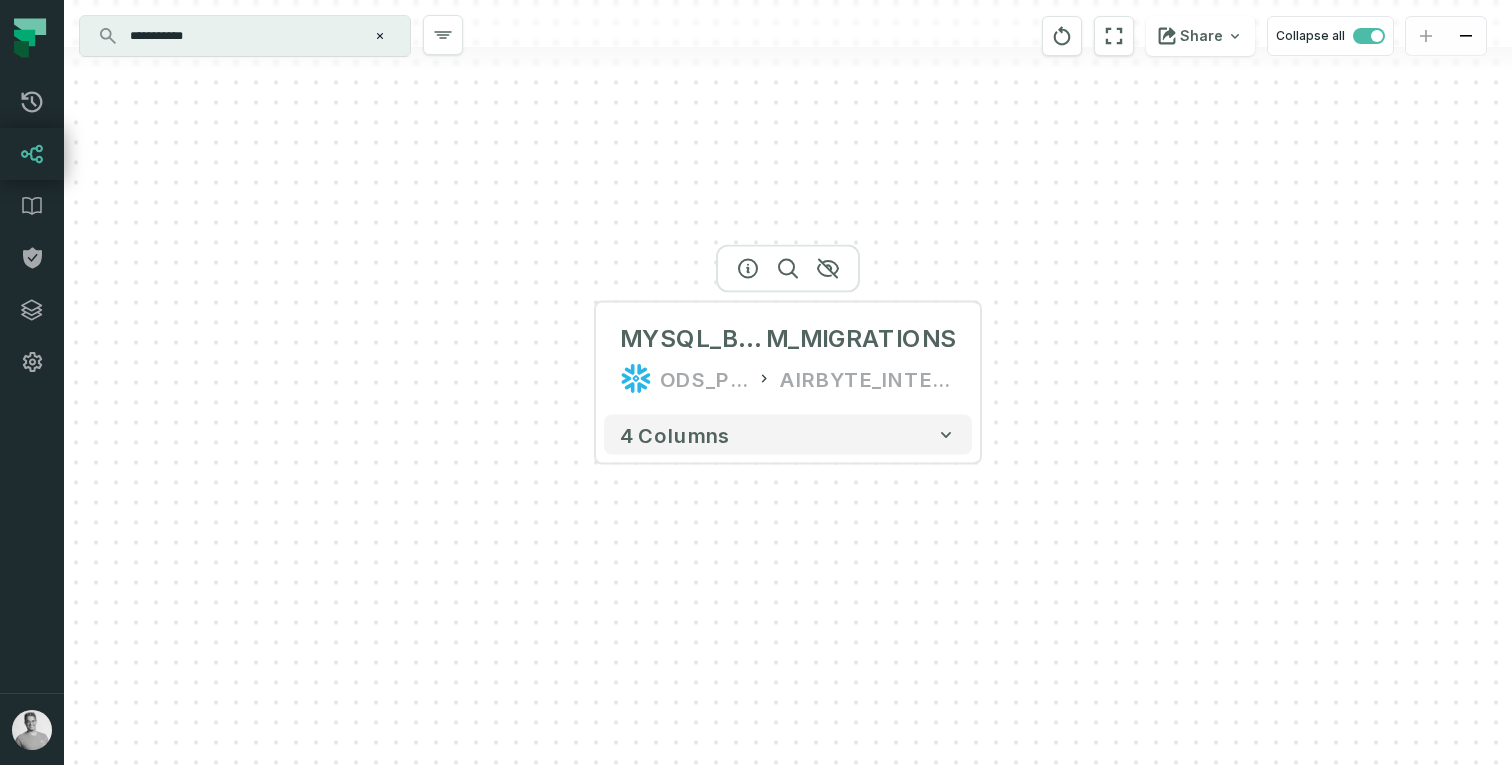click at bounding box center (788, 269) 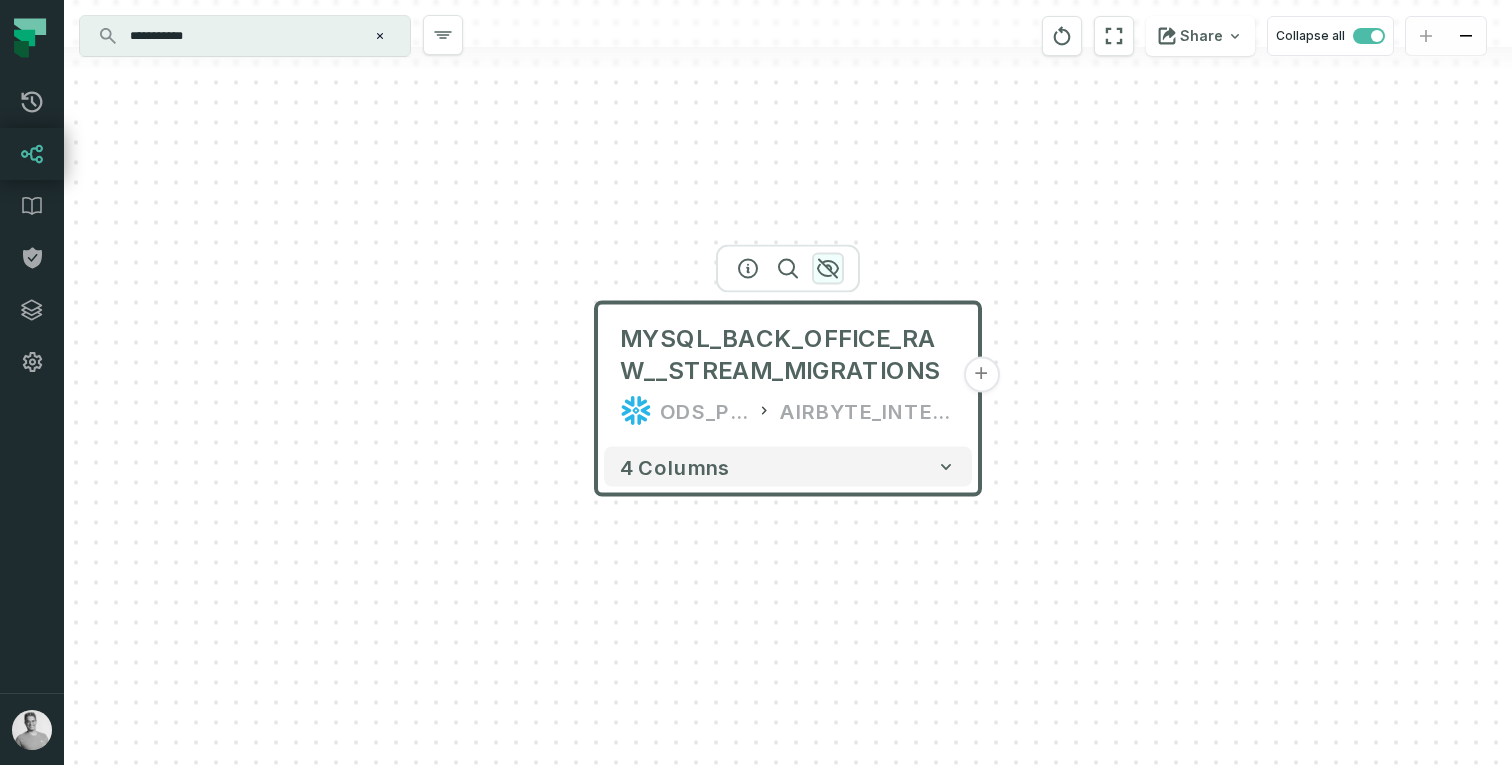 click 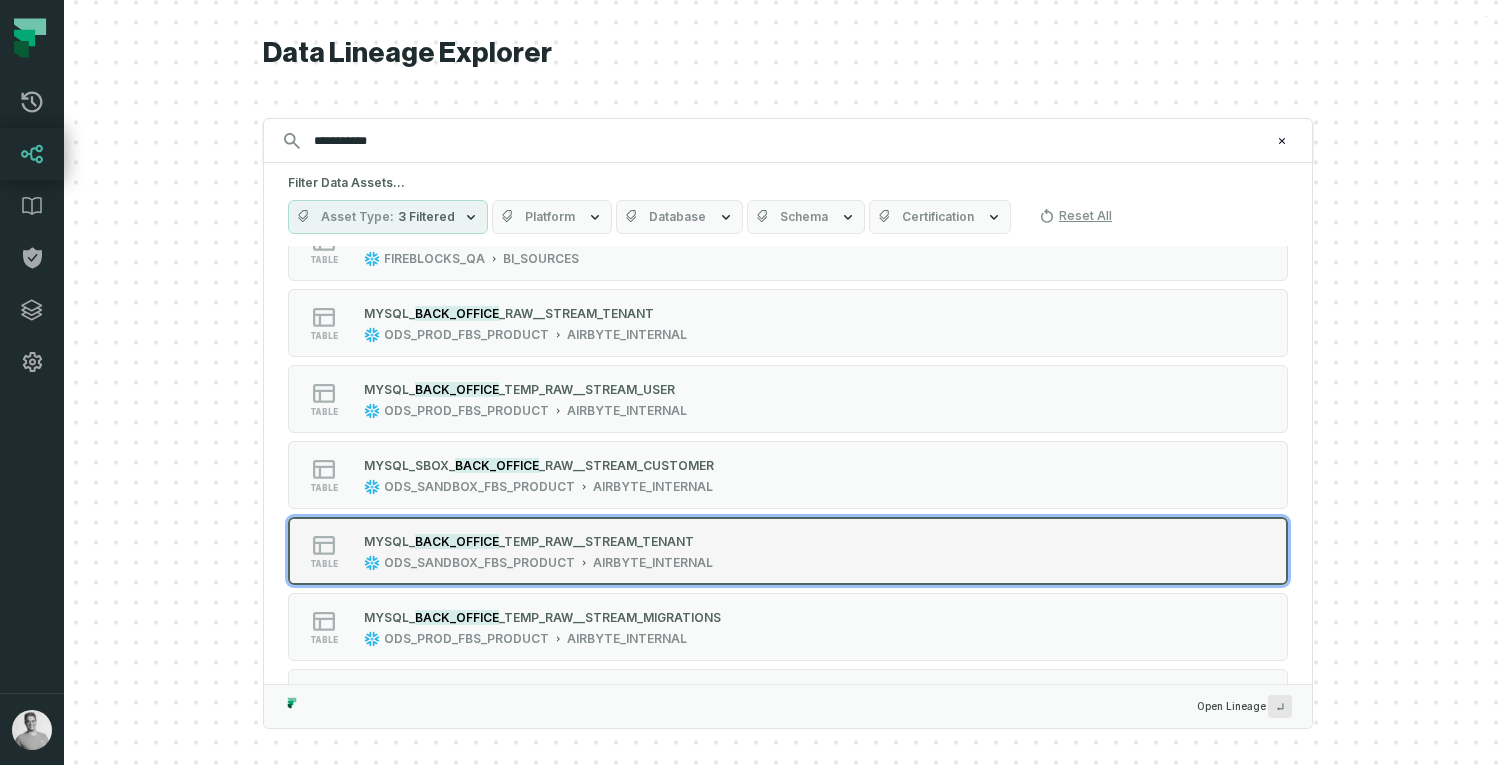 scroll, scrollTop: 62, scrollLeft: 0, axis: vertical 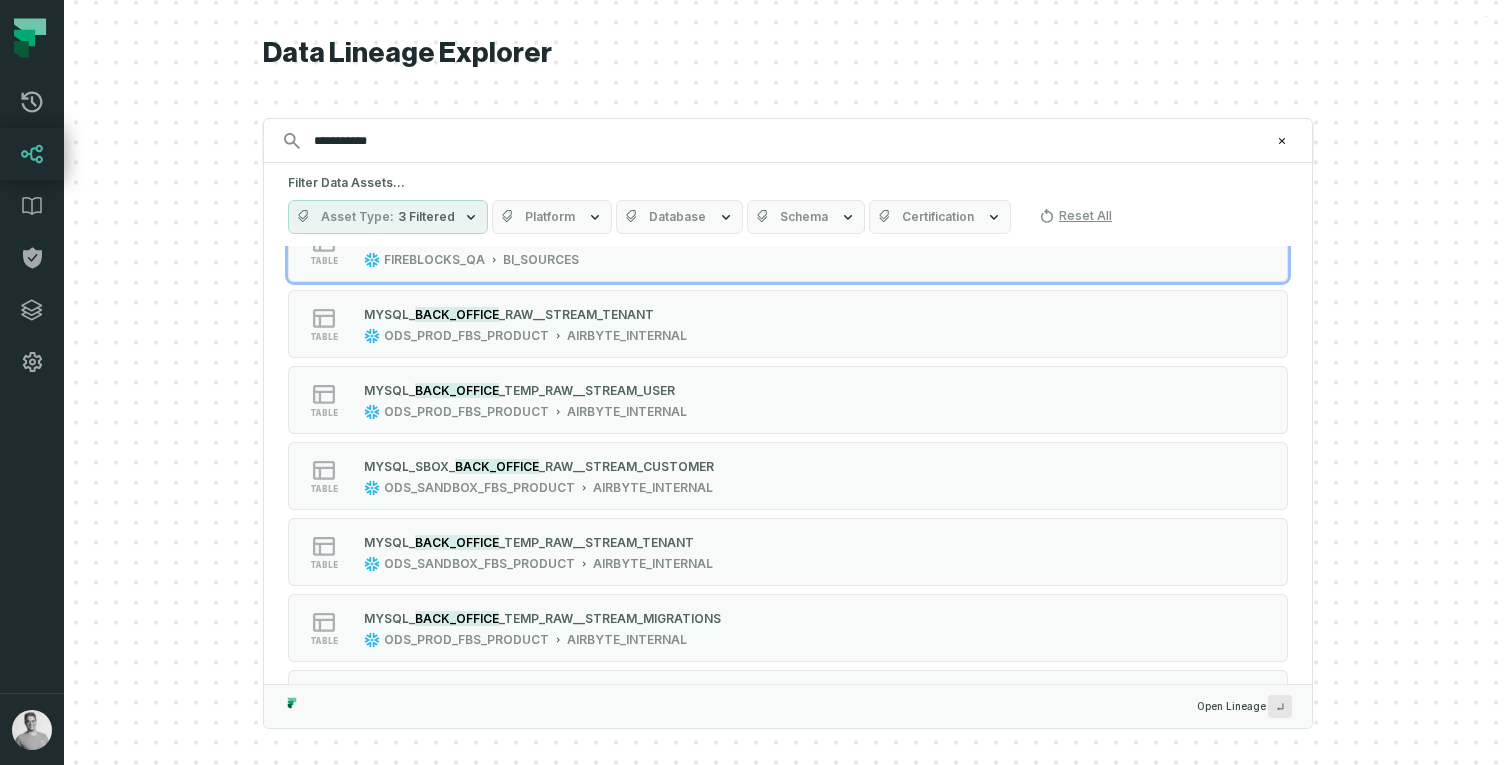 click on "Database" at bounding box center (677, 217) 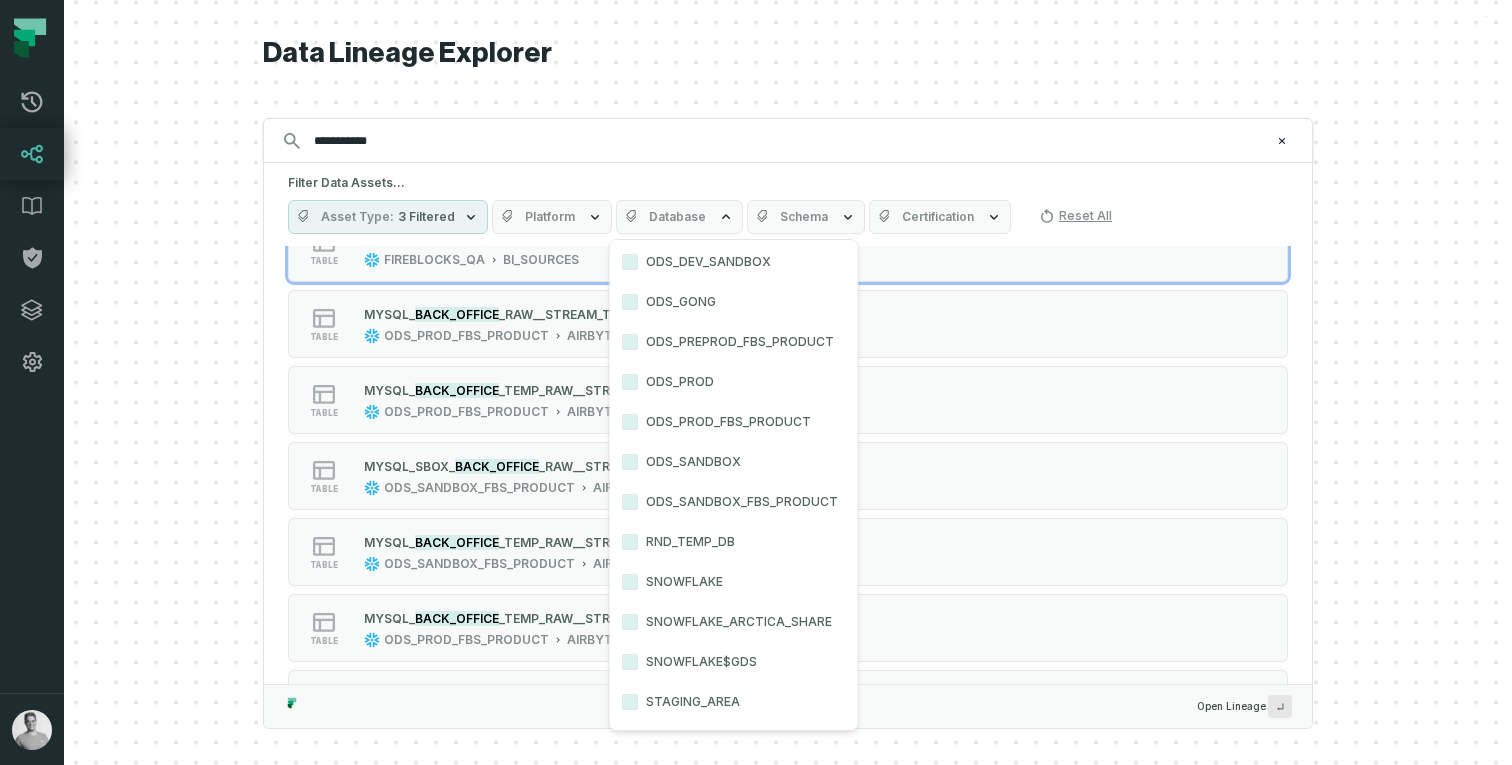 scroll, scrollTop: 593, scrollLeft: 0, axis: vertical 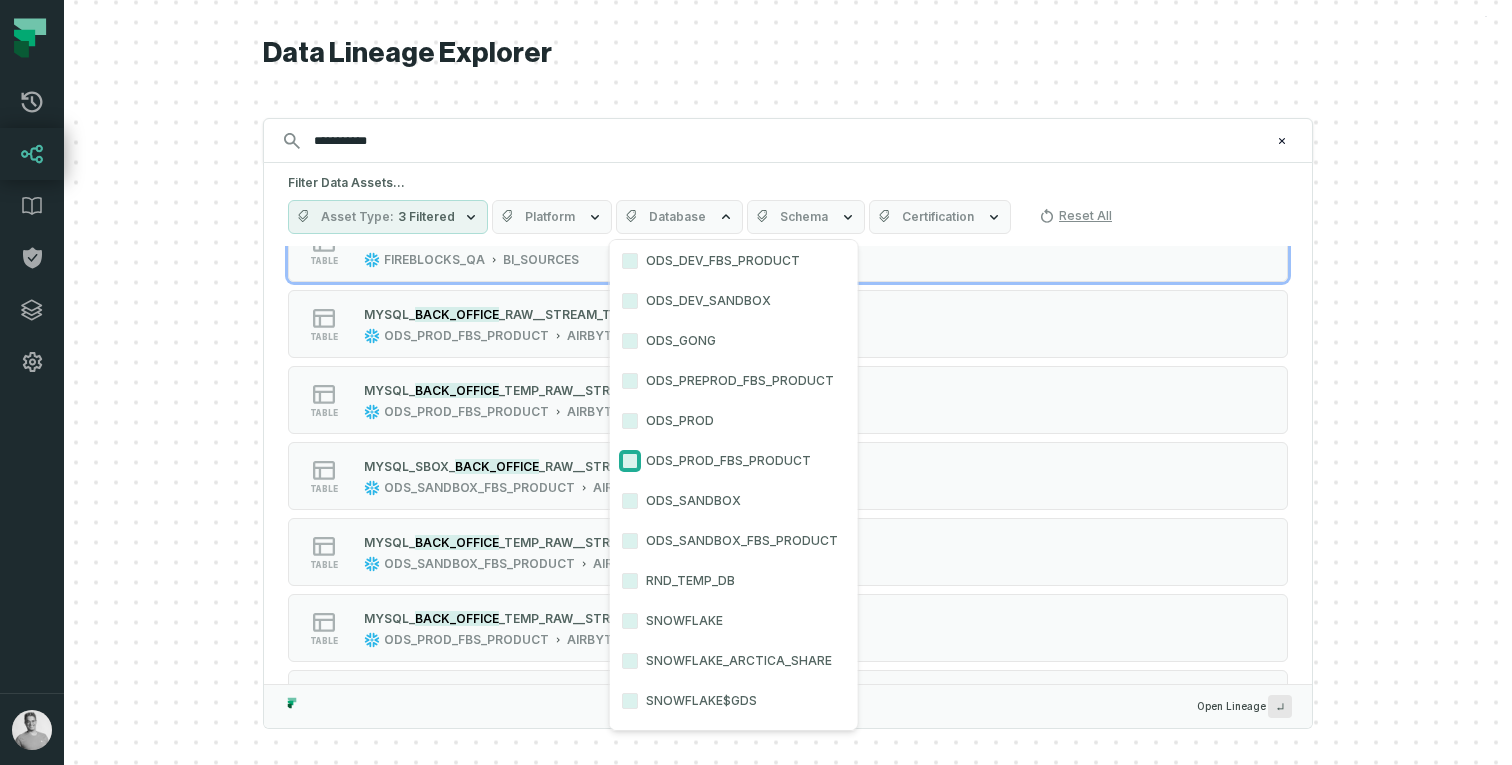 click on "ODS_PROD_FBS_PRODUCT" at bounding box center [630, 461] 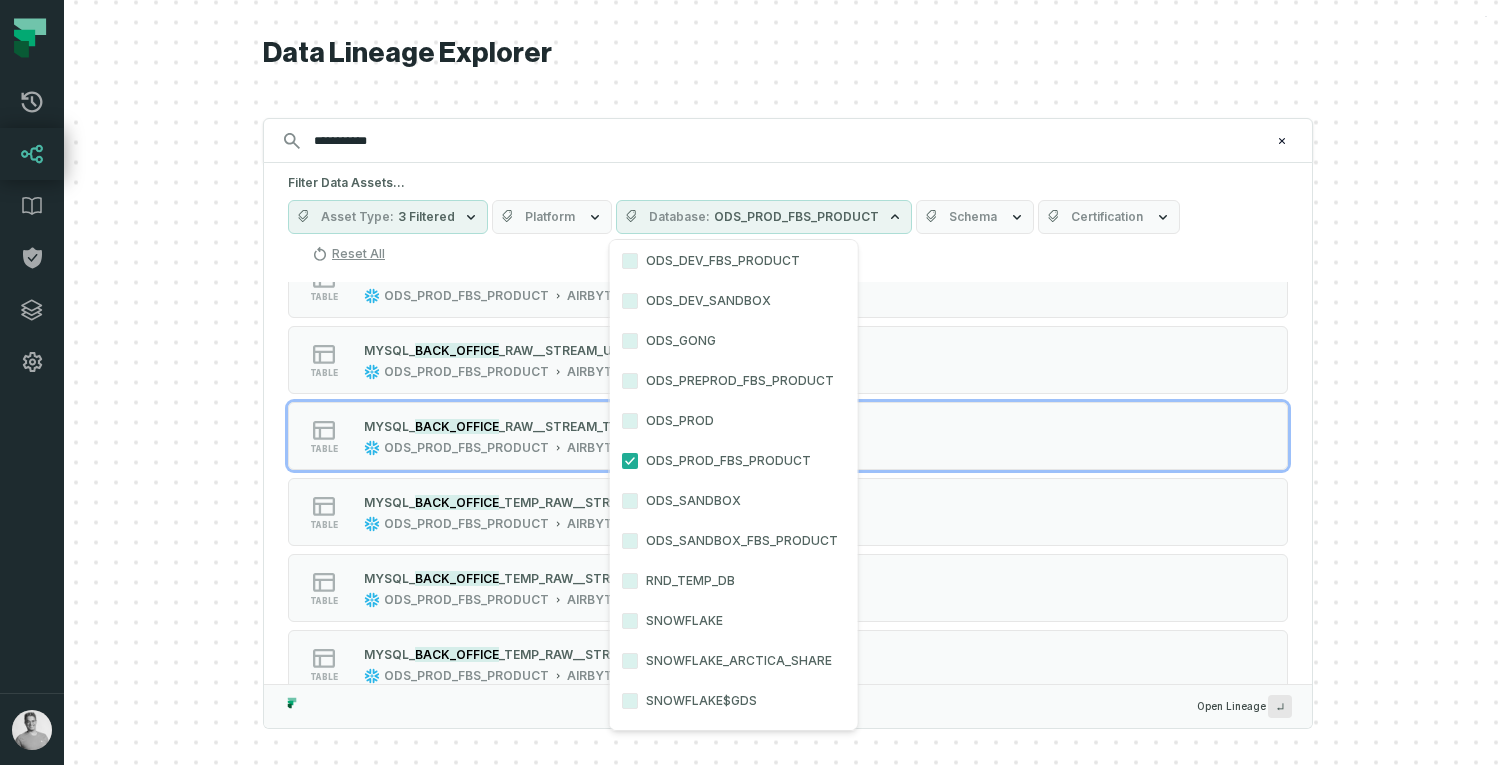 click at bounding box center [788, 382] 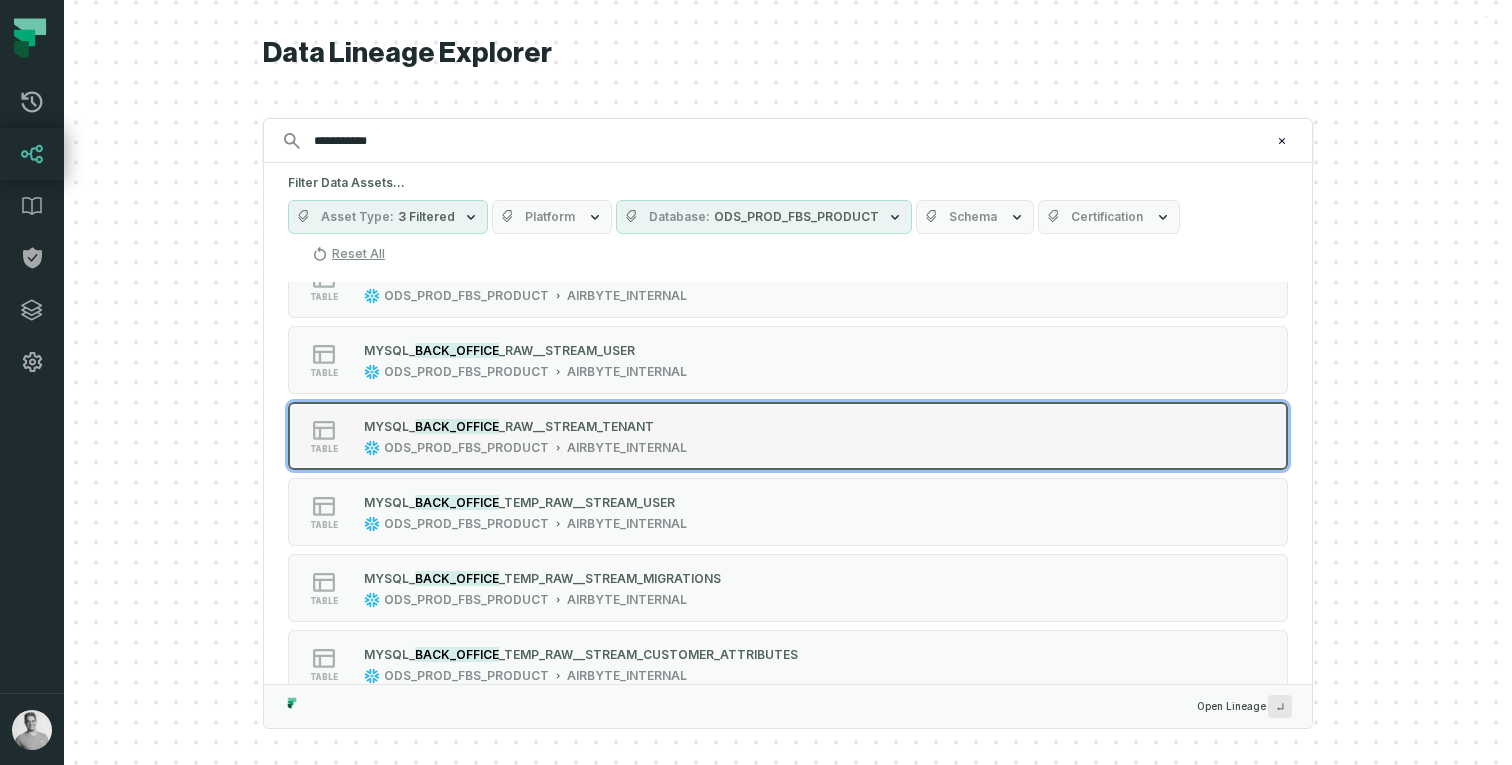 click on "MYS QL_ BACK_OFFICE _RAW__STREAM_TENANT" at bounding box center [525, 426] 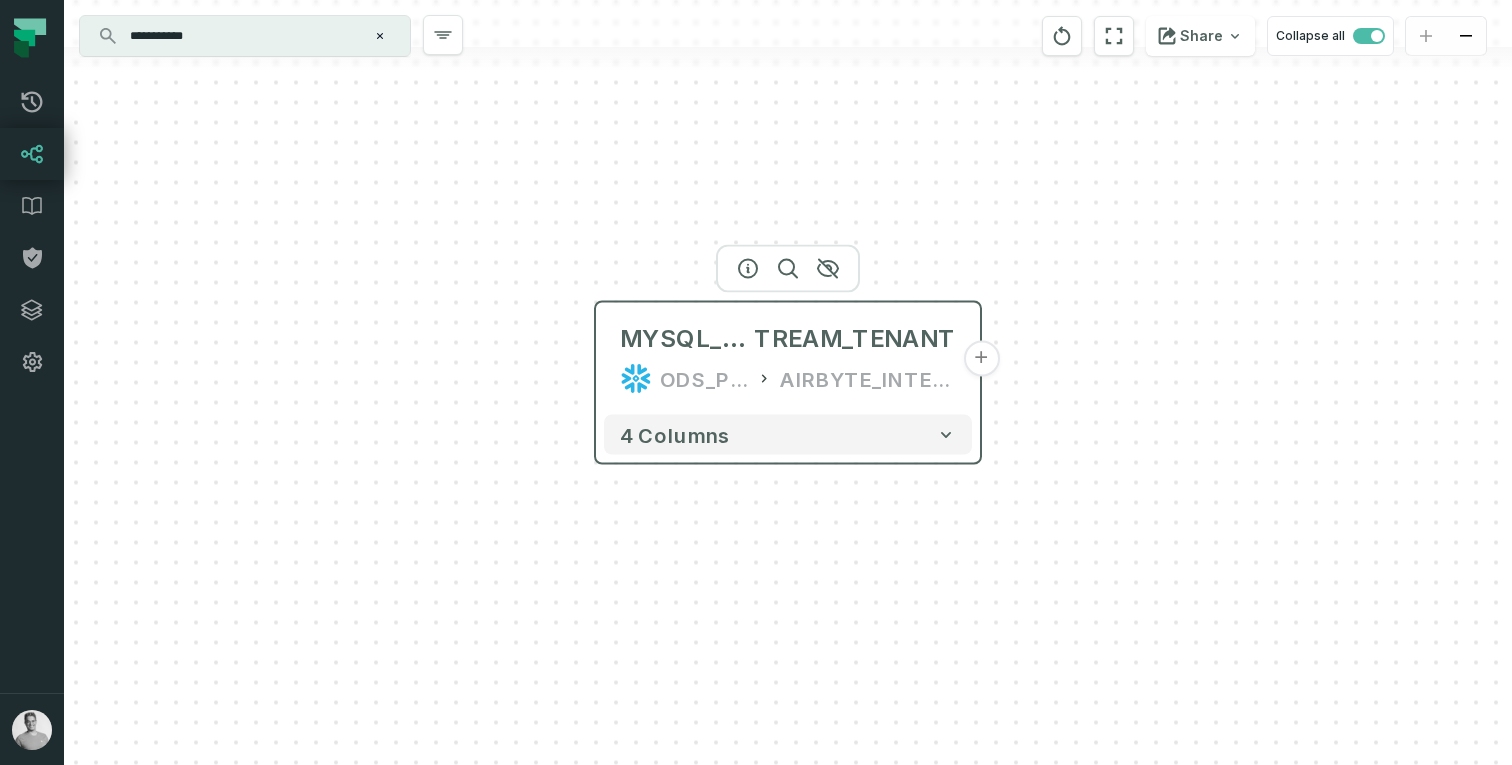 click on "AIRBYTE_INTERNAL" at bounding box center [868, 379] 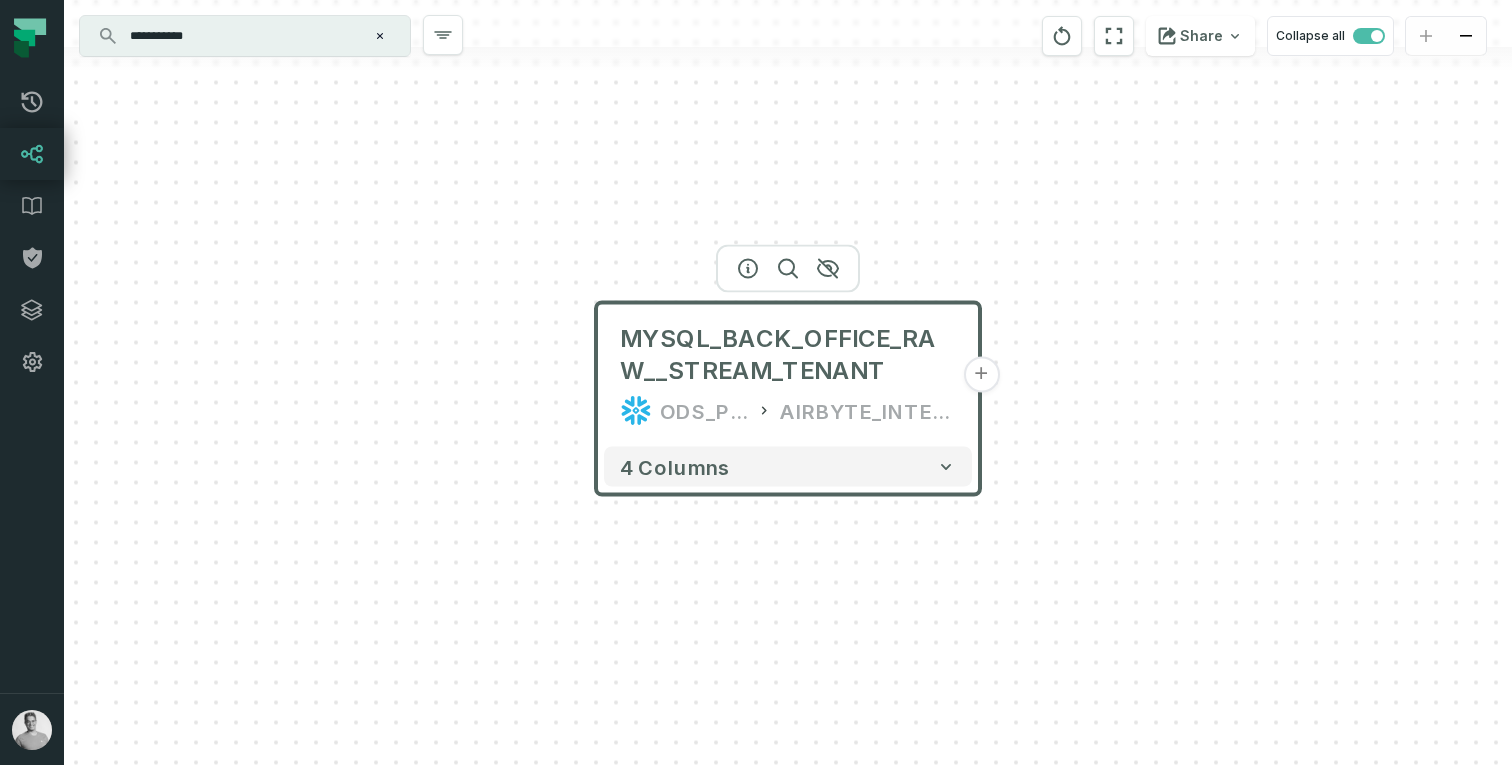 click on "+" at bounding box center (981, 375) 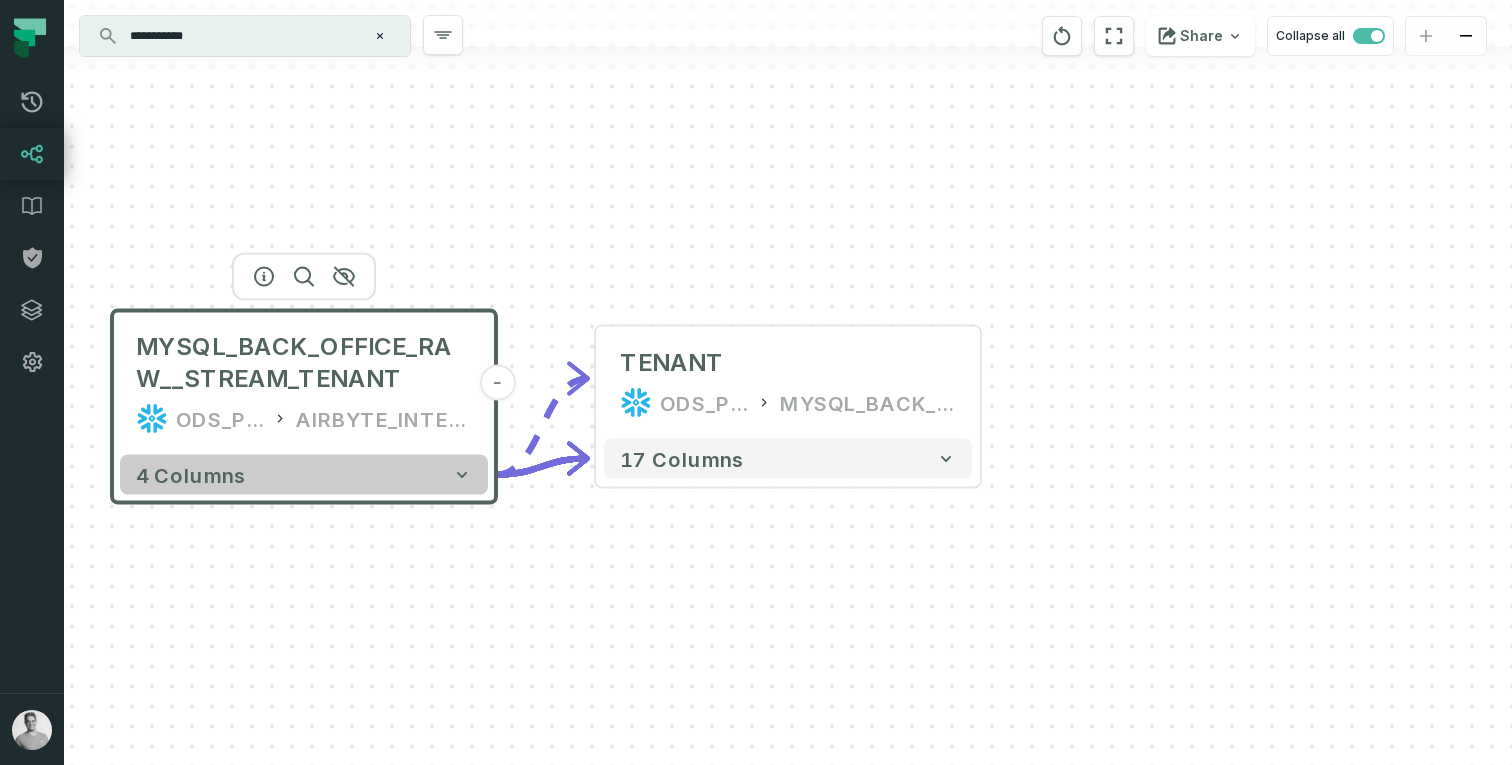 click 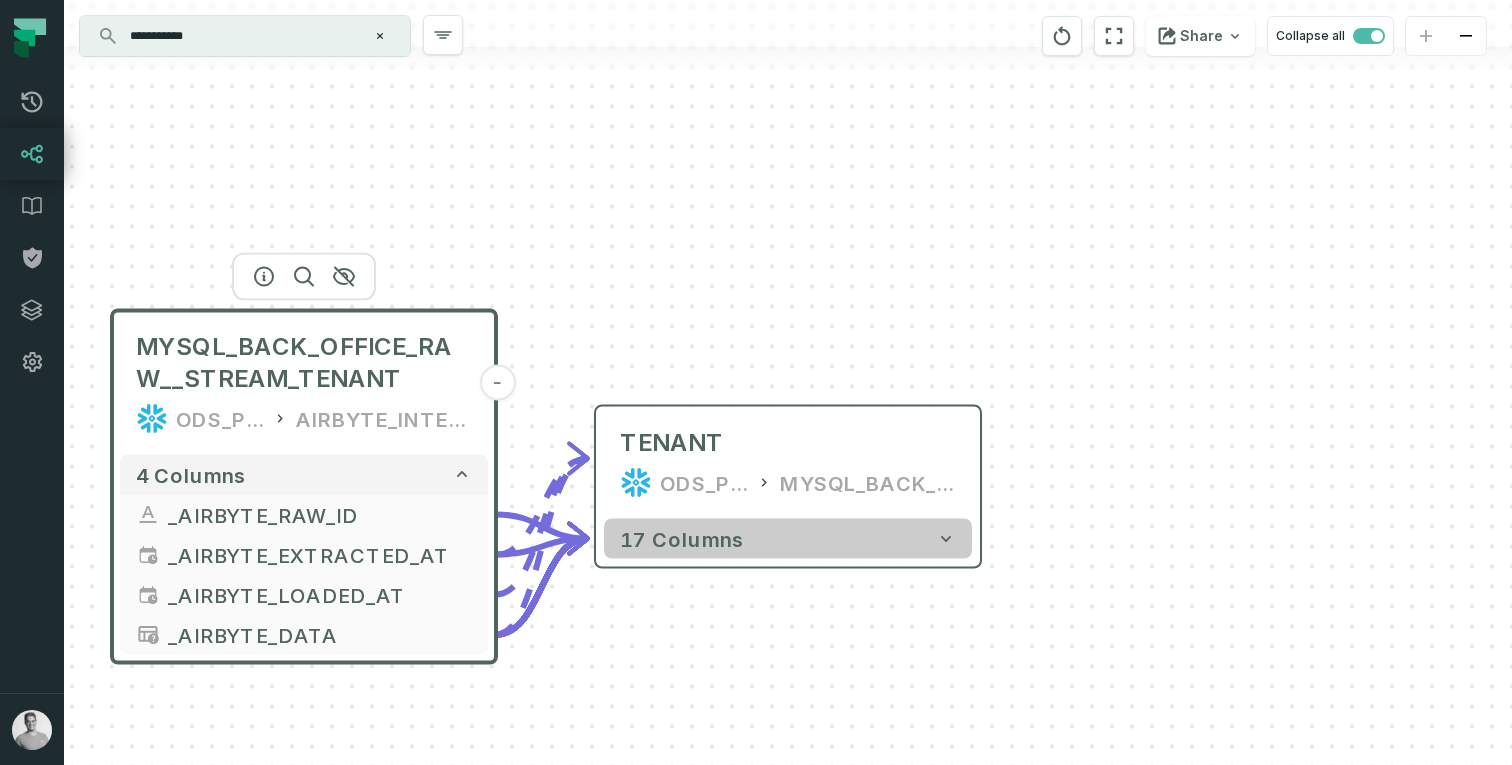 click on "17 columns" at bounding box center (788, 539) 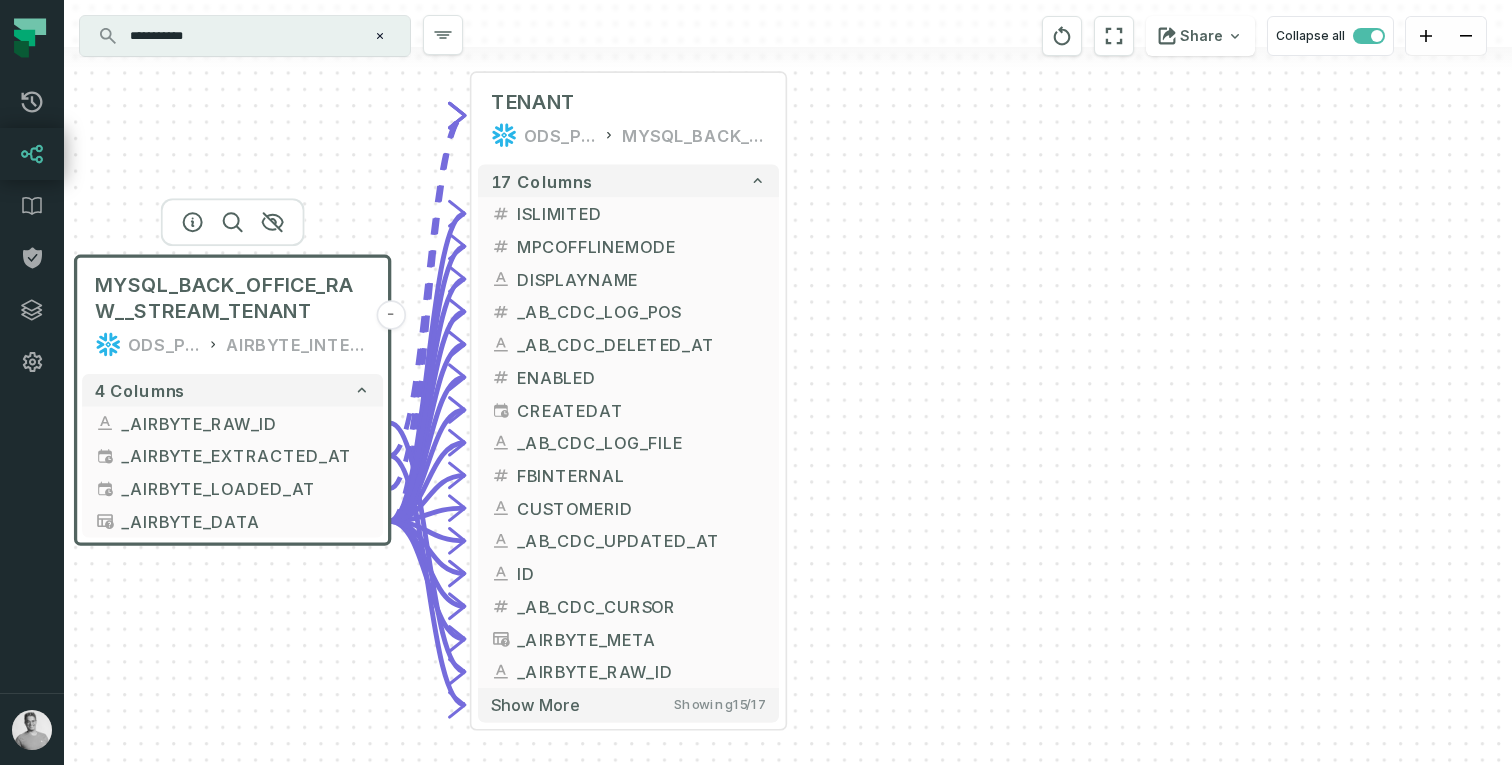 drag, startPoint x: 1140, startPoint y: 612, endPoint x: 953, endPoint y: 252, distance: 405.67105 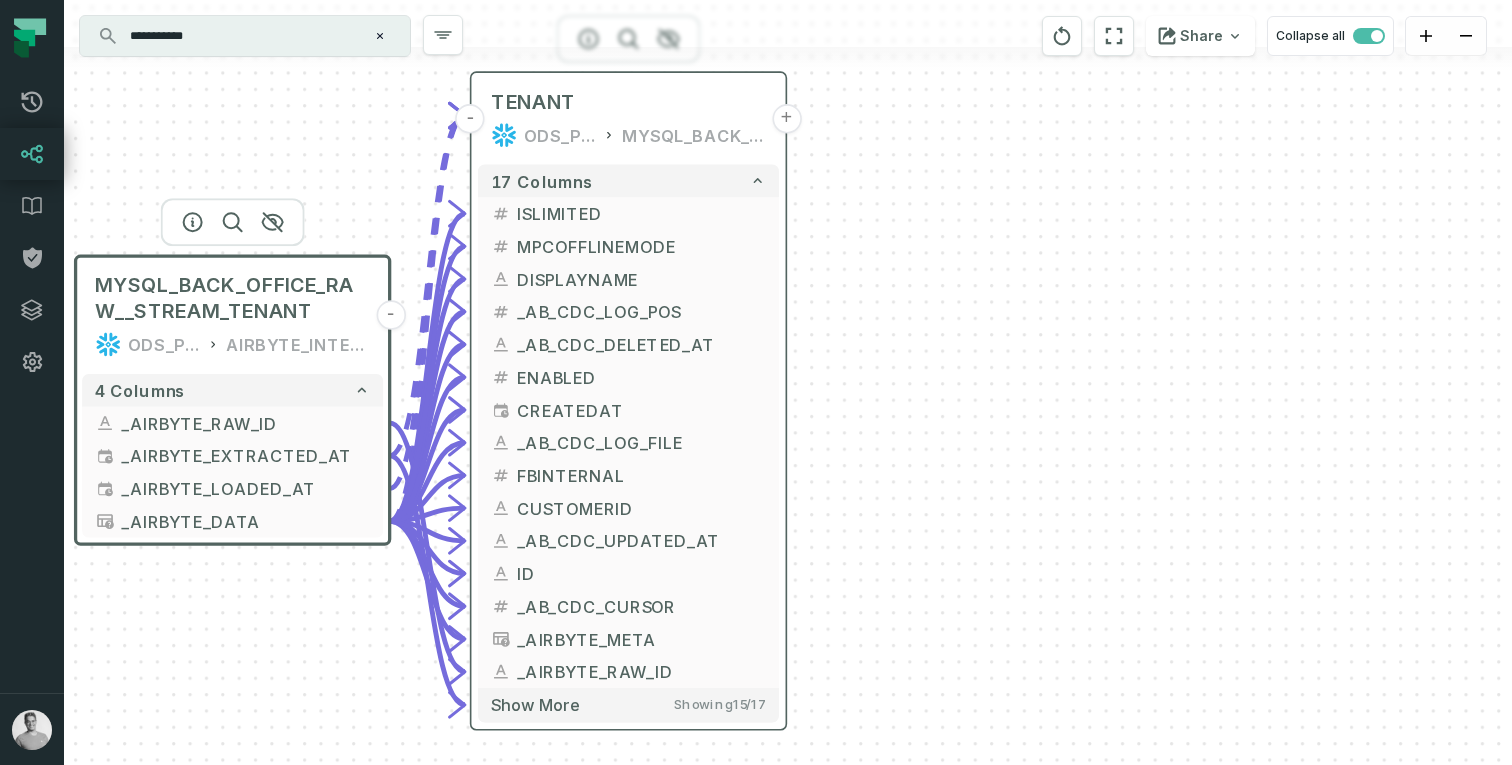 click on "+" at bounding box center (786, 118) 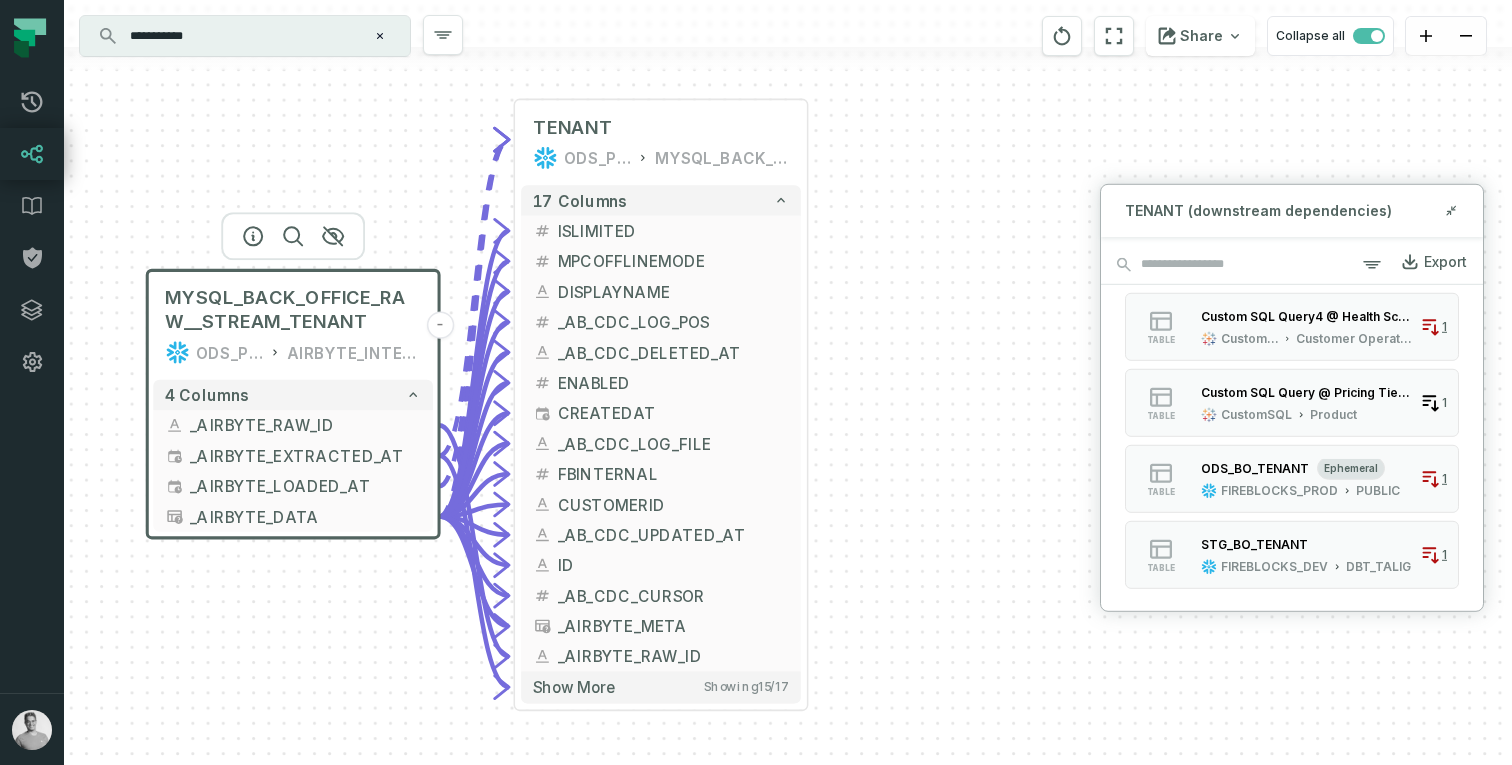 scroll, scrollTop: 2125, scrollLeft: 0, axis: vertical 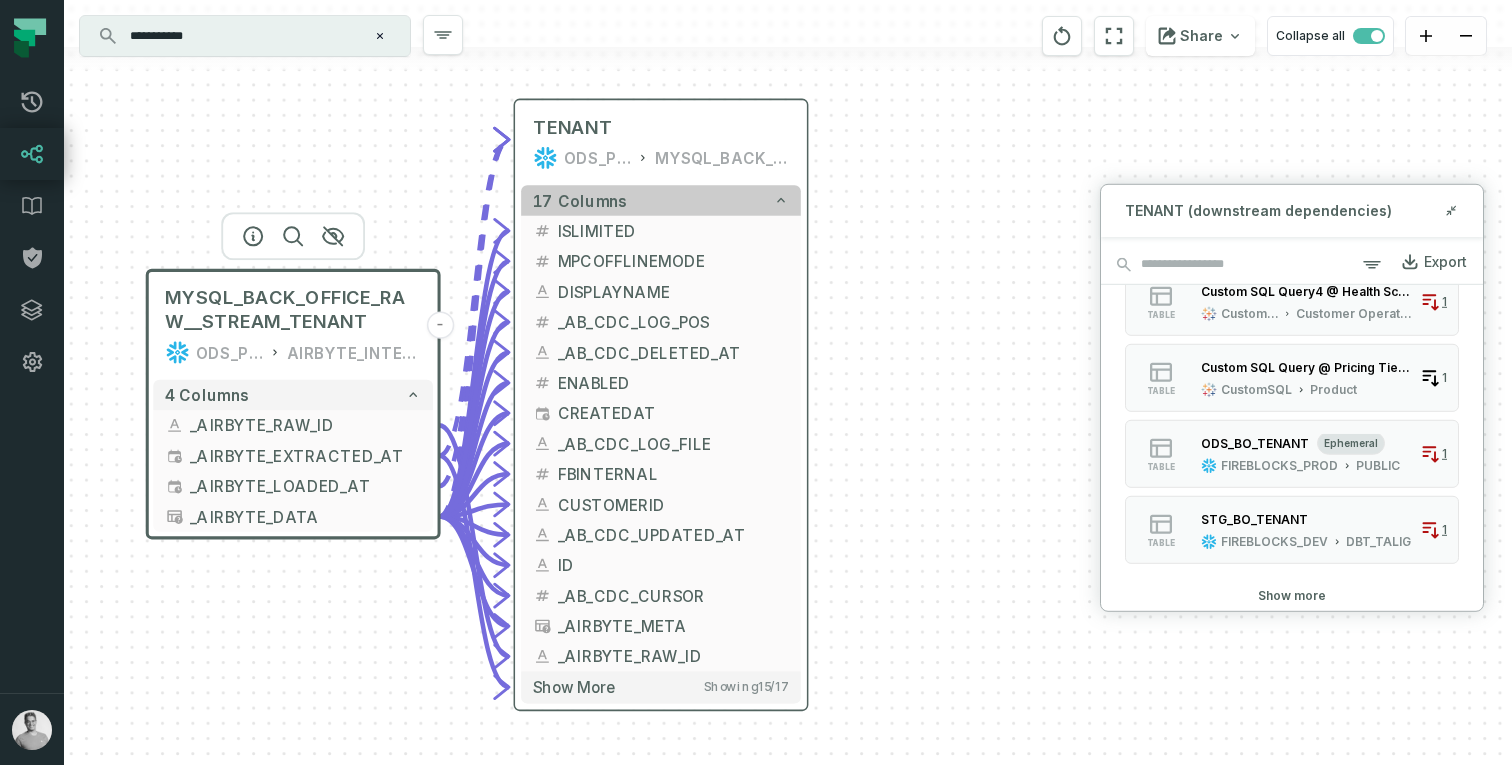 click 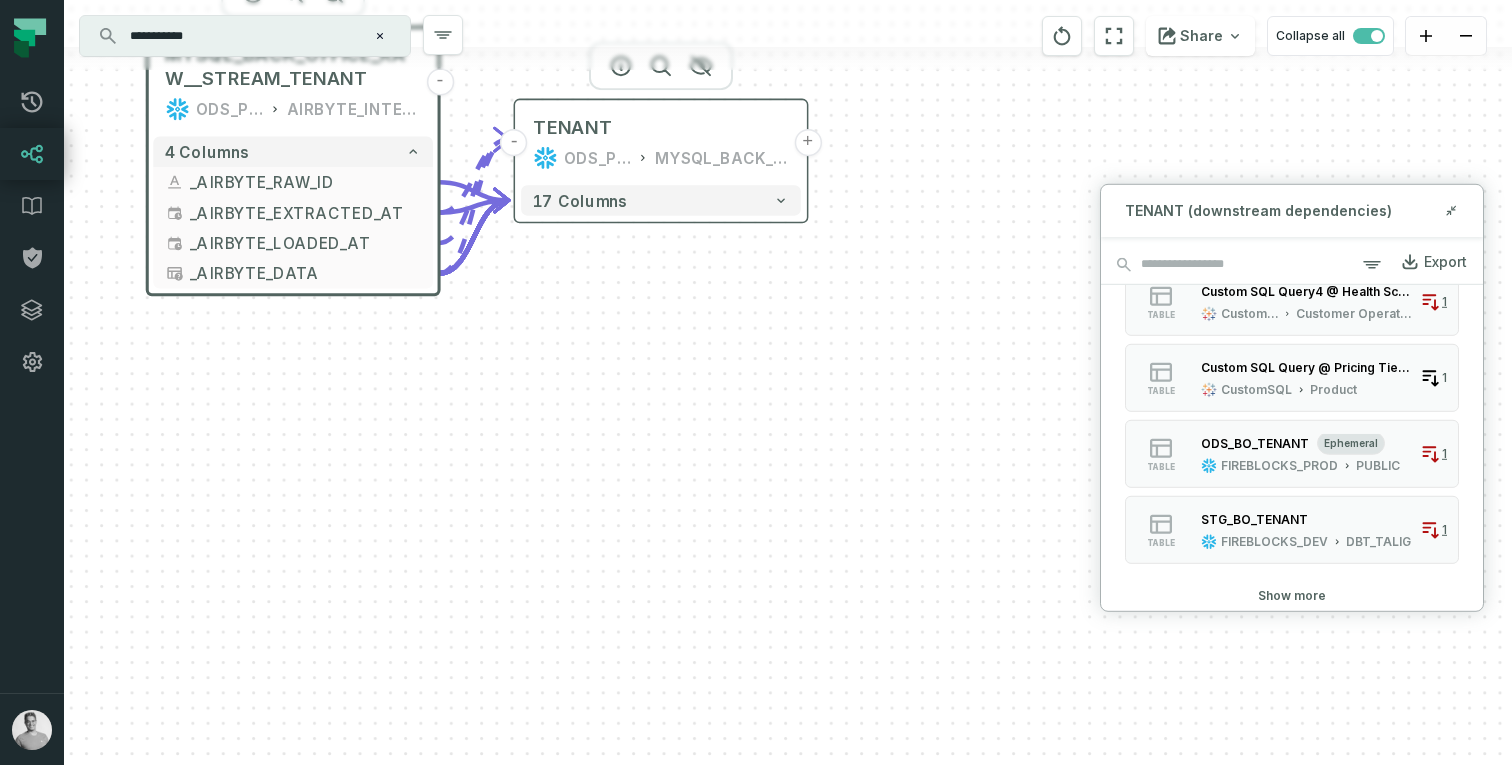 click on "+" at bounding box center [807, 142] 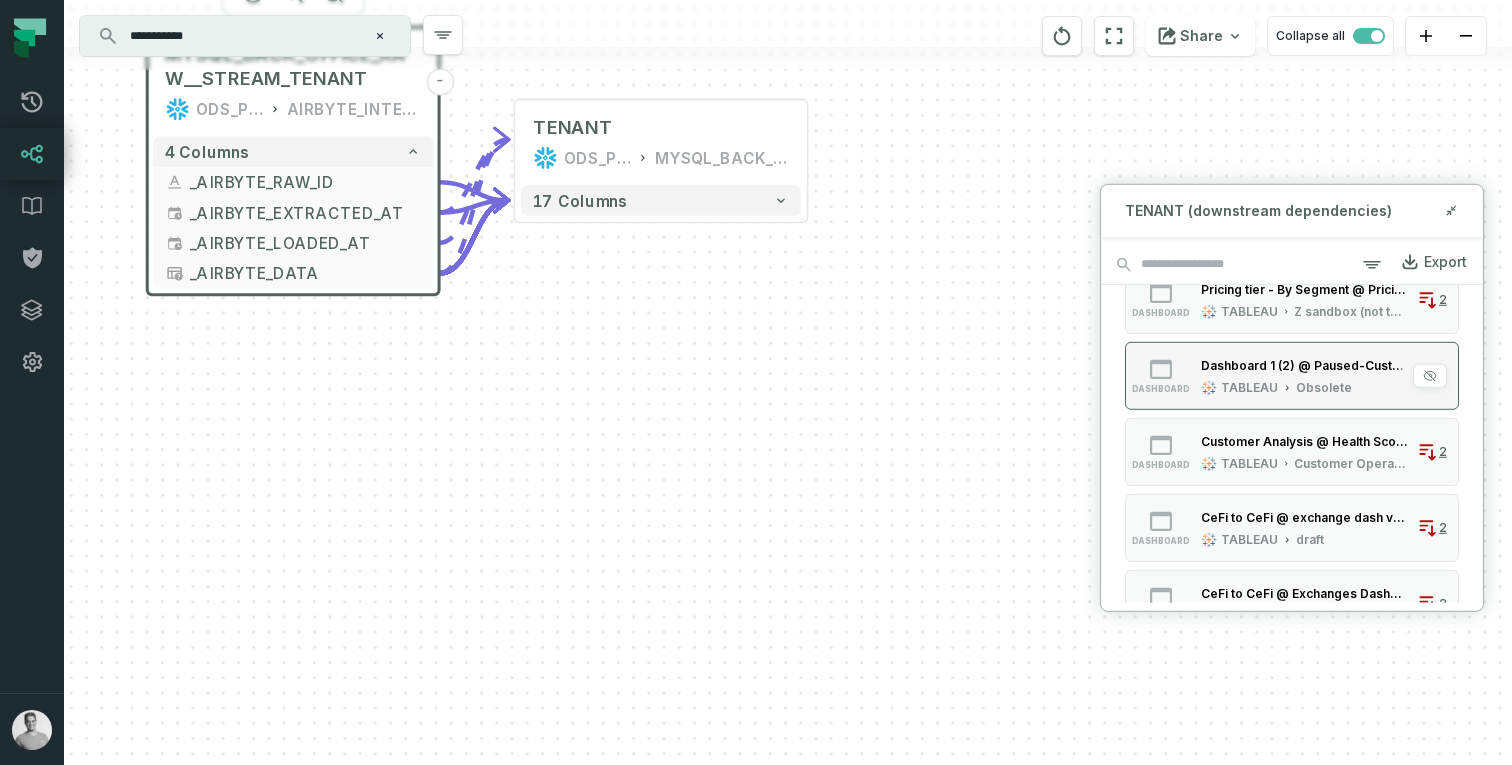 scroll, scrollTop: 161, scrollLeft: 0, axis: vertical 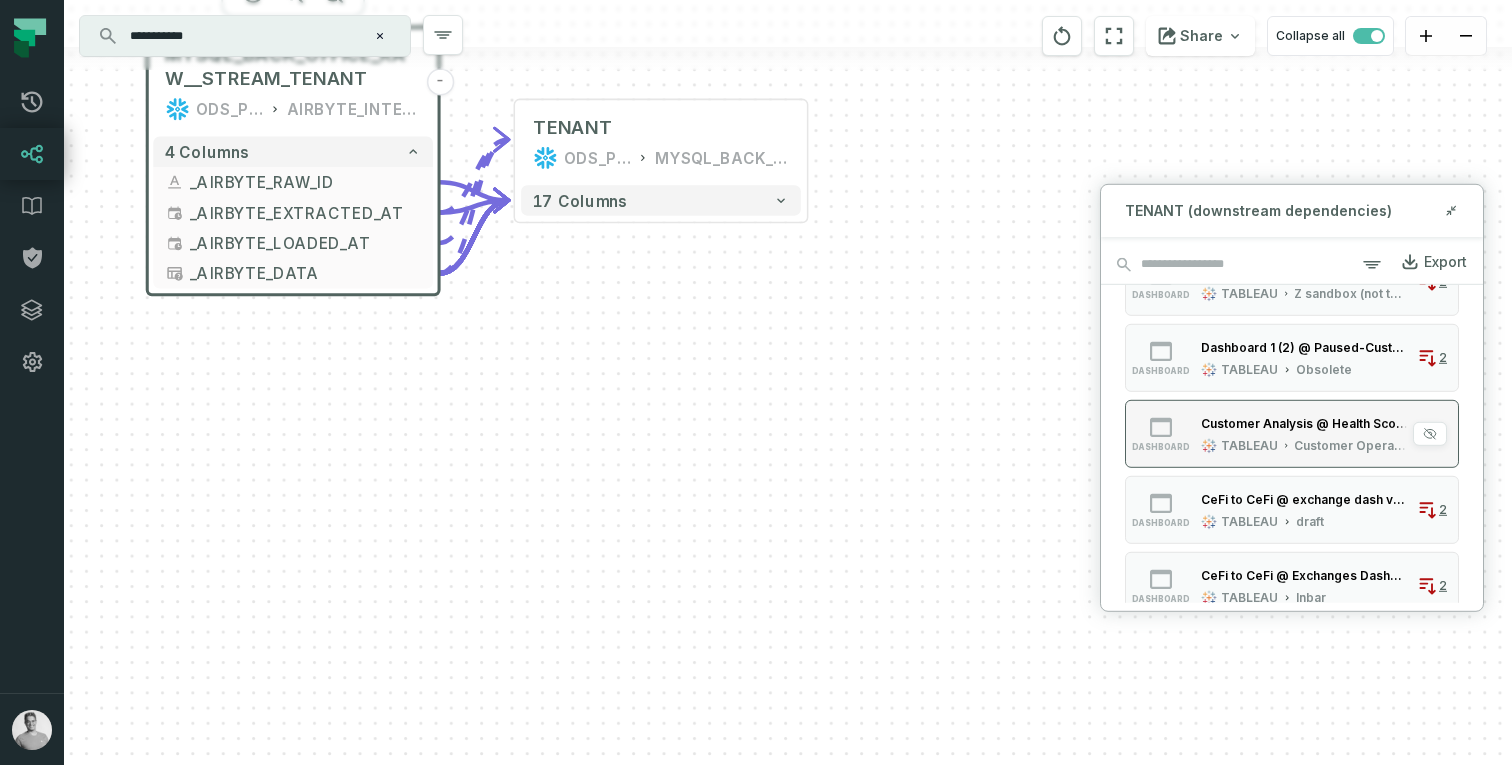 click on "TABLEAU" at bounding box center [1249, 445] 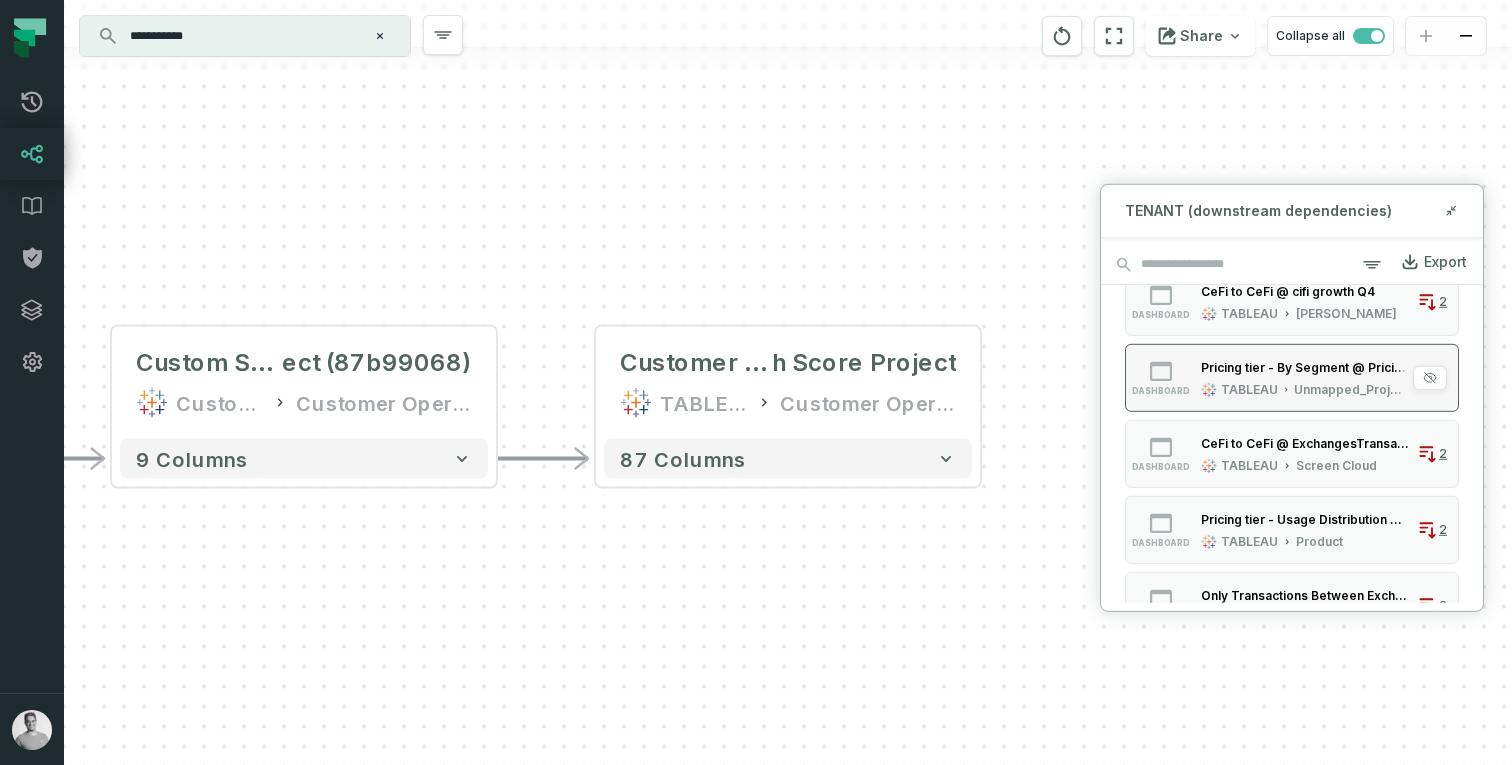 scroll, scrollTop: 629, scrollLeft: 0, axis: vertical 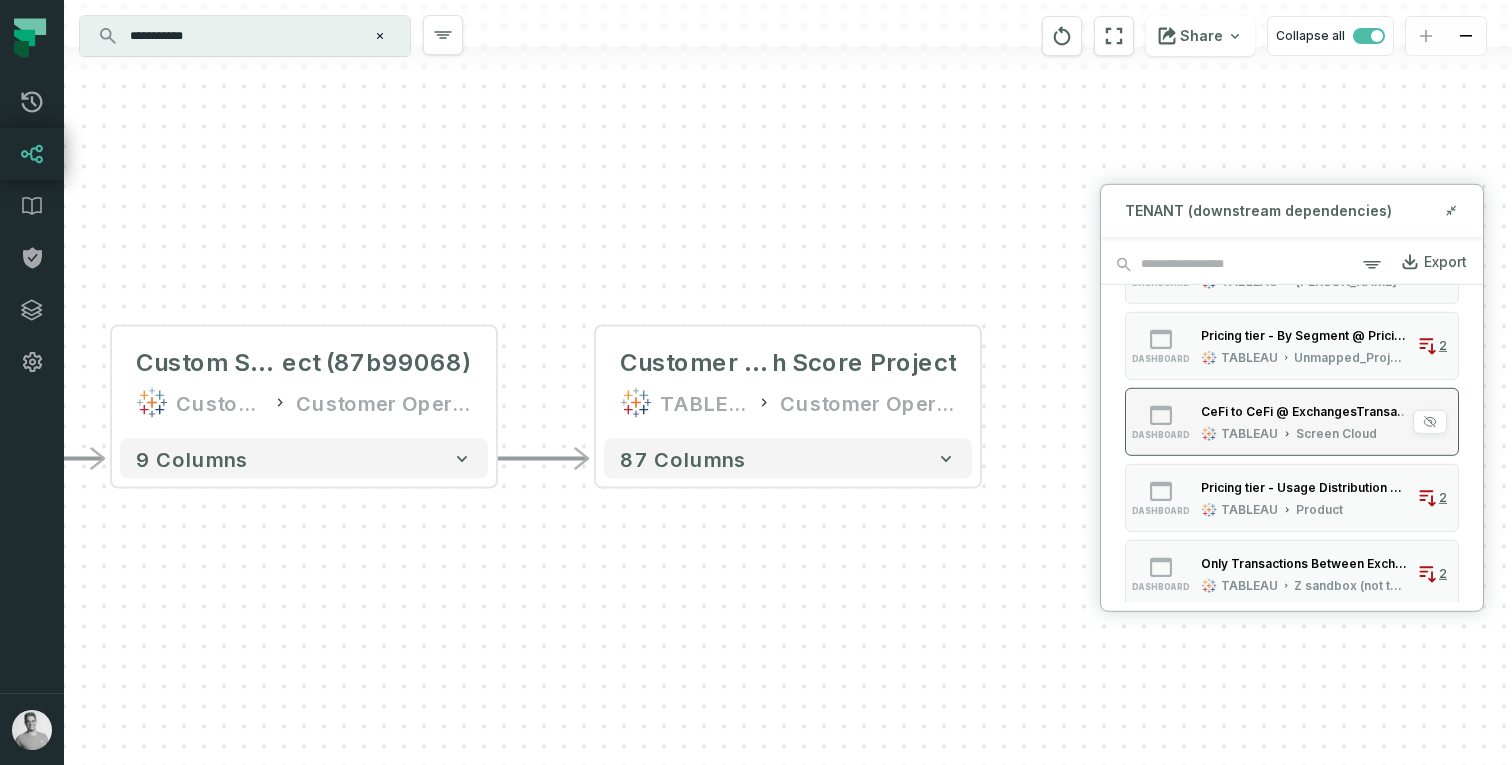 click on "Screen Cloud" at bounding box center [1336, 433] 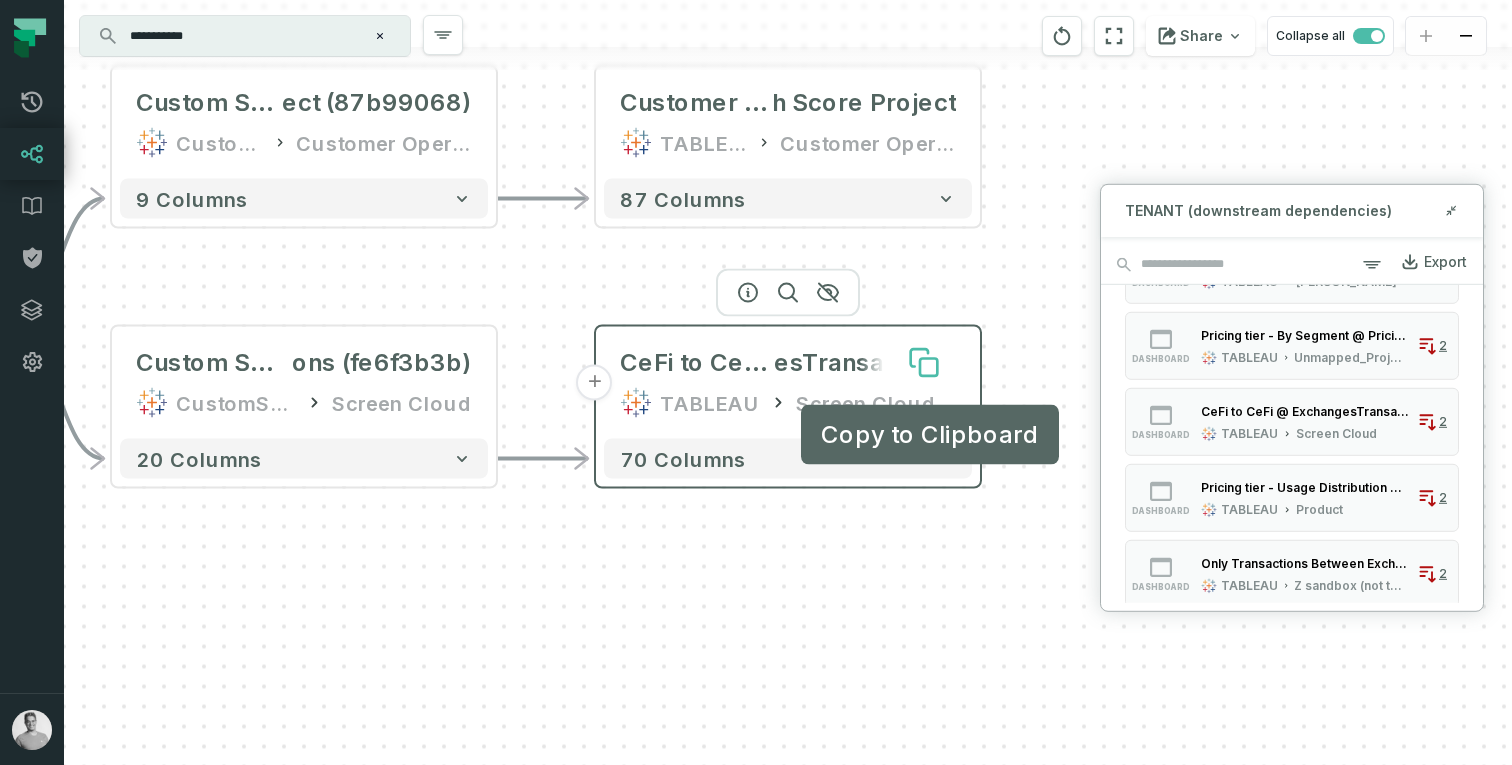 click 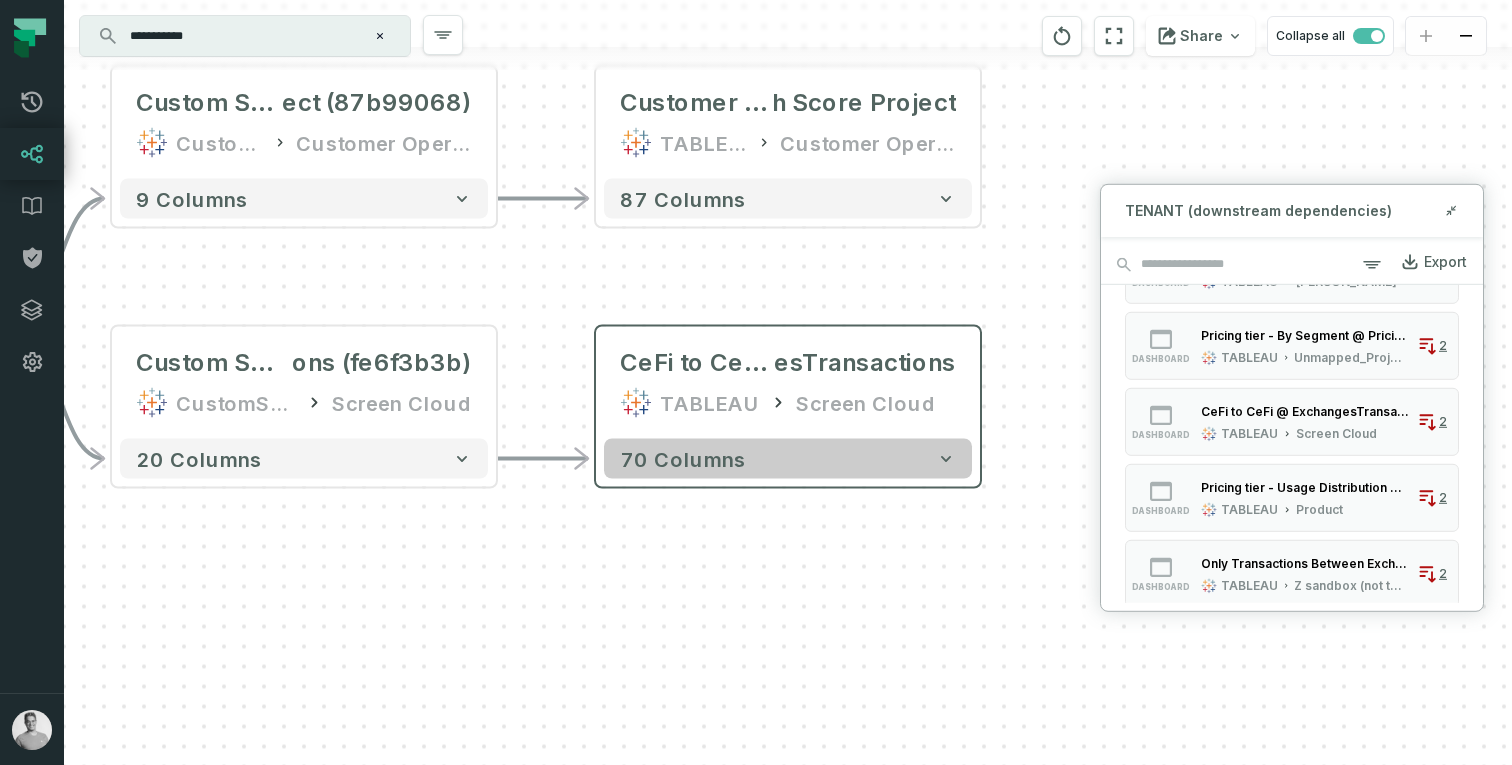 click on "70 columns" at bounding box center (788, 459) 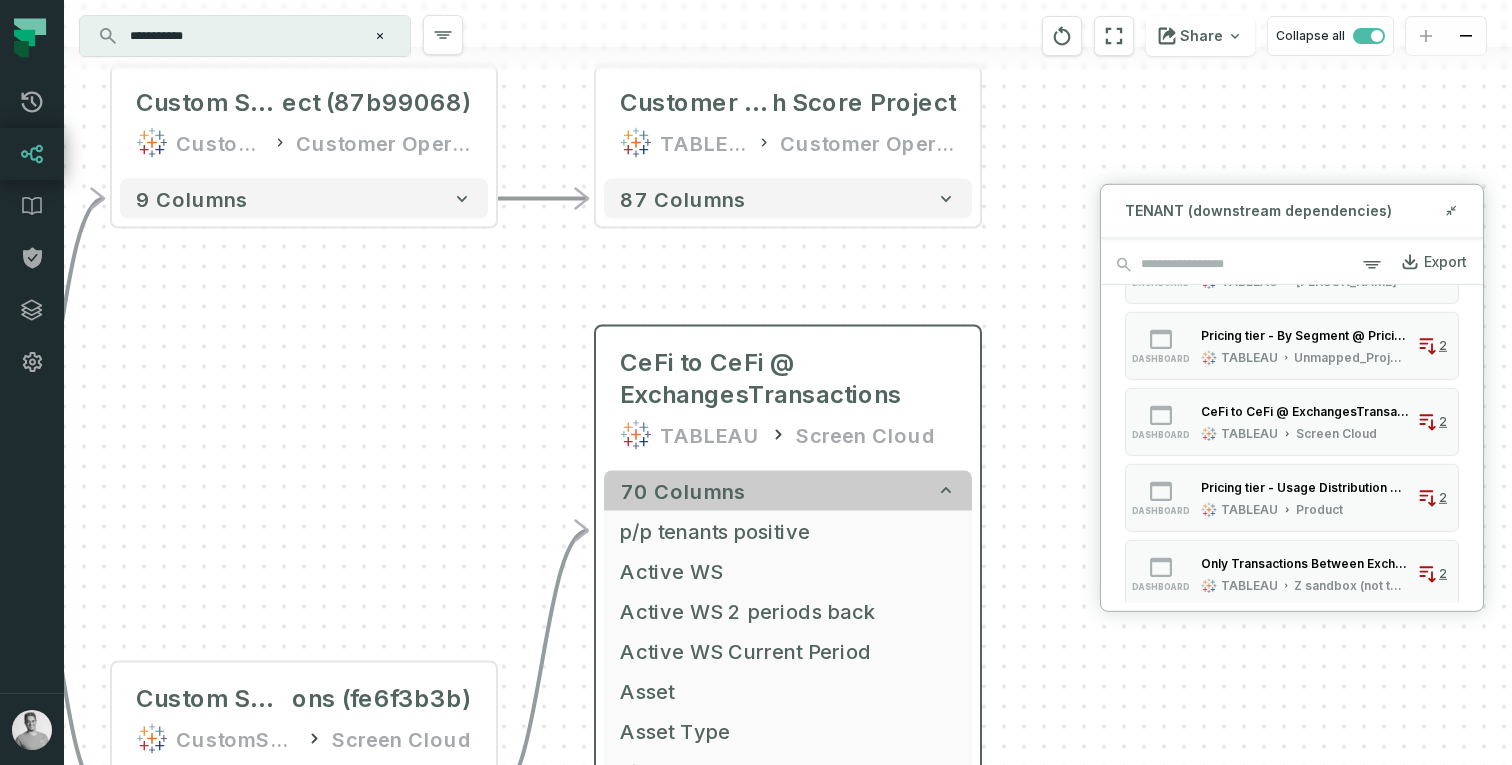 click on "70 columns" at bounding box center (788, 491) 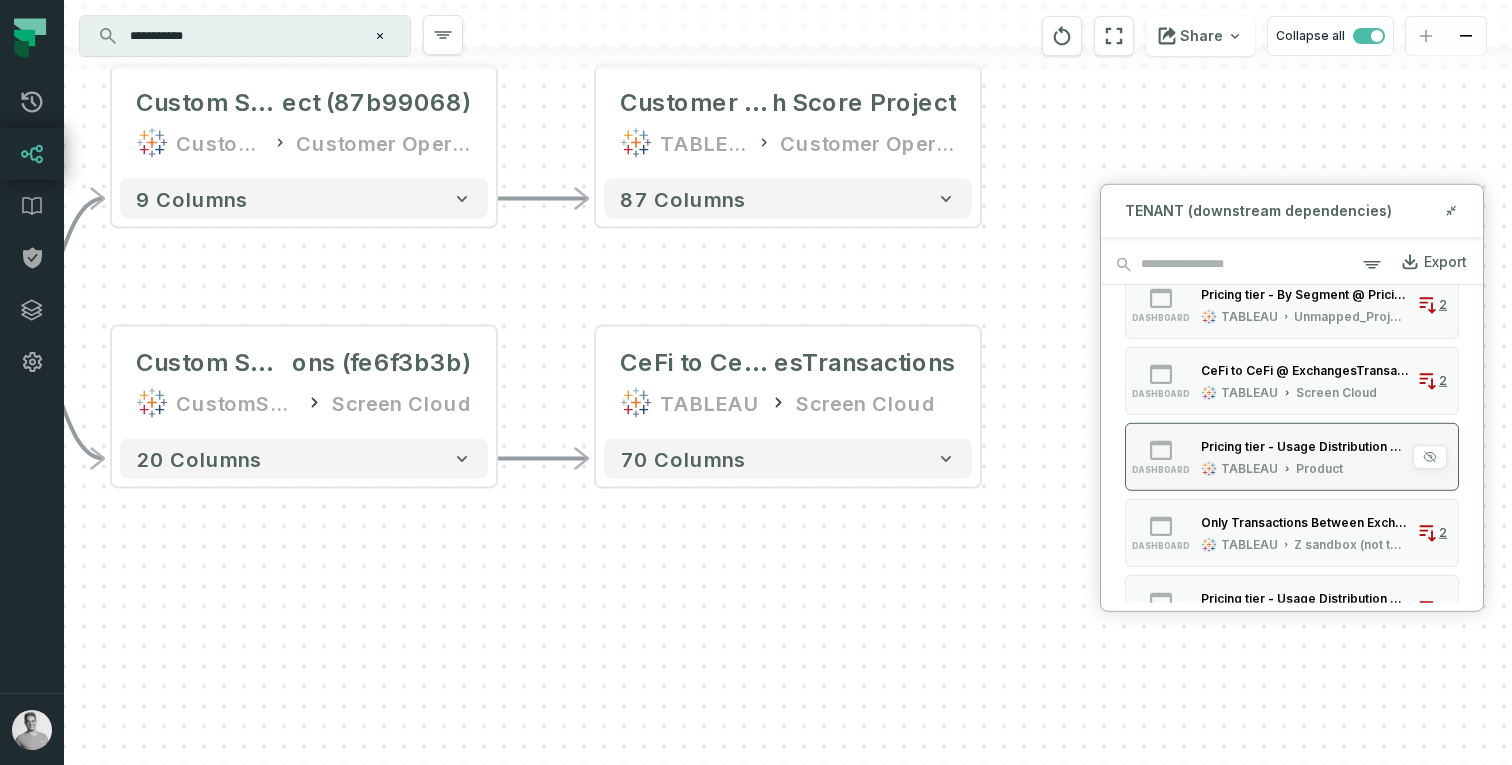 scroll, scrollTop: 673, scrollLeft: 0, axis: vertical 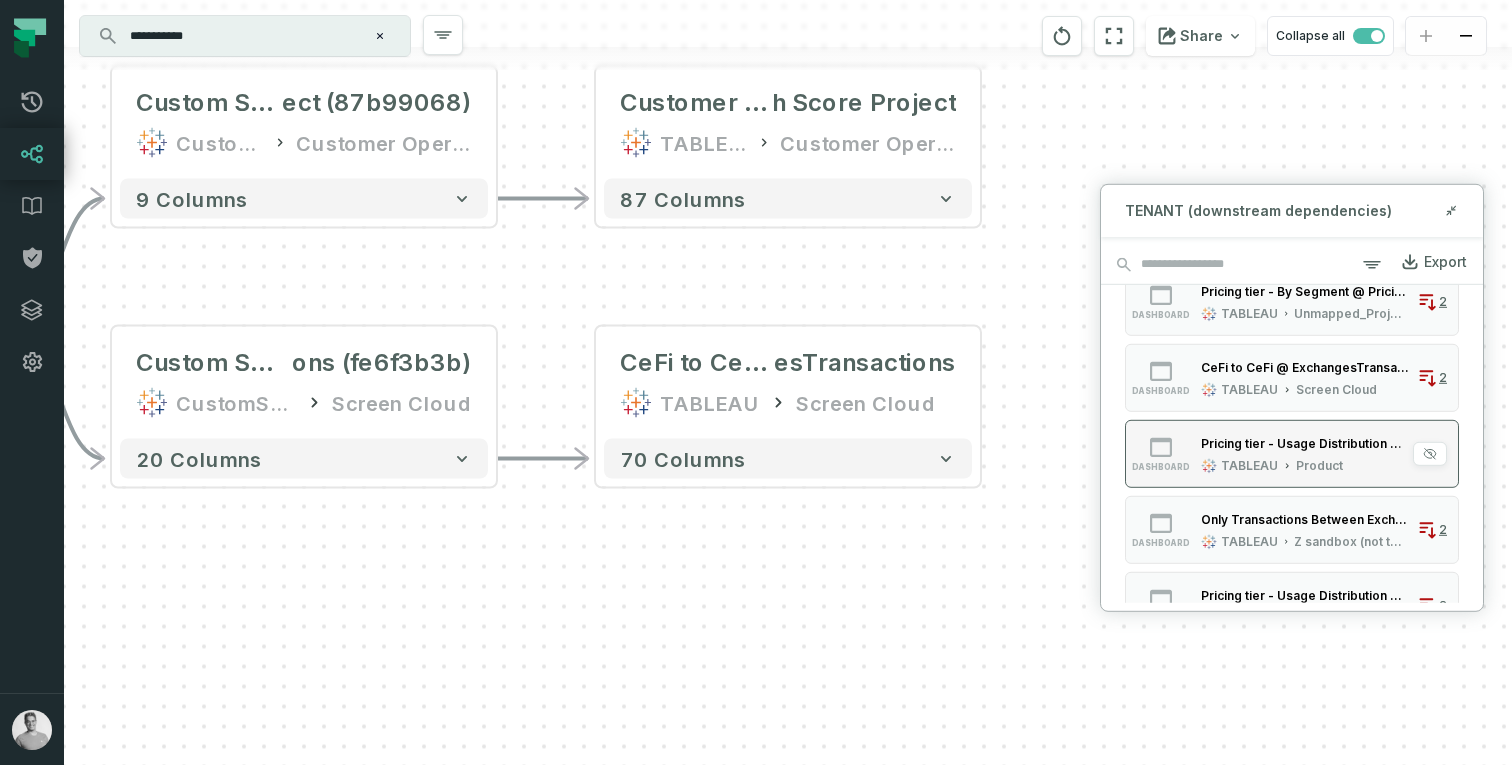 click on "dashboard Pricing tier - Usage Distribution @ Pricing Tier Usage Distribution RE TABLEAU Product 2" at bounding box center (1292, 453) 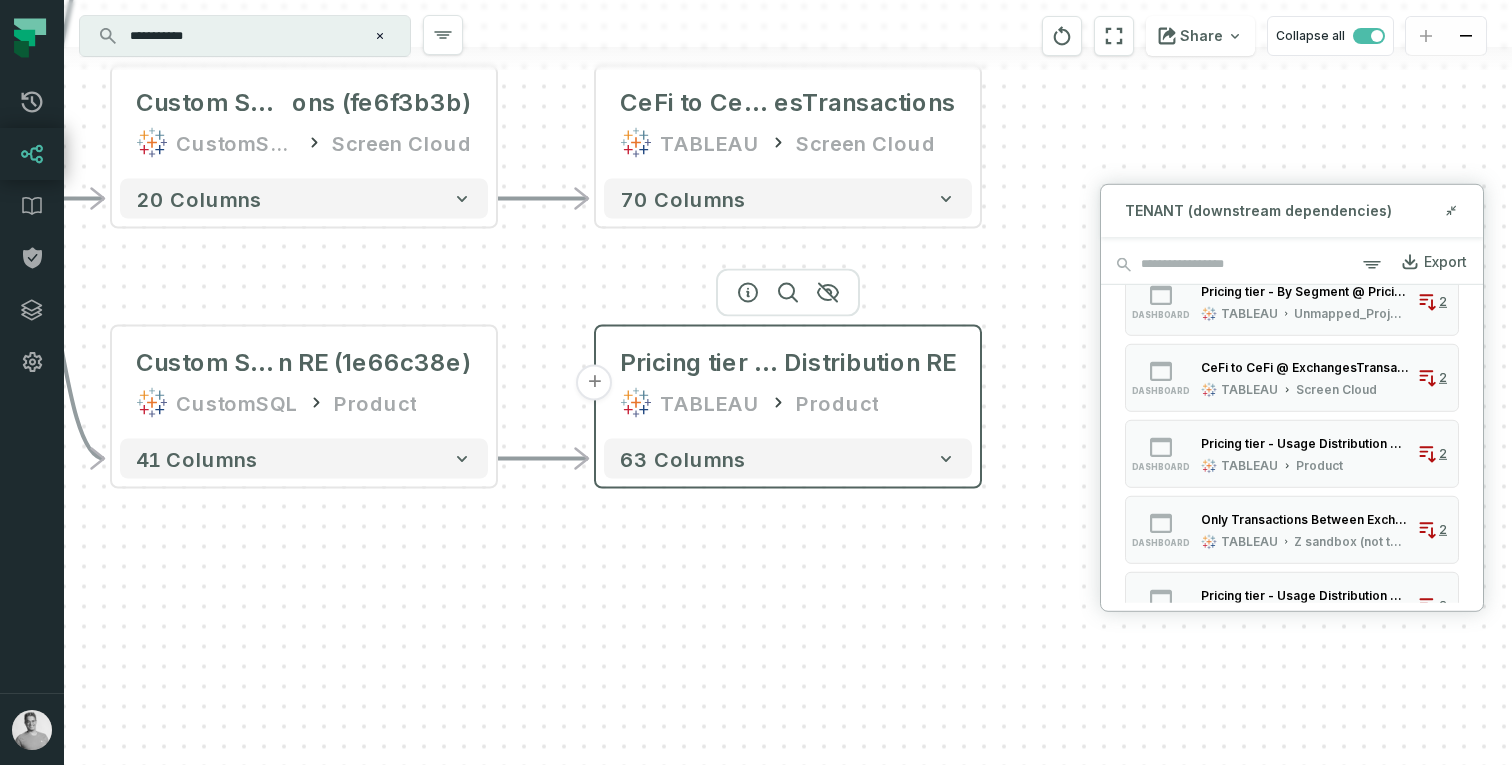 click on "TABLEAU Product" at bounding box center [788, 403] 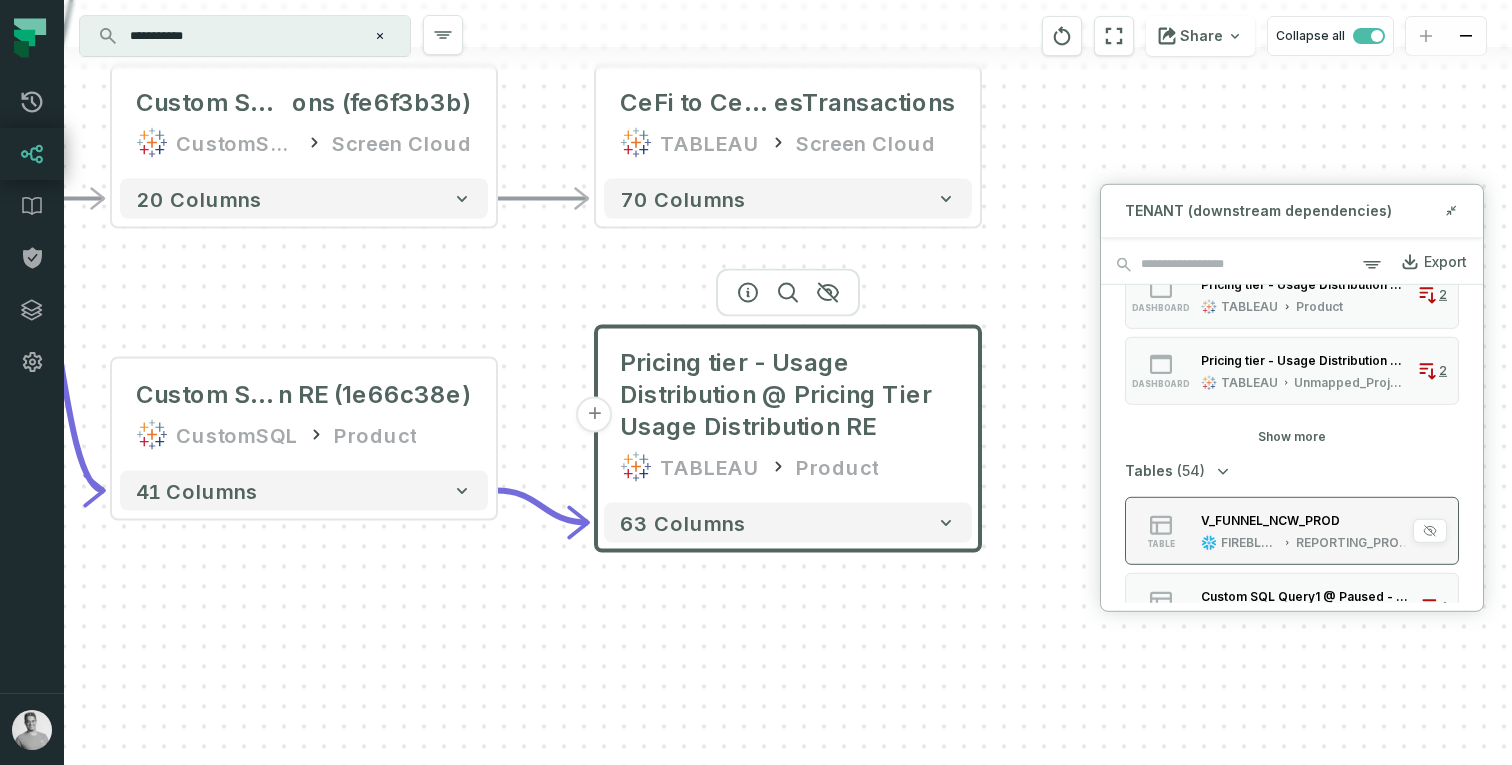 scroll, scrollTop: 1058, scrollLeft: 0, axis: vertical 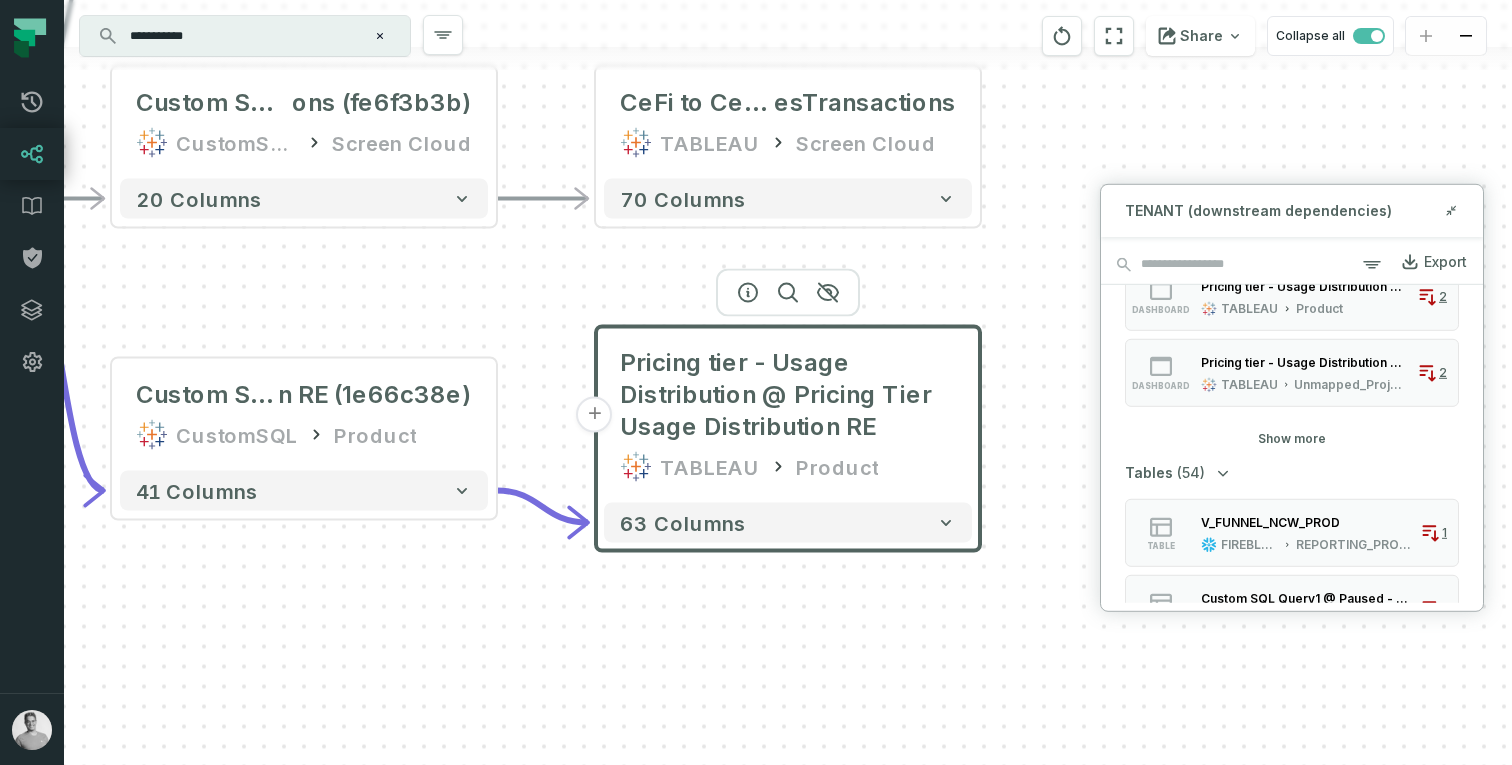 click on "Show more" at bounding box center [1292, 438] 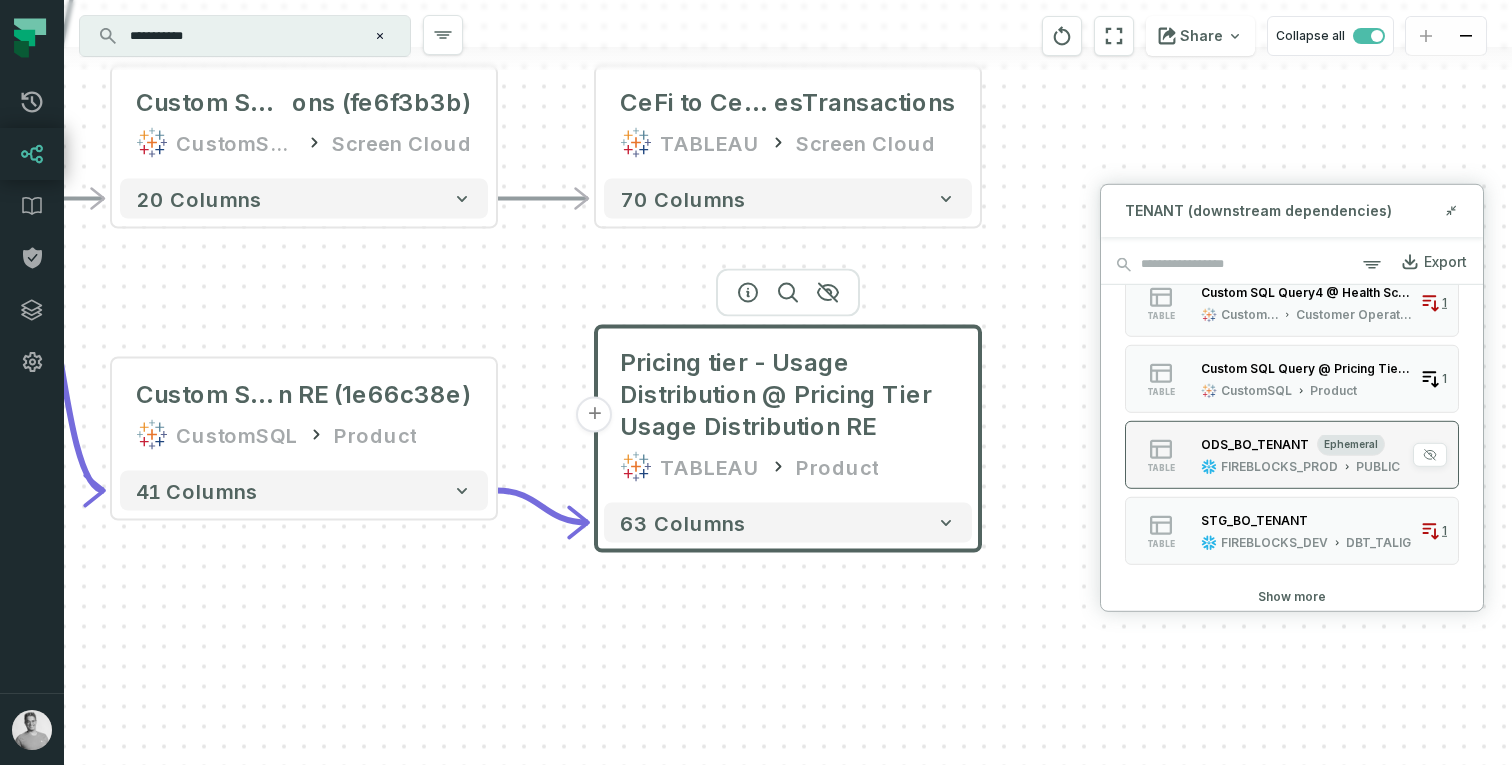 scroll, scrollTop: 2845, scrollLeft: 0, axis: vertical 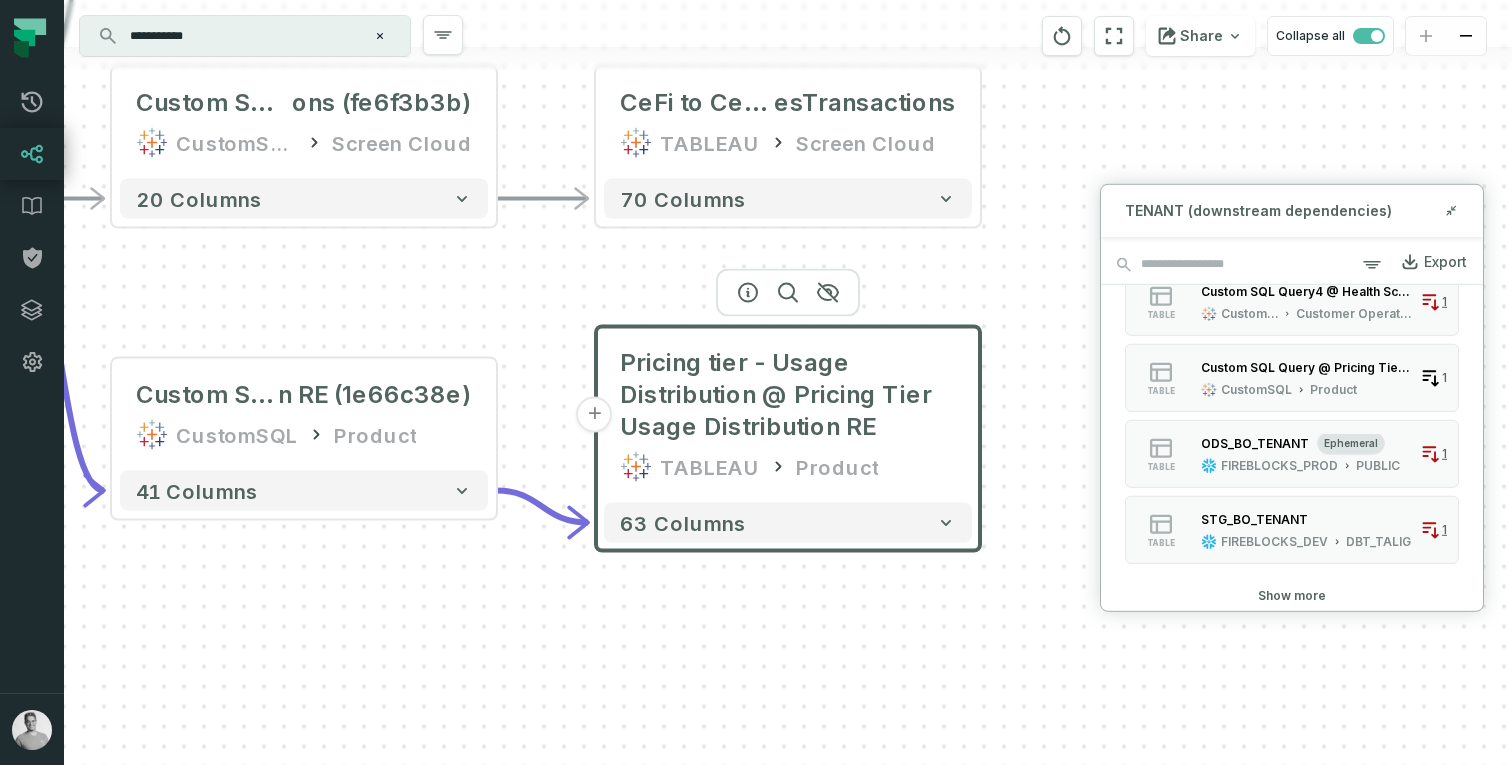 click on "Show more" at bounding box center [1292, 595] 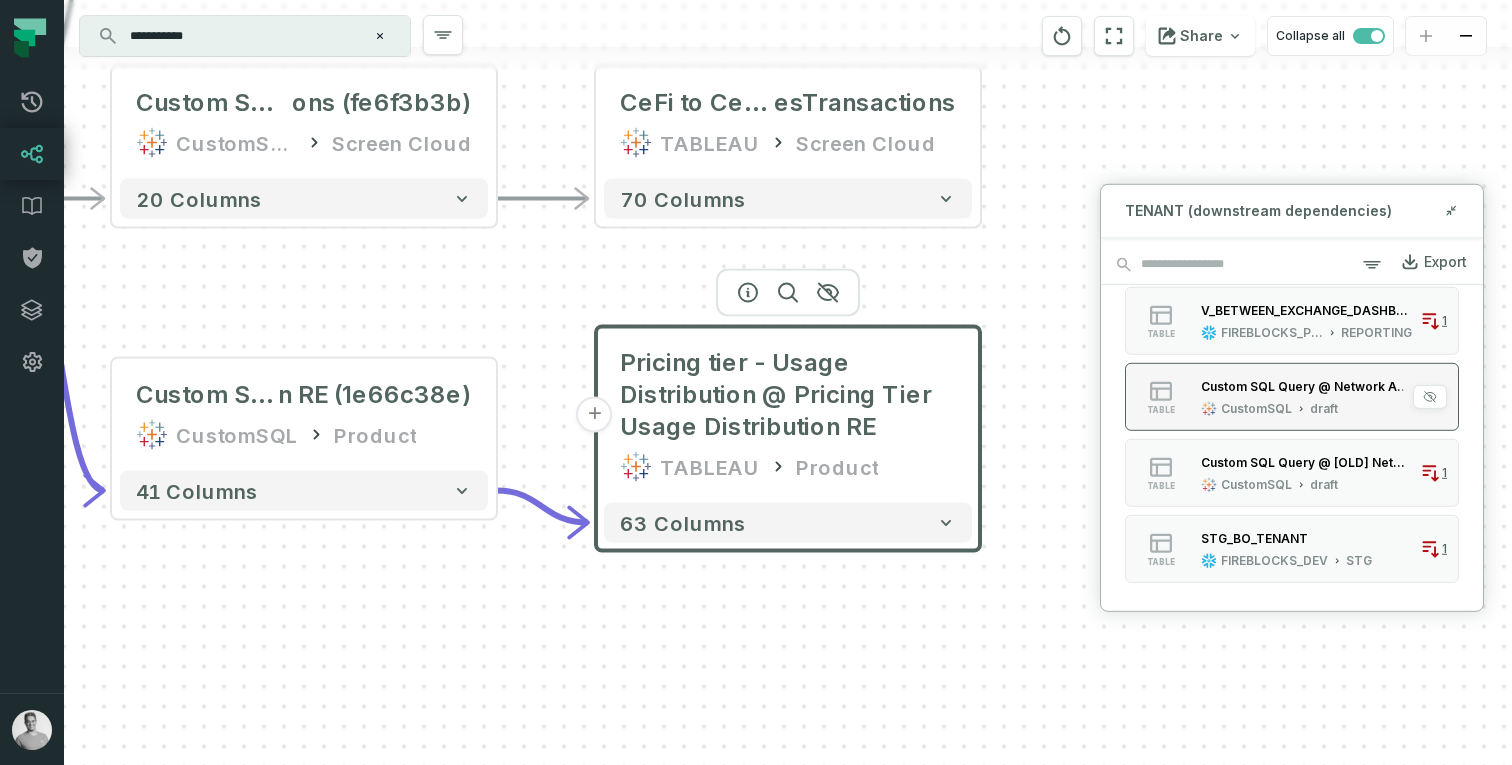scroll, scrollTop: 3977, scrollLeft: 0, axis: vertical 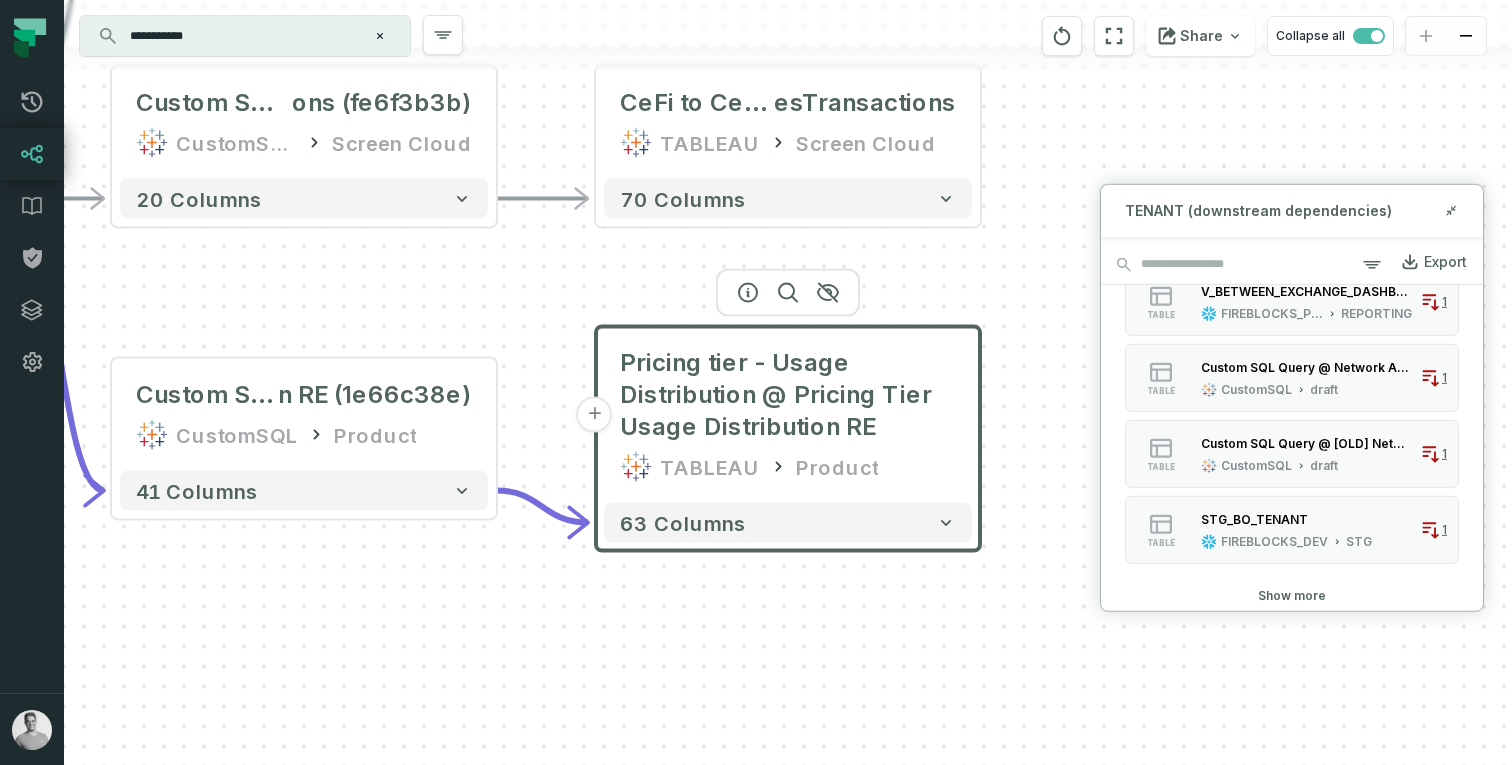 click on "Show more" at bounding box center [1292, 595] 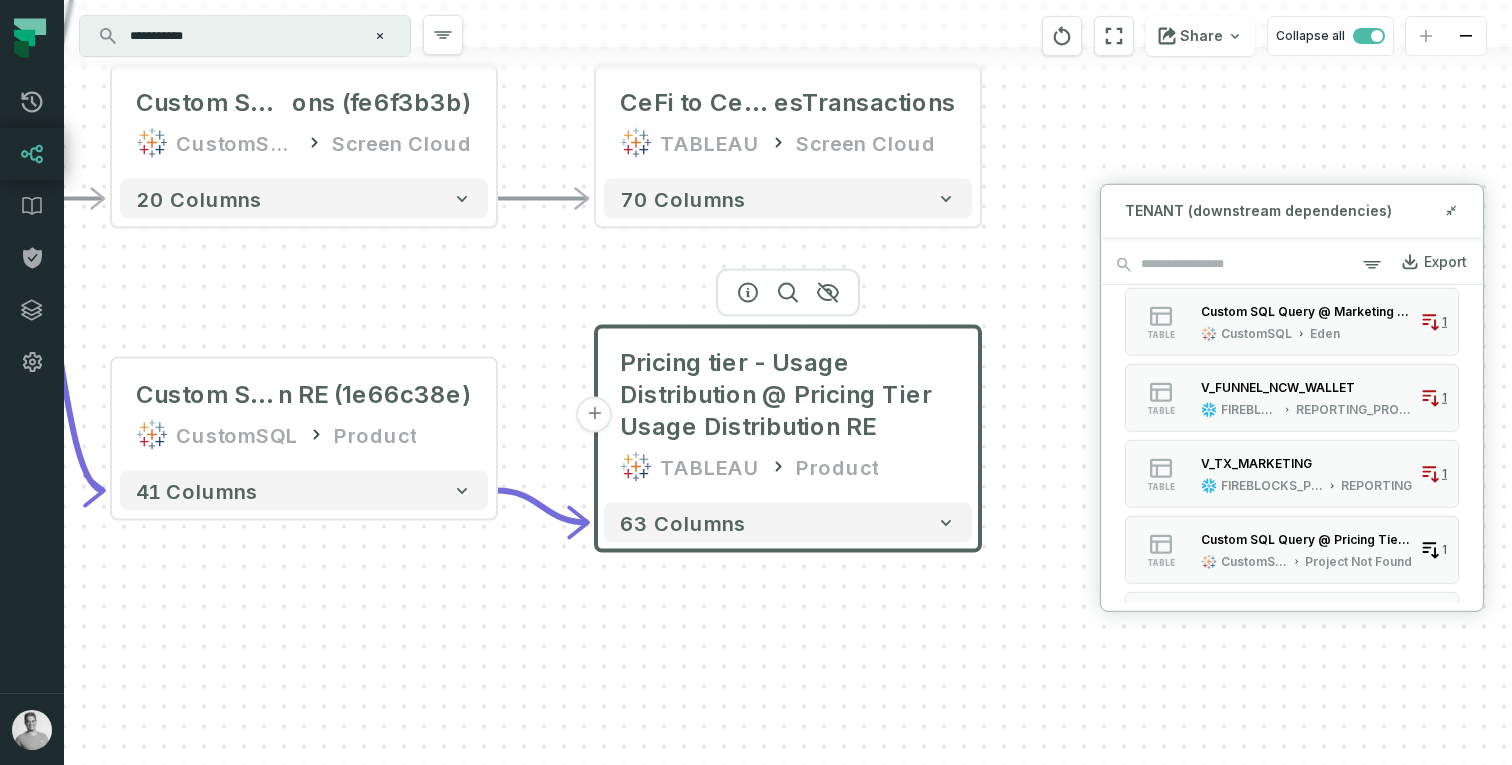 scroll, scrollTop: 4587, scrollLeft: 0, axis: vertical 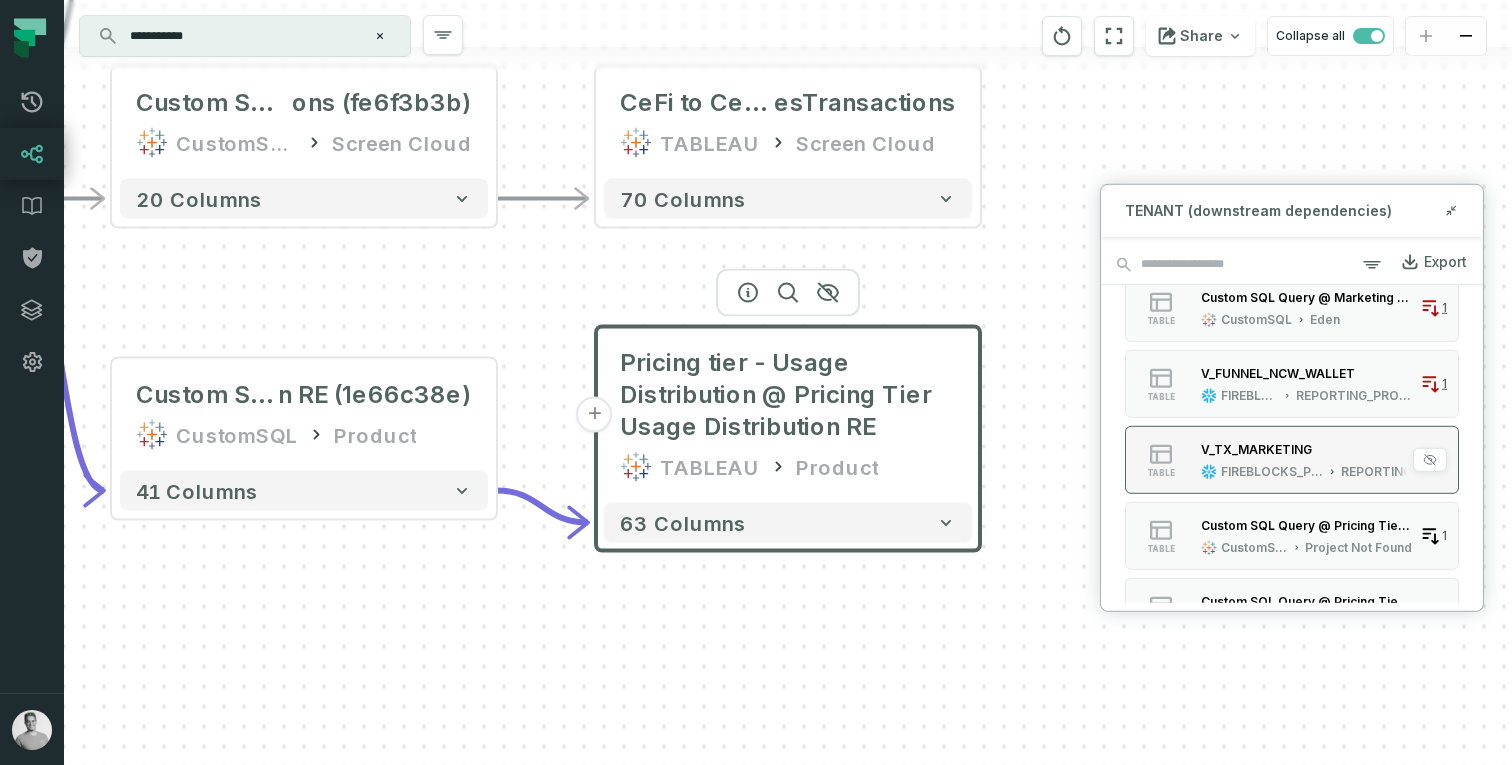 click on "table V_TX_MARKETING FIREBLOCKS_PROD REPORTING 1" at bounding box center [1292, 459] 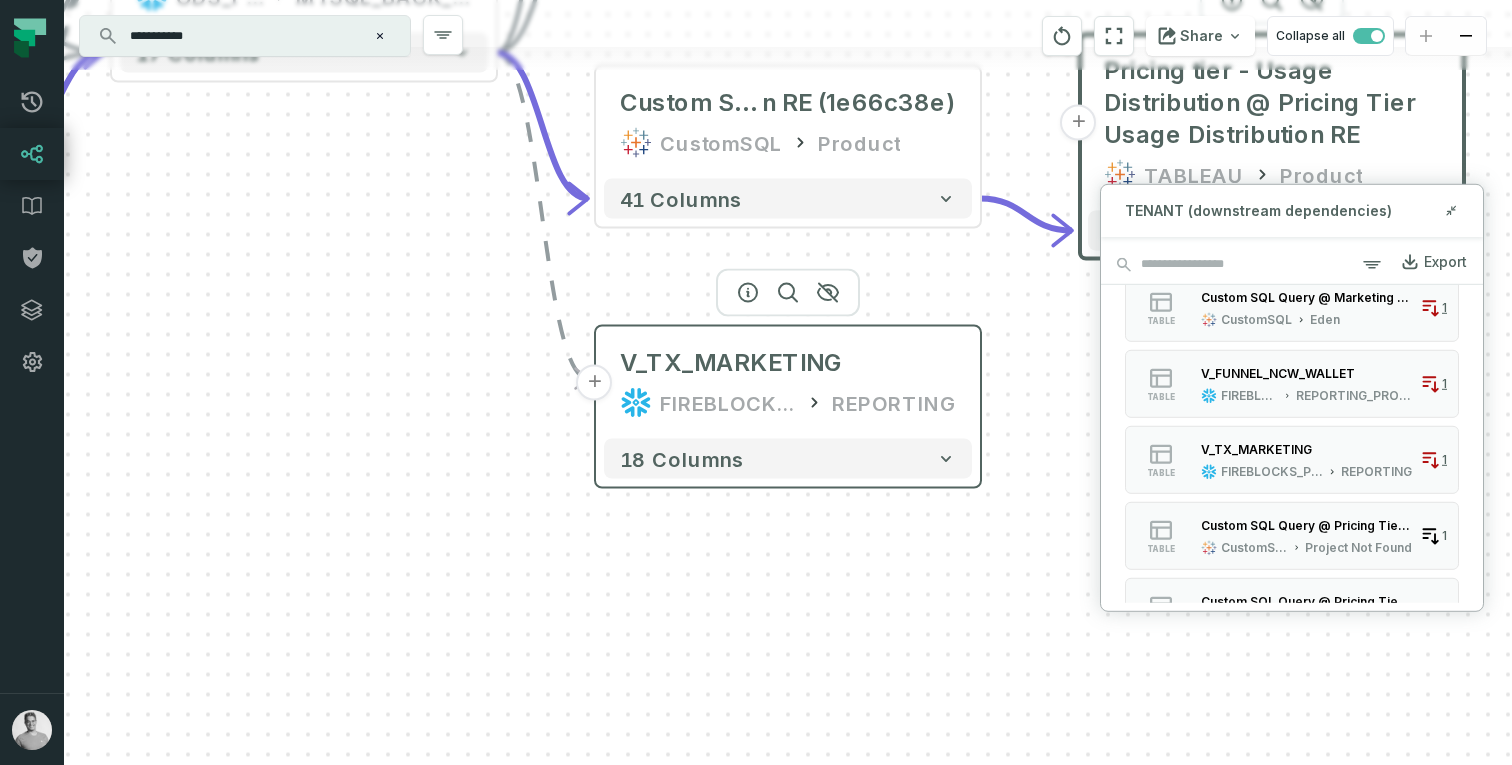 click on "REPORTING" at bounding box center [894, 403] 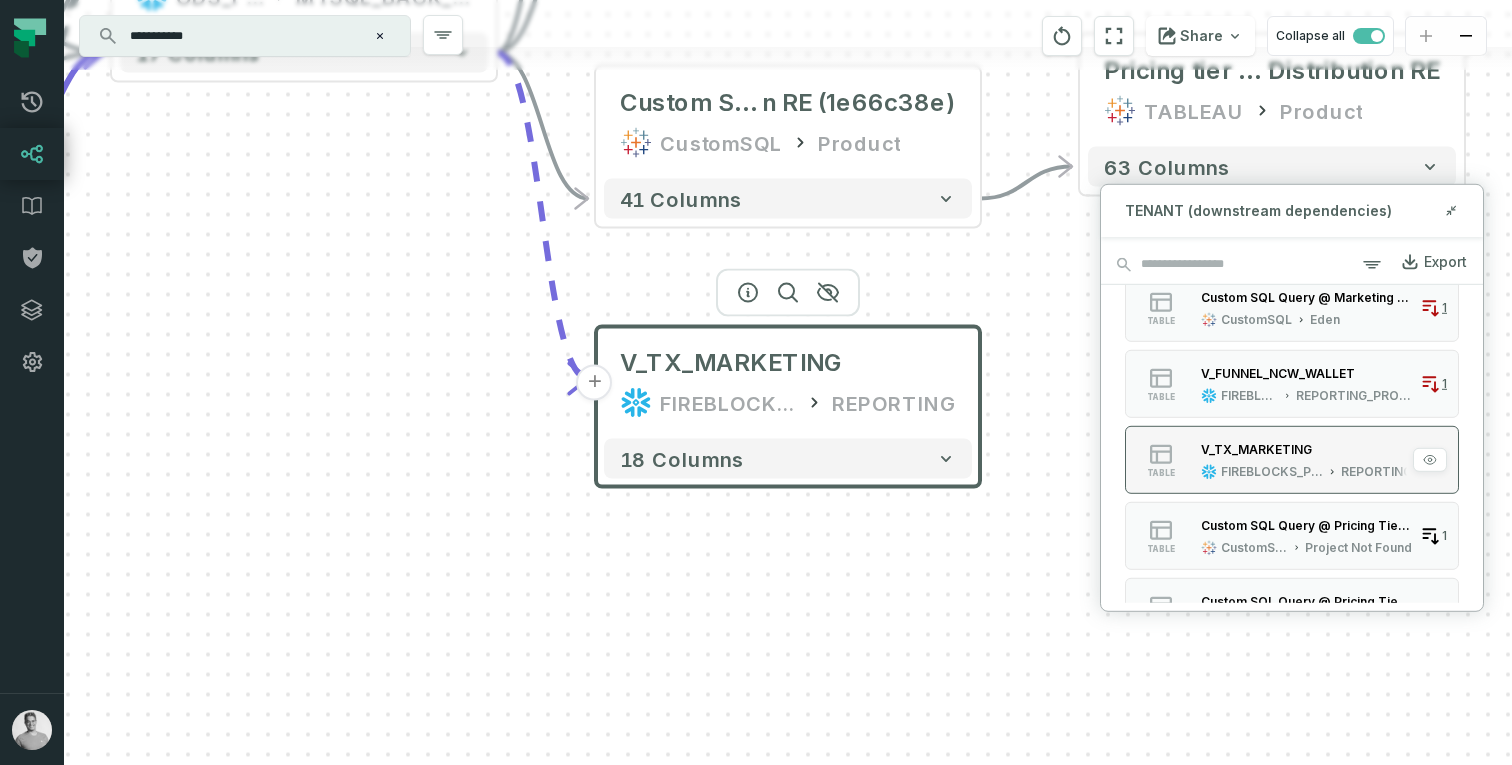 click on "V_TX_MARKETING" at bounding box center [1256, 449] 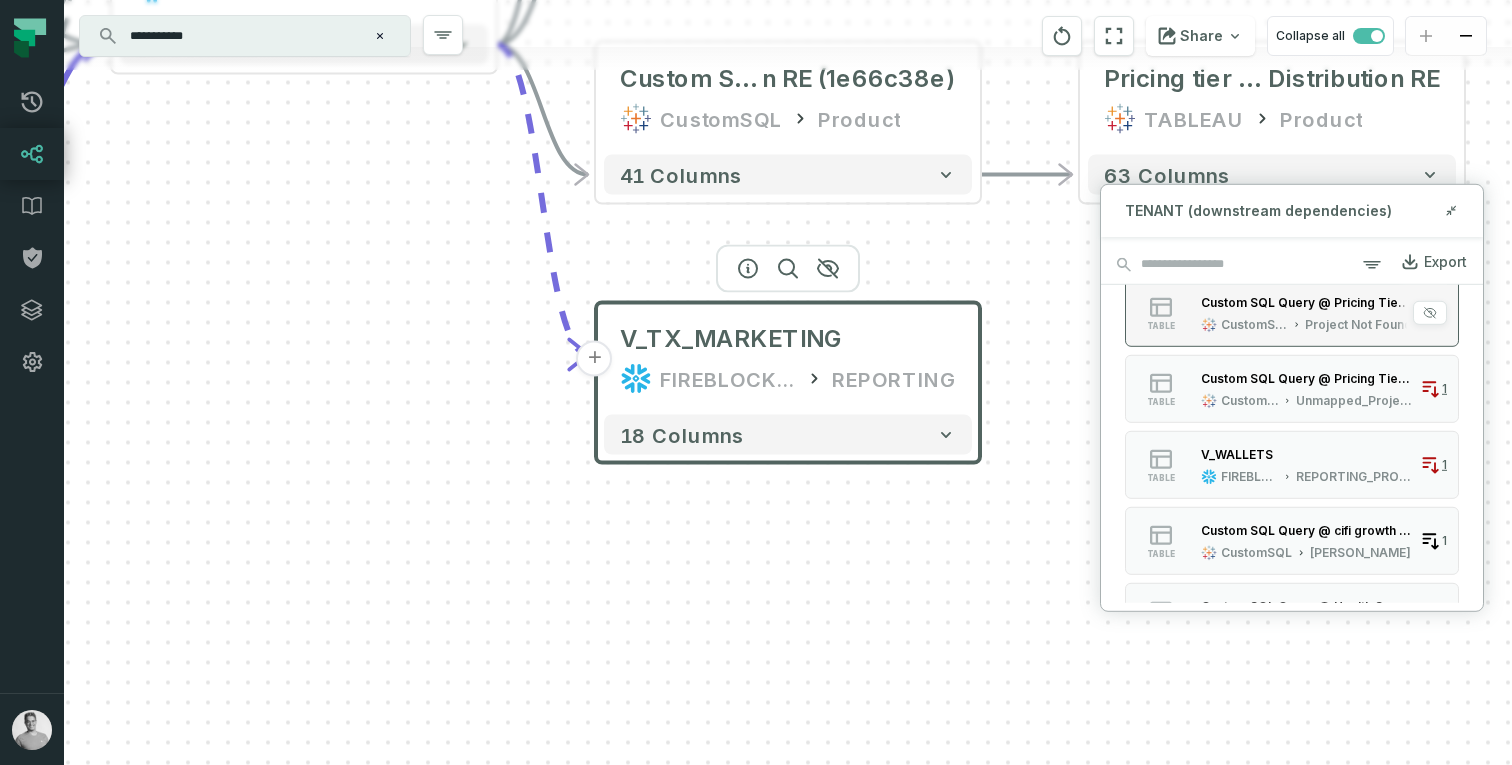 scroll, scrollTop: 4816, scrollLeft: 0, axis: vertical 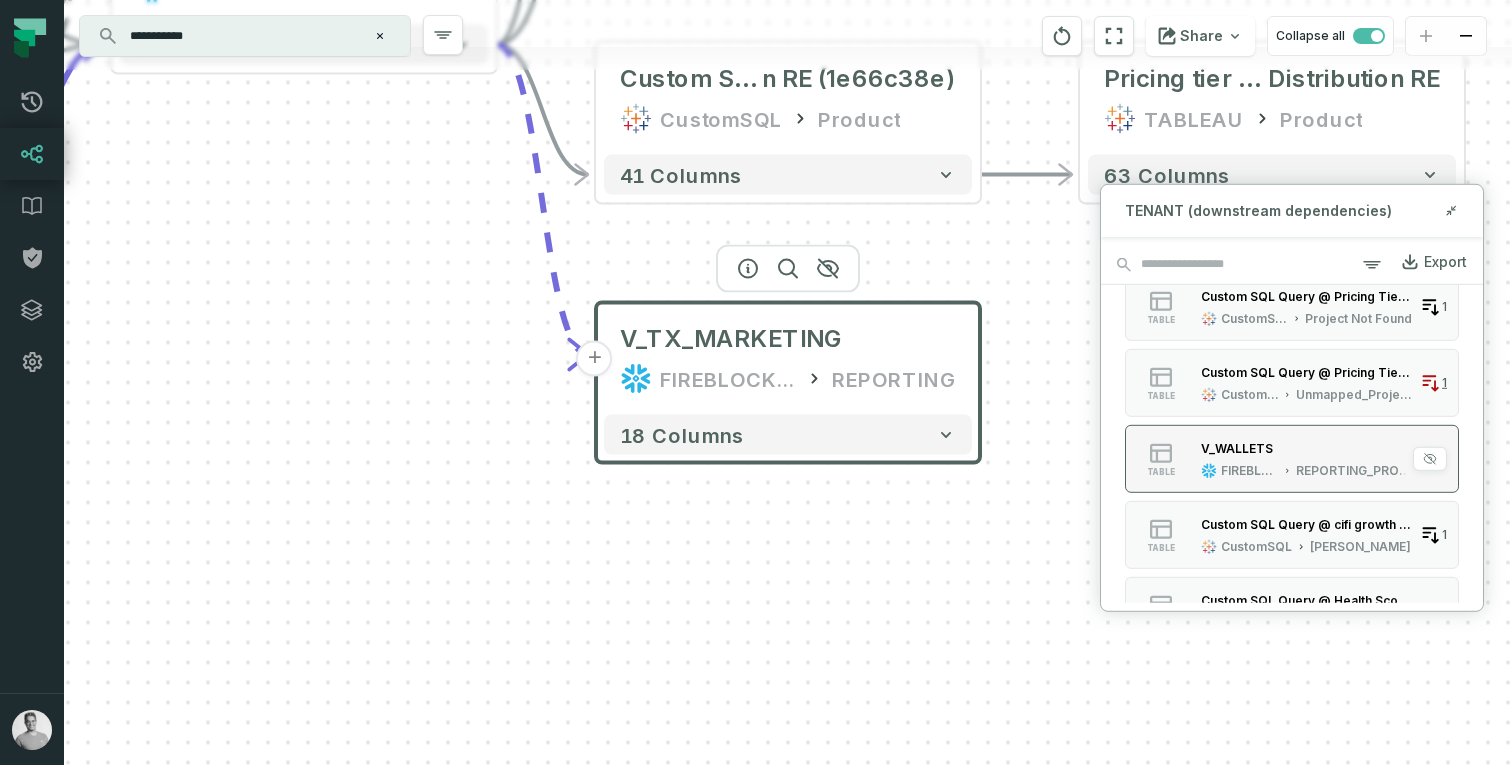 click 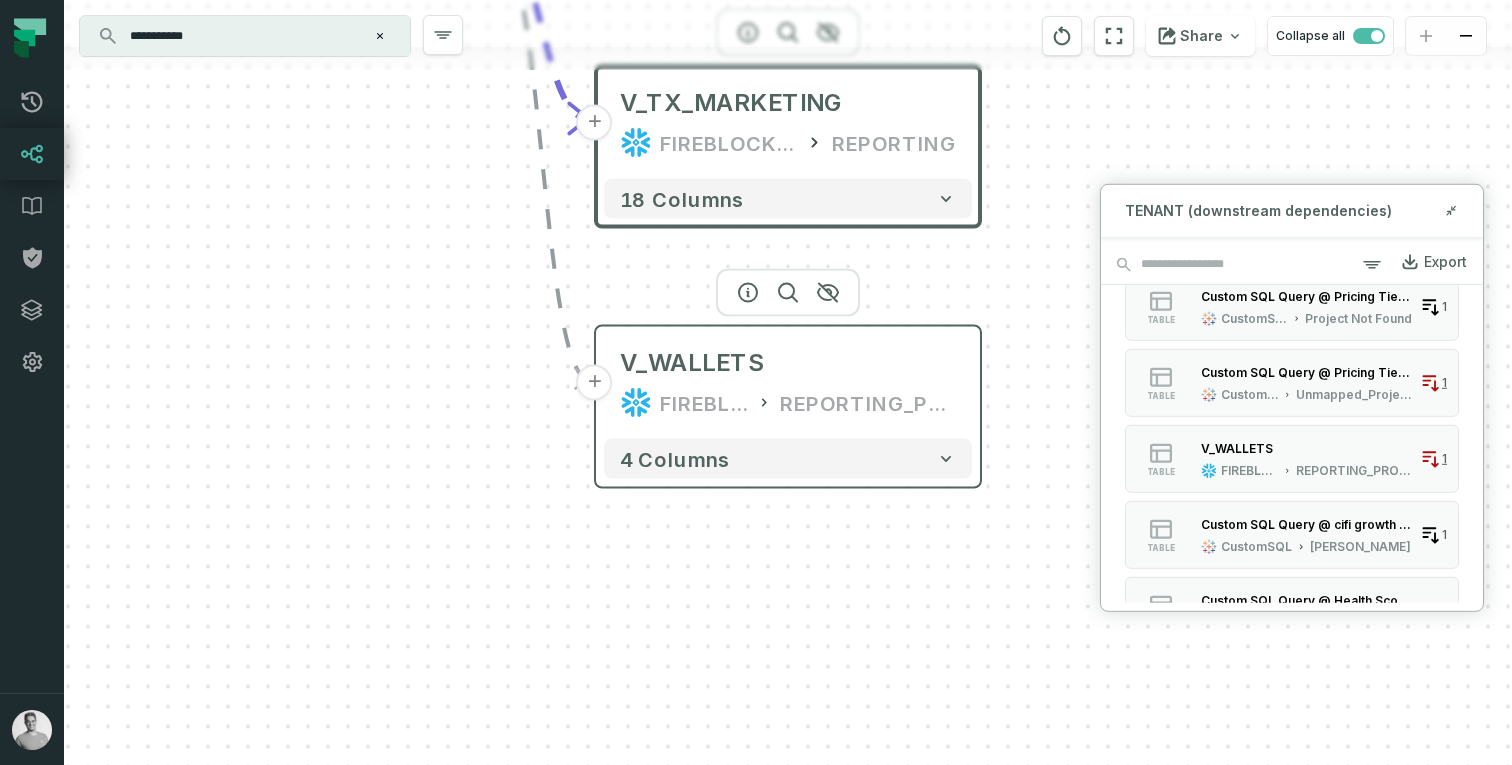 click on "REPORTING_PROD_TEMP" at bounding box center (868, 403) 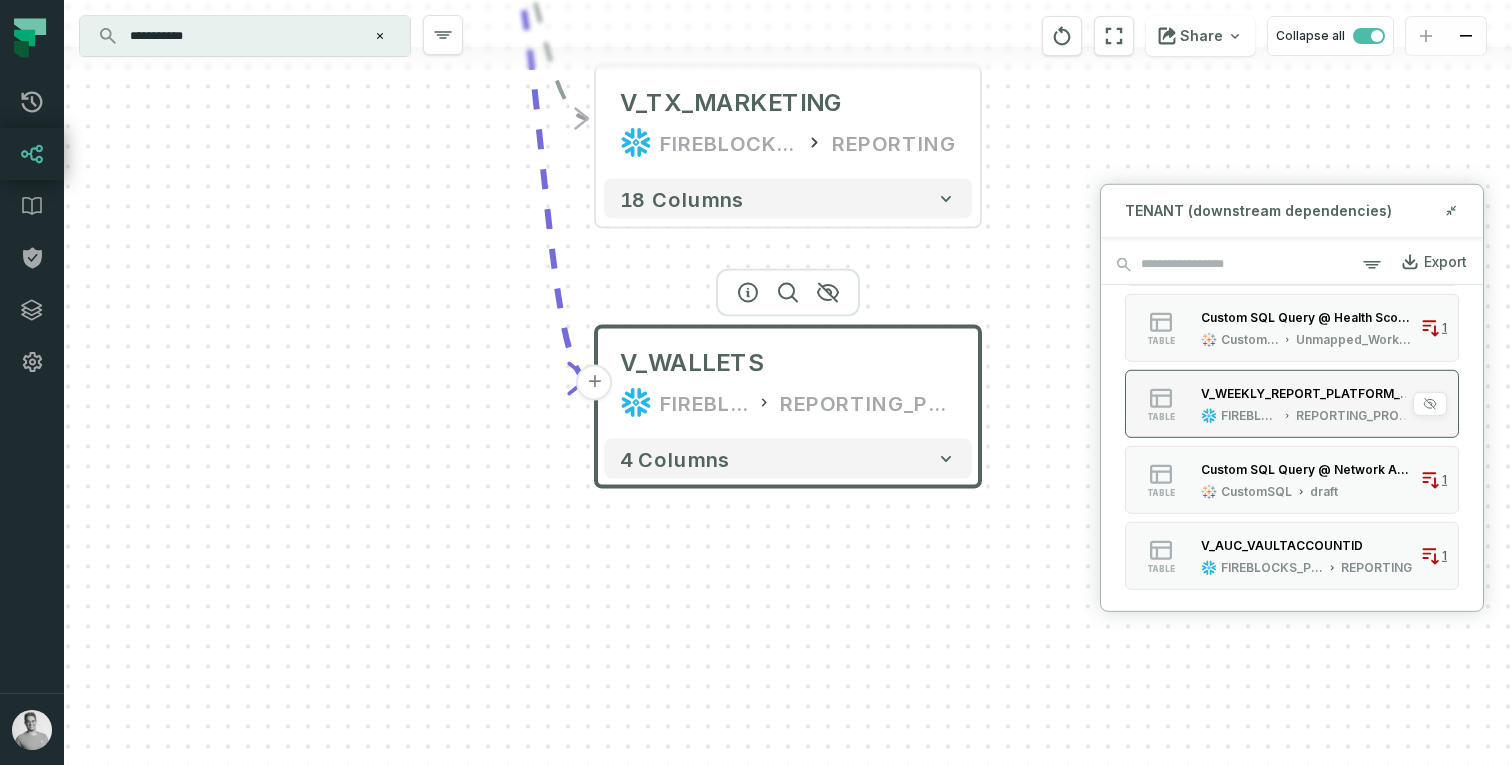scroll, scrollTop: 5125, scrollLeft: 0, axis: vertical 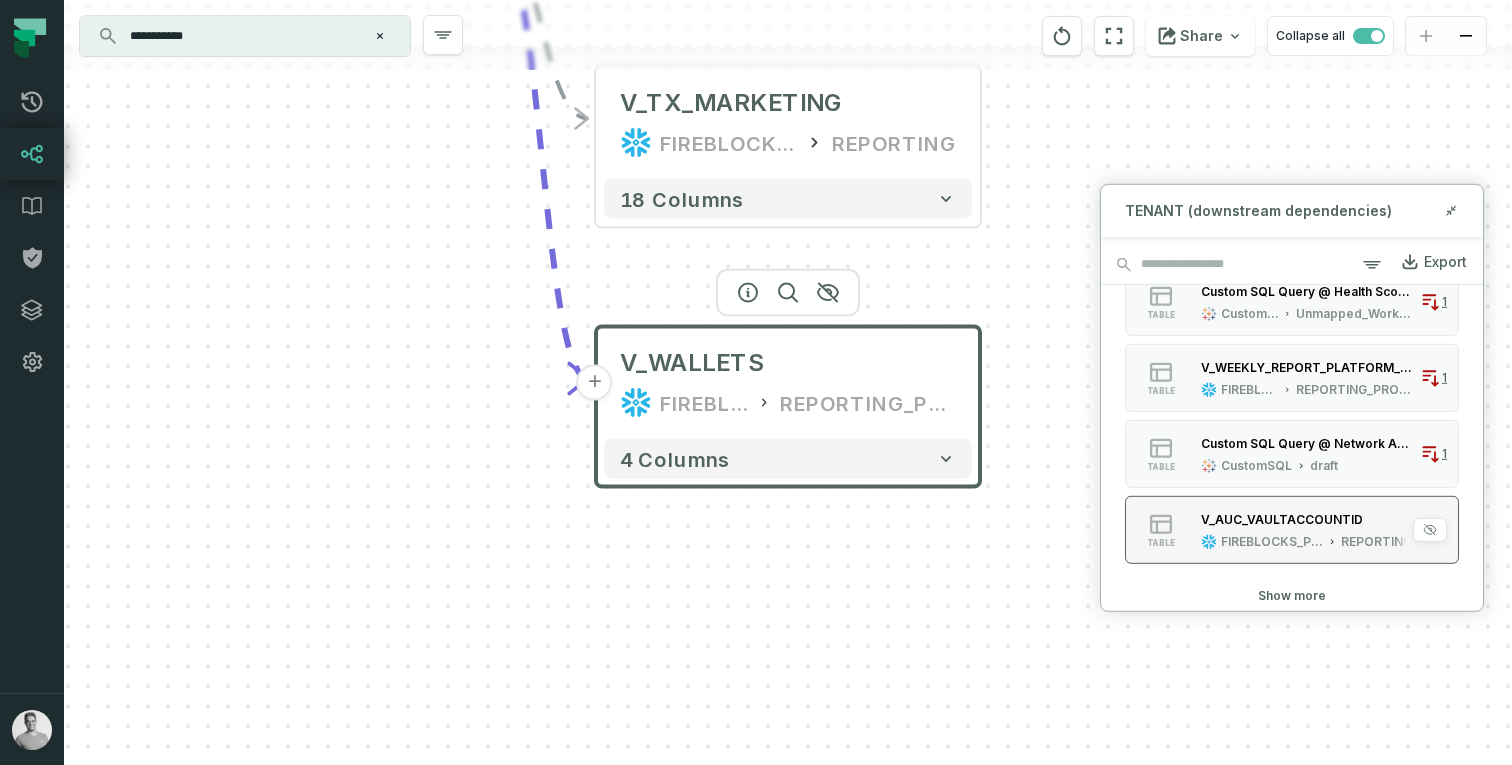 click on "V_AUC_VAULTACCOUNTID" at bounding box center (1282, 519) 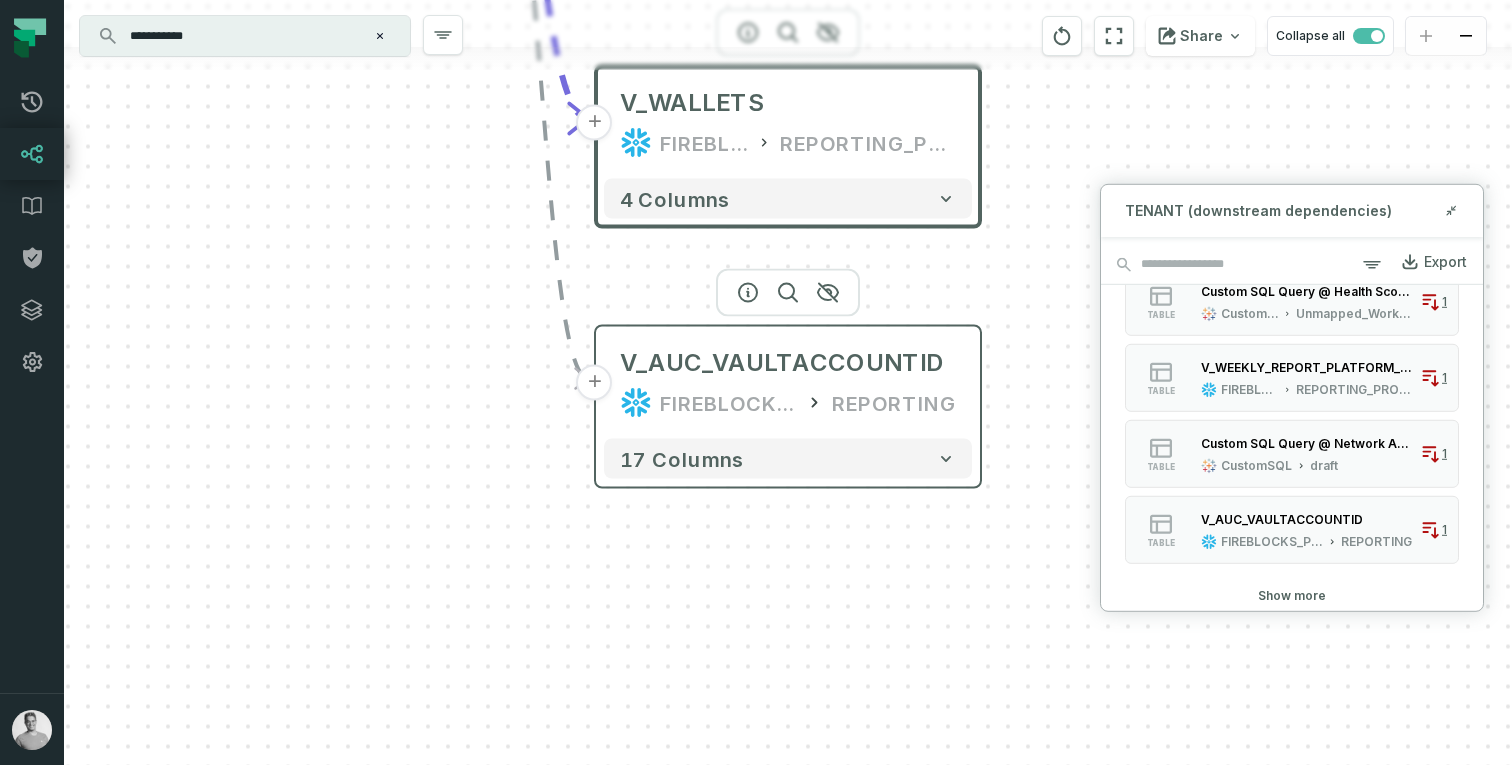click on "REPORTING" at bounding box center [894, 403] 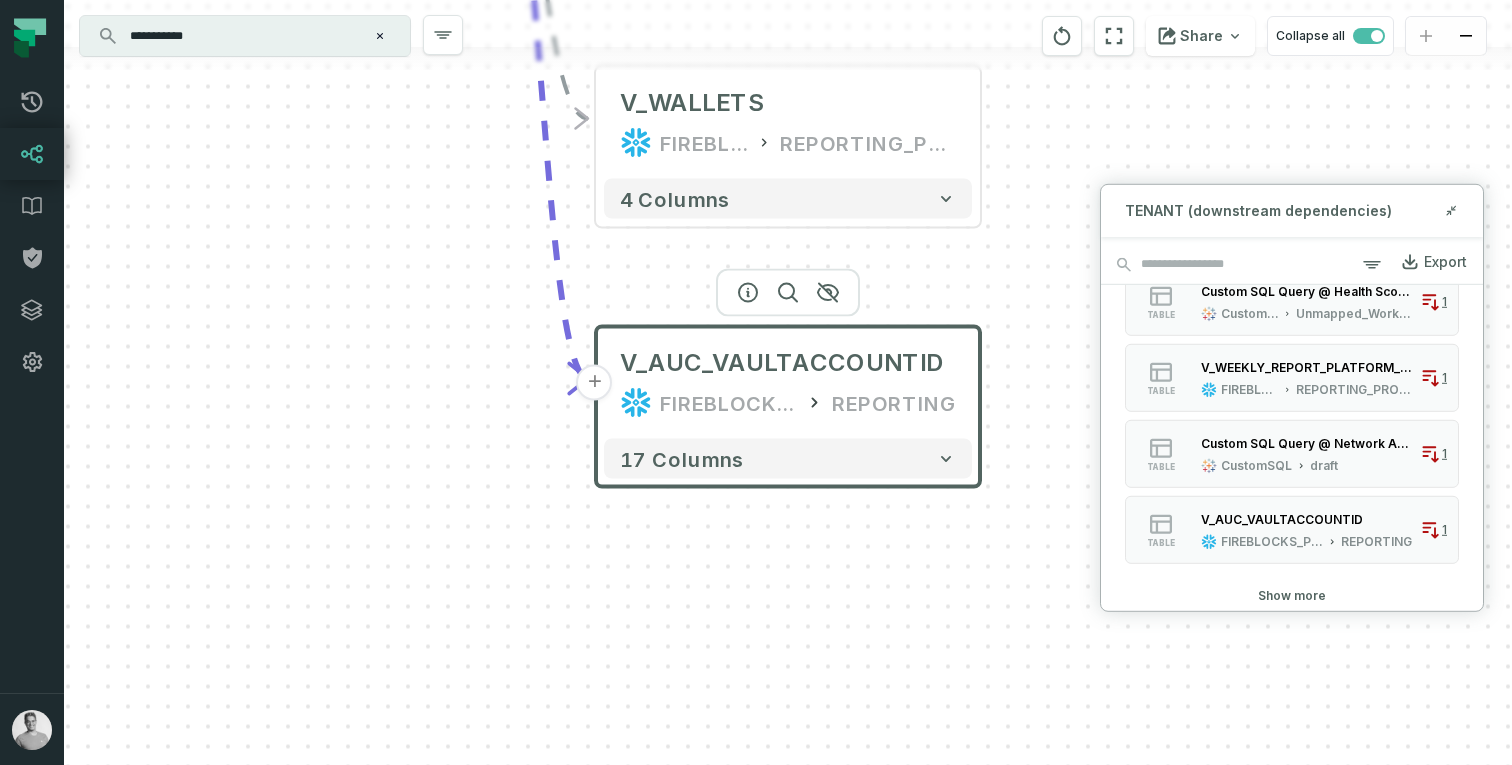 click on "V_AUC_VAULTACCOUNTID   FIREBLOCKS_PROD REPORTING" at bounding box center [788, 383] 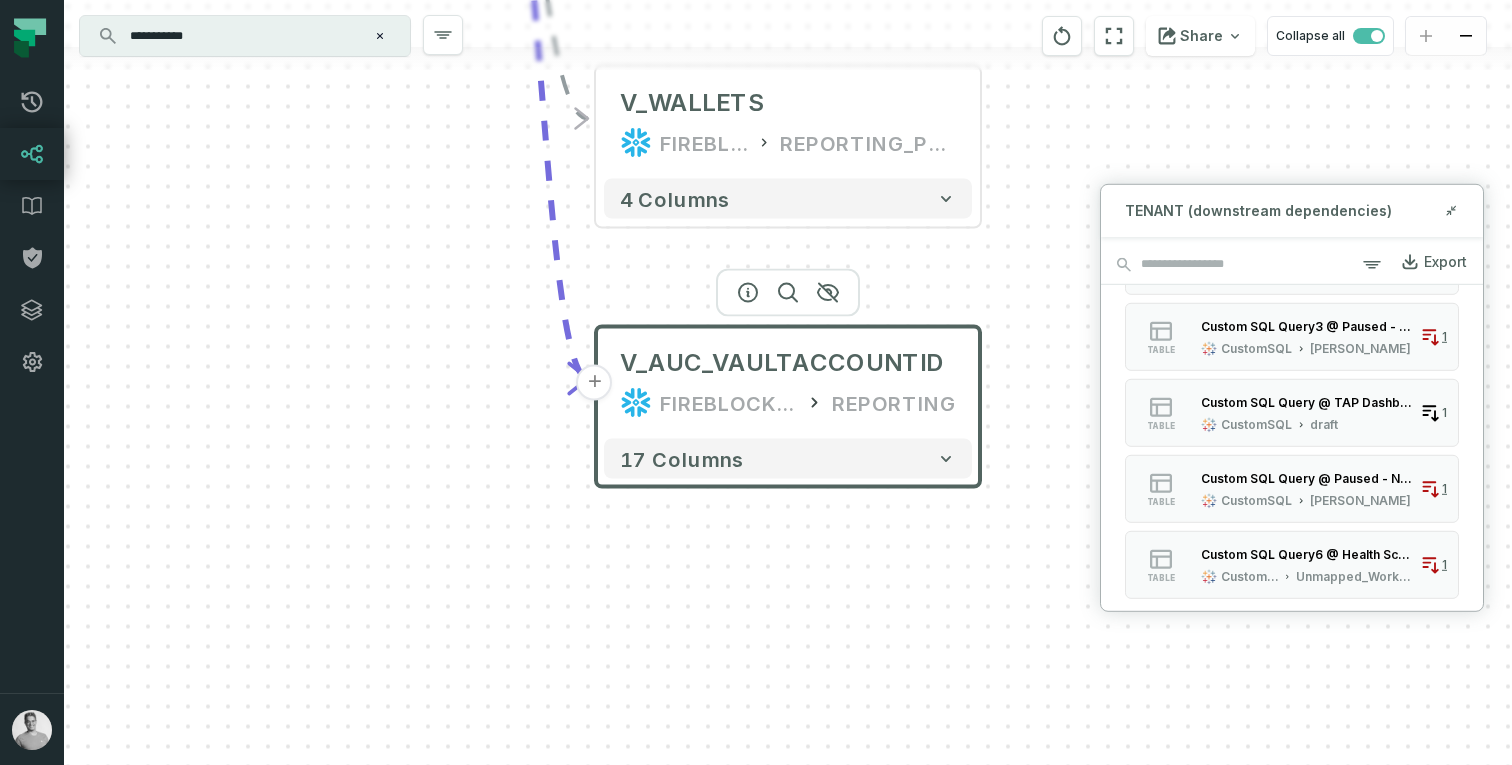 scroll, scrollTop: 5710, scrollLeft: 0, axis: vertical 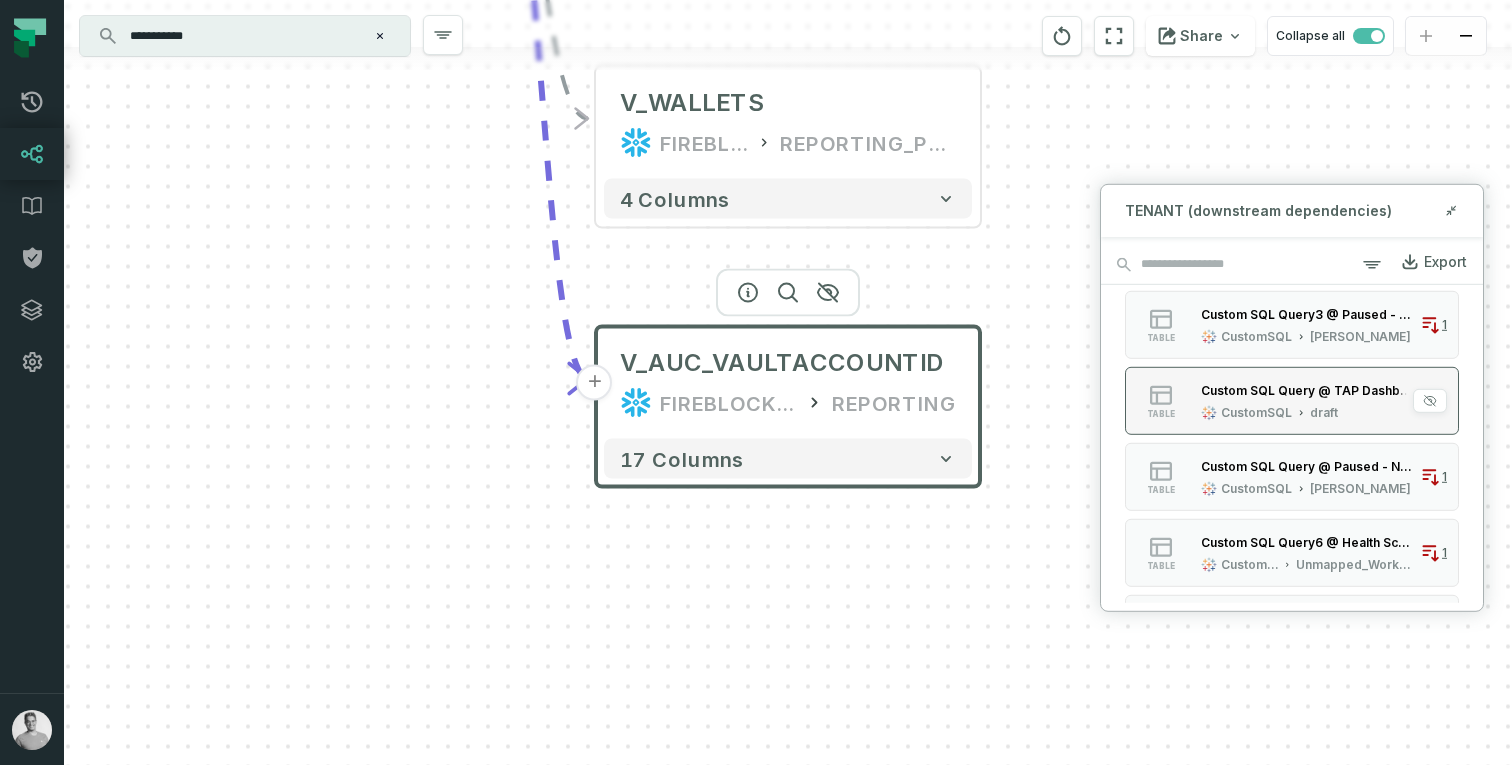 click 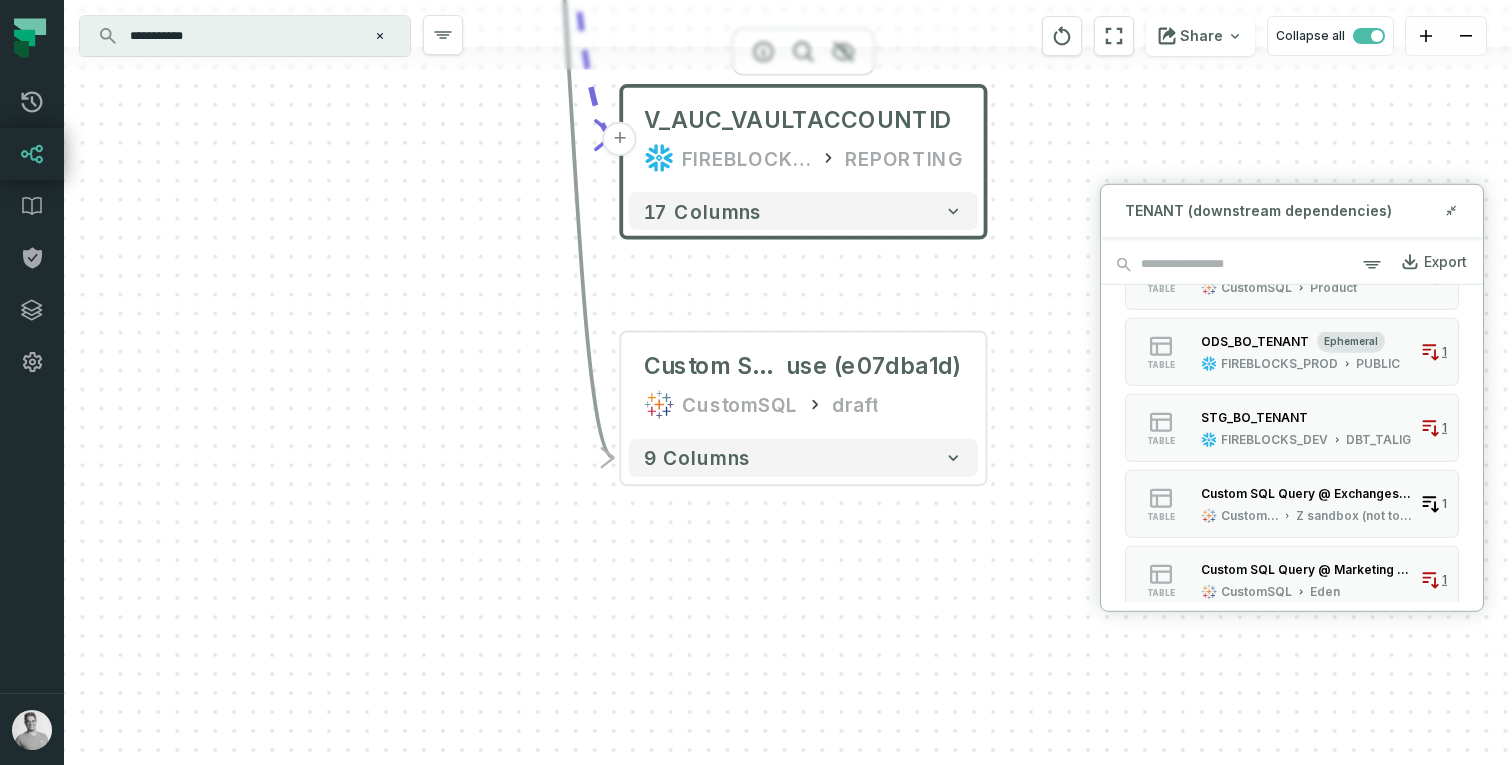 scroll, scrollTop: 2914, scrollLeft: 0, axis: vertical 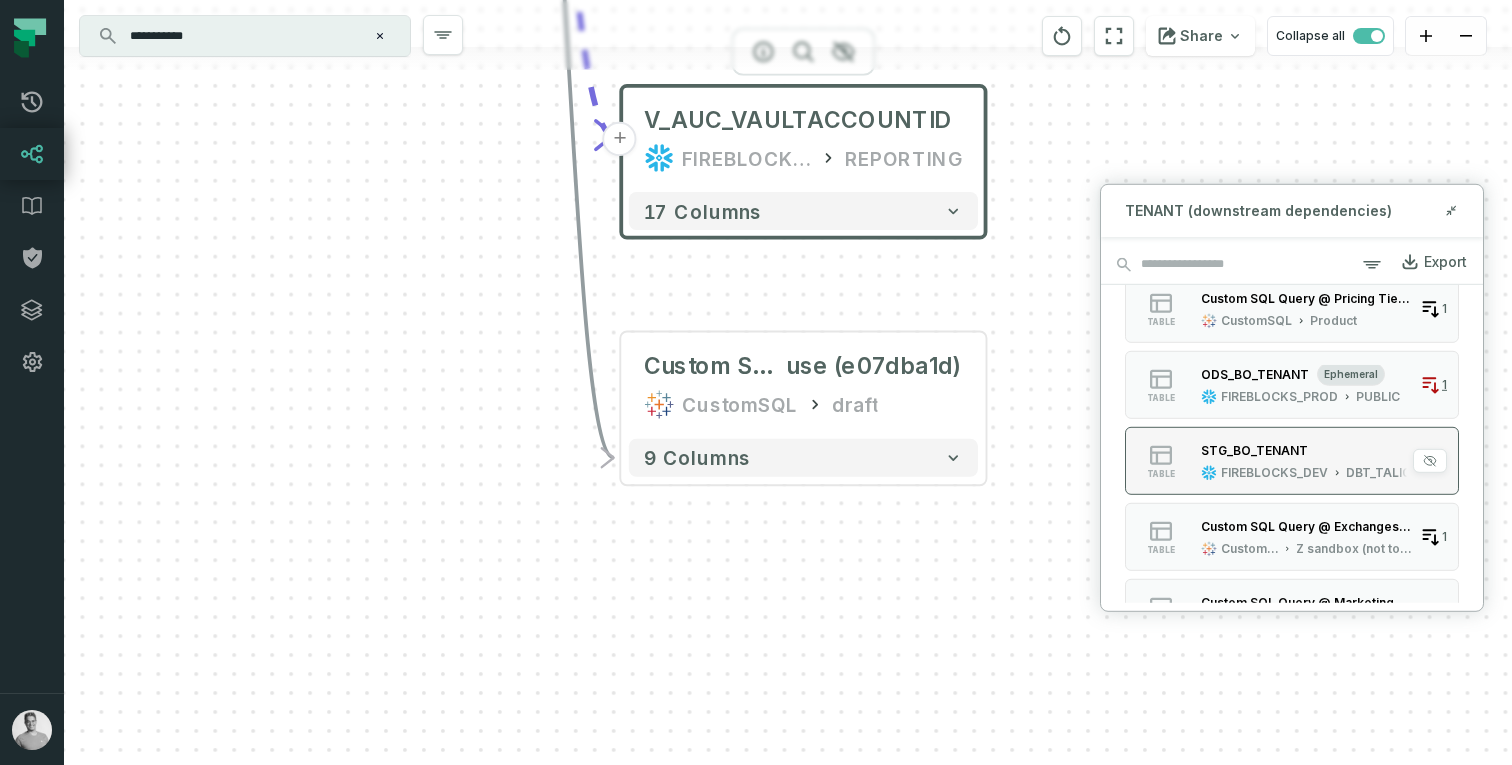 click on "STG_BO_TENANT" at bounding box center [1306, 450] 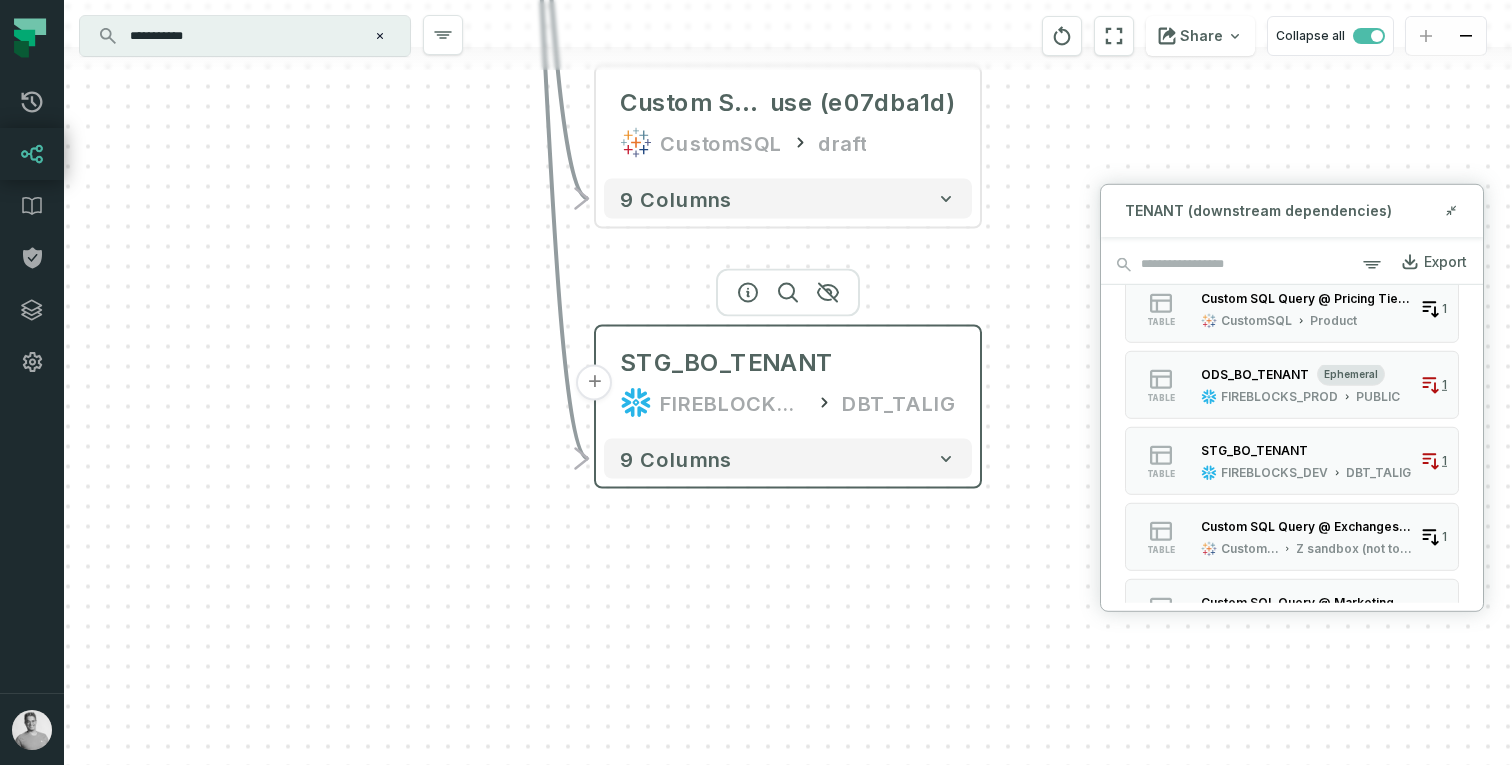 click on "DBT_TALIG" at bounding box center (899, 403) 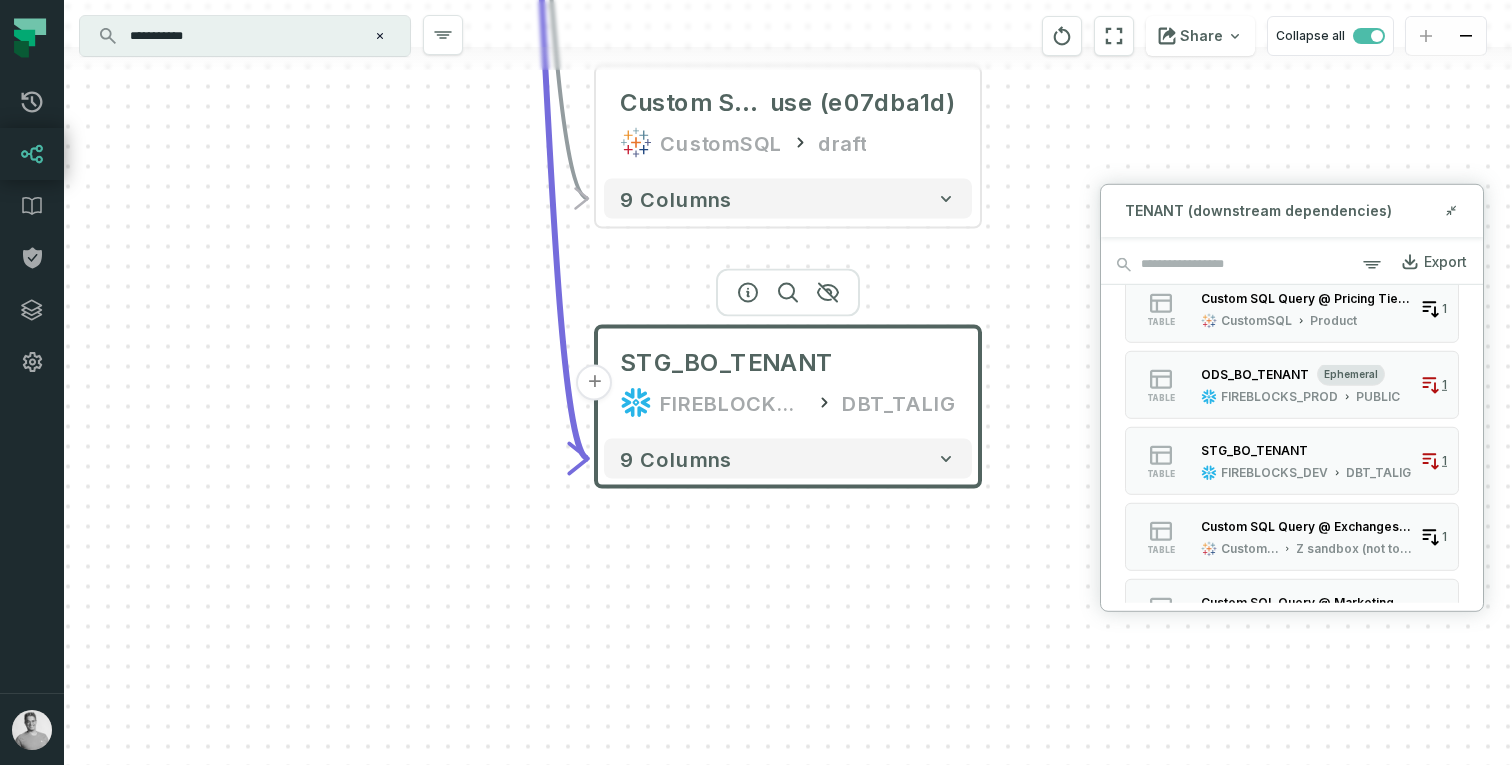 click on "DBT_TALIG" at bounding box center (899, 403) 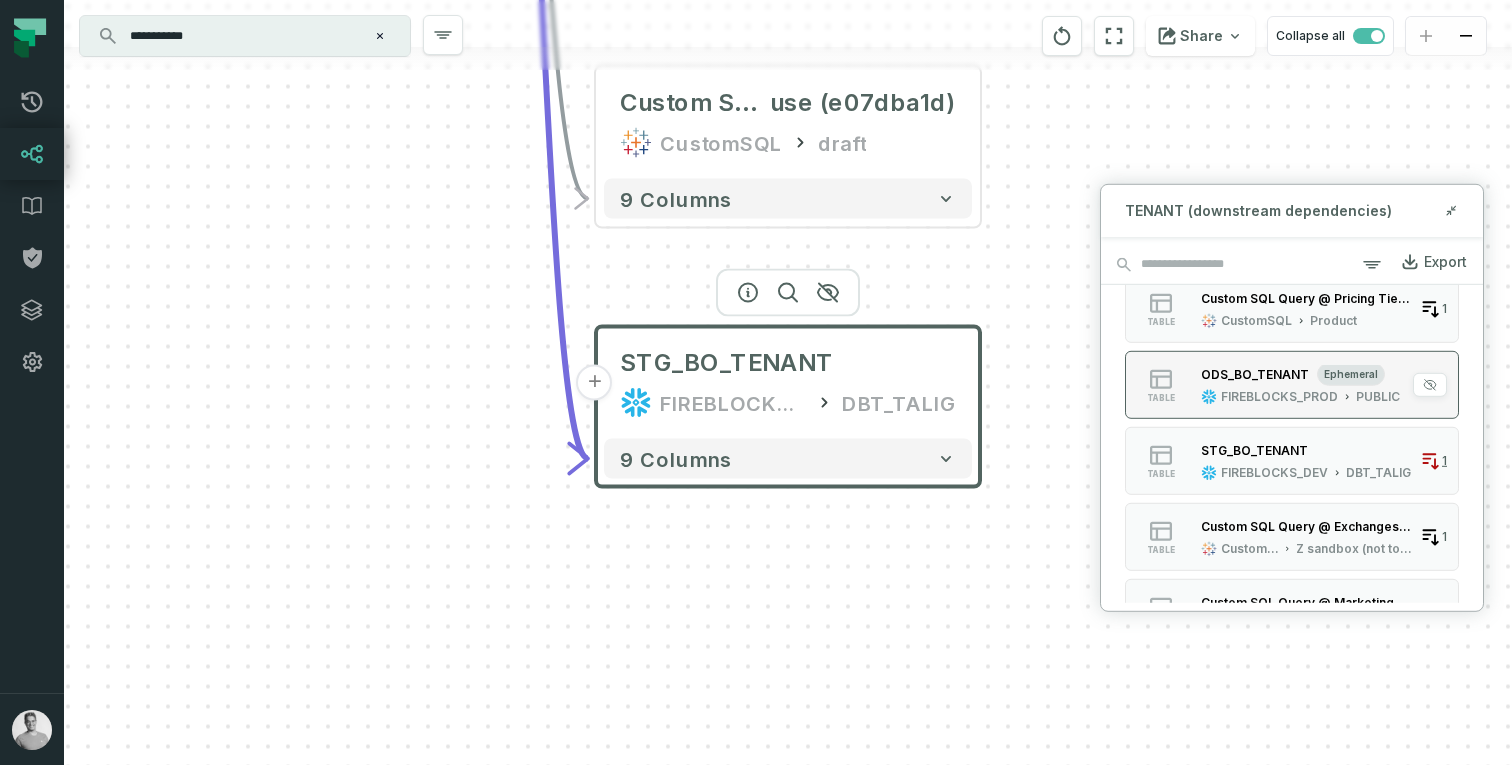 click on "table ODS_BO_TENANT ephemeral FIREBLOCKS_PROD PUBLIC 1" at bounding box center (1292, 384) 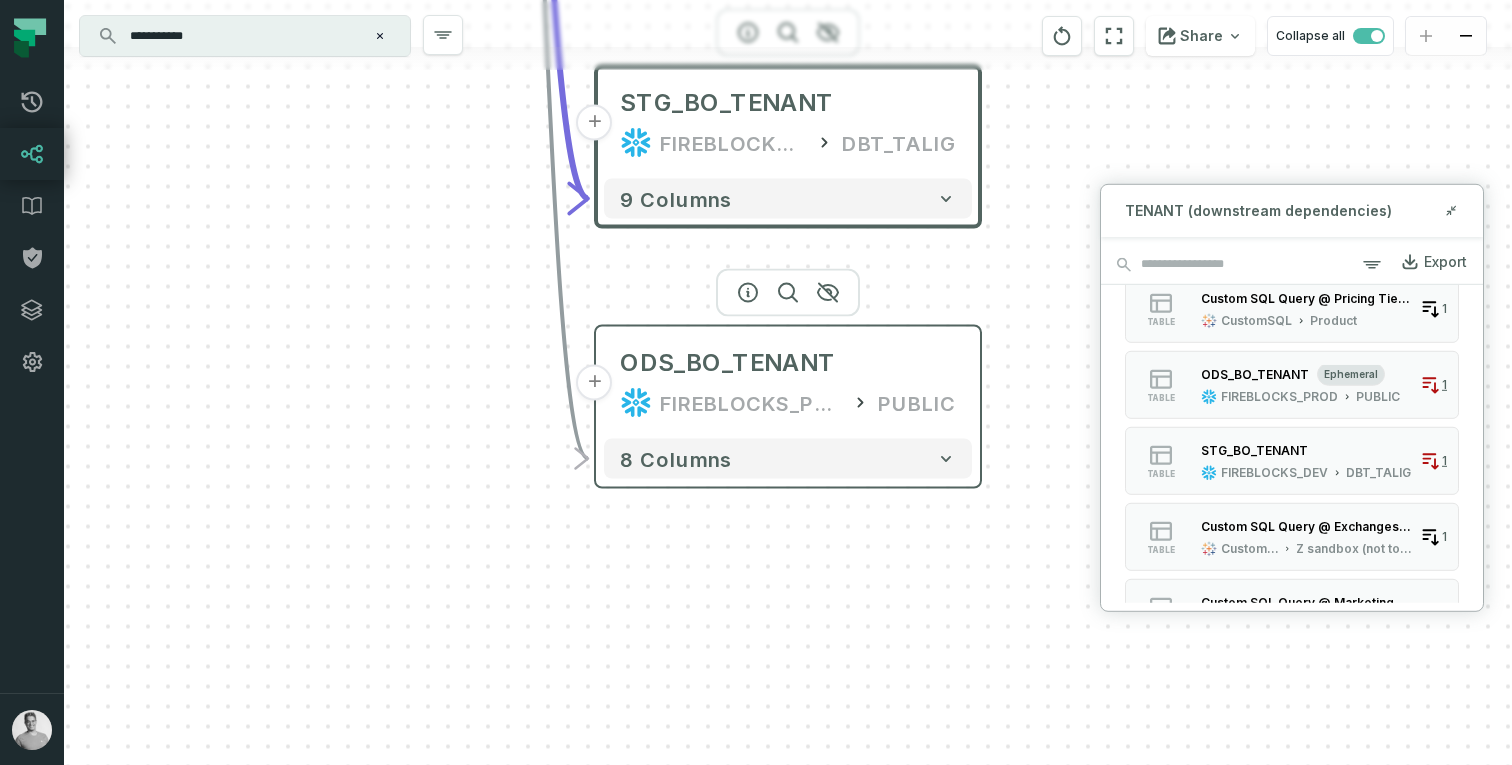 click on "PUBLIC" at bounding box center [917, 403] 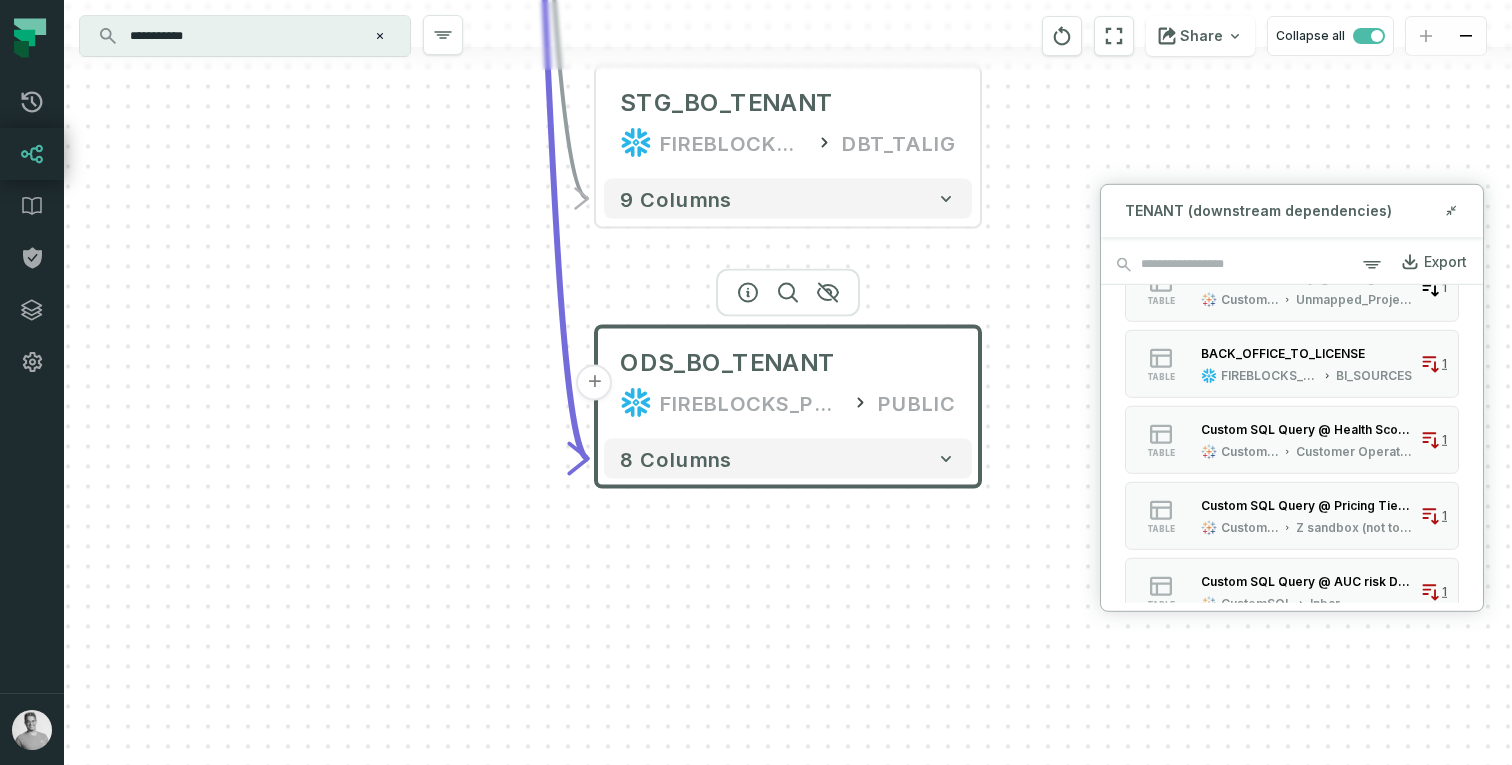 scroll, scrollTop: 2309, scrollLeft: 0, axis: vertical 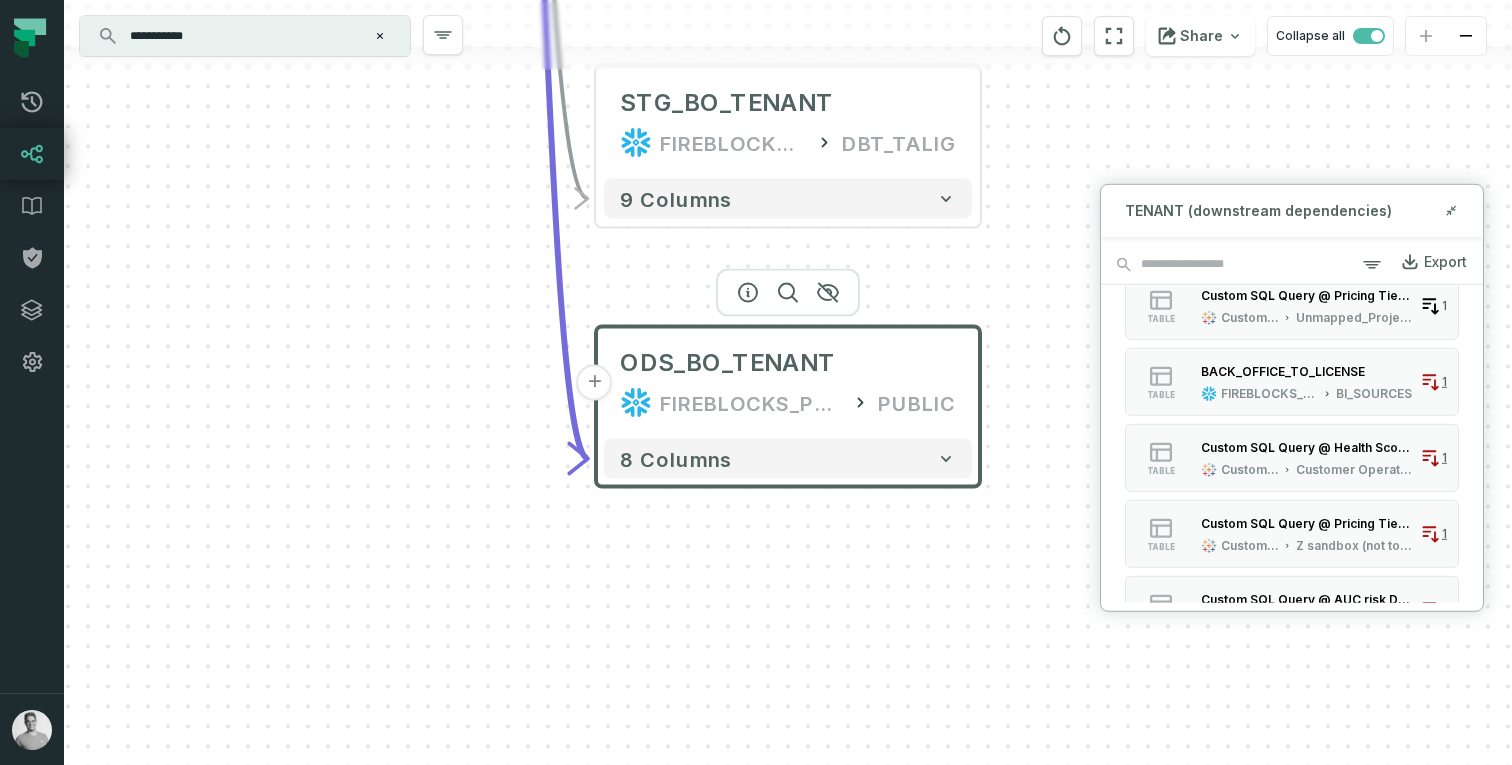 click on "FIREBLOCKS_QA" at bounding box center (1269, 393) 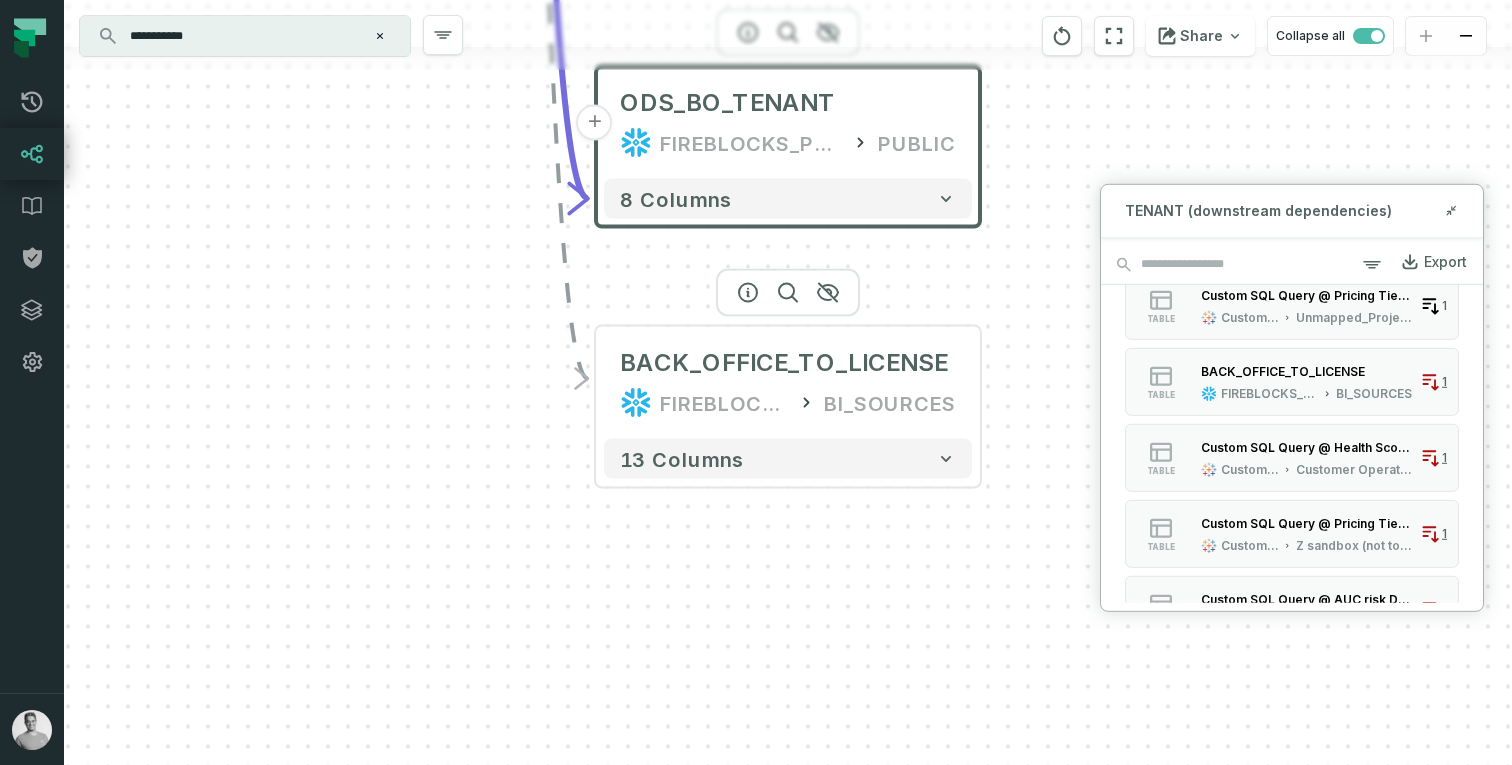 click on "- TENANT   ODS_PROD_FBS_PRODUCT MYSQL_BACK_OFFICE + 17 columns MYSQL_BACK_OFFICE_RAW__STREAM_TENANT   ODS_PROD_FBS_PRODUCT AIRBYTE_INTERNAL - 4 columns _AIRBYTE_RAW_ID - _AIRBYTE_EXTRACTED_AT - _AIRBYTE_LOADED_AT - _AIRBYTE_DATA - + Custom SQL Query6 @ Health Score Proj ect (87b99068)   CustomSQL Customer Operations - 9 columns + Customer Analysis @ Healt h Score Project   TABLEAU Customer Operations 87 columns + Custom SQL Query @ ExchangesTransacti ons (fe6f3b3b)   CustomSQL Screen Cloud + 20 columns + CeFi to CeFi @ Exchang esTransactions   TABLEAU Screen Cloud 70 columns + Custom SQL Query @ Pricing Tier Usage Distributio n RE (1e66c38e)   CustomSQL Product + 41 columns + Pricing tier - Usage Distribution @ Pricing Tier Usage  Distribution RE   TABLEAU Product 63 columns + V_TX_MARKETING   FIREBLOCKS_PROD REPORTING 18 columns + V_WALLETS   FIREBLOCKS_DEV REPORTING_PROD_TEMP 4 columns + V_AUC_VAULTACCOUNTID   FIREBLOCKS_PROD REPORTING 17 columns + Custom SQL Query @ TAP Dashboard-do not  use (e07dba1d)   +" at bounding box center [788, 382] 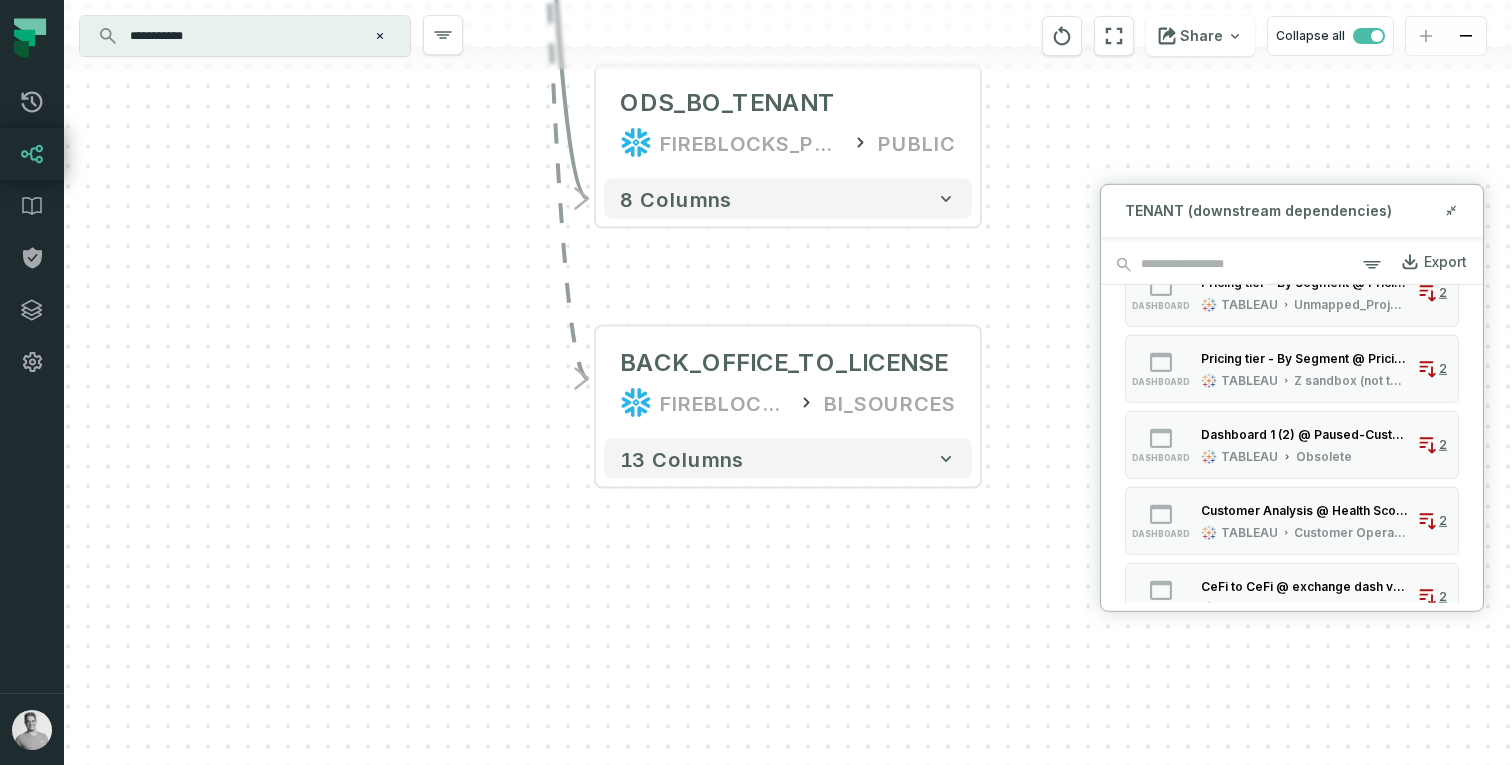 scroll, scrollTop: 0, scrollLeft: 0, axis: both 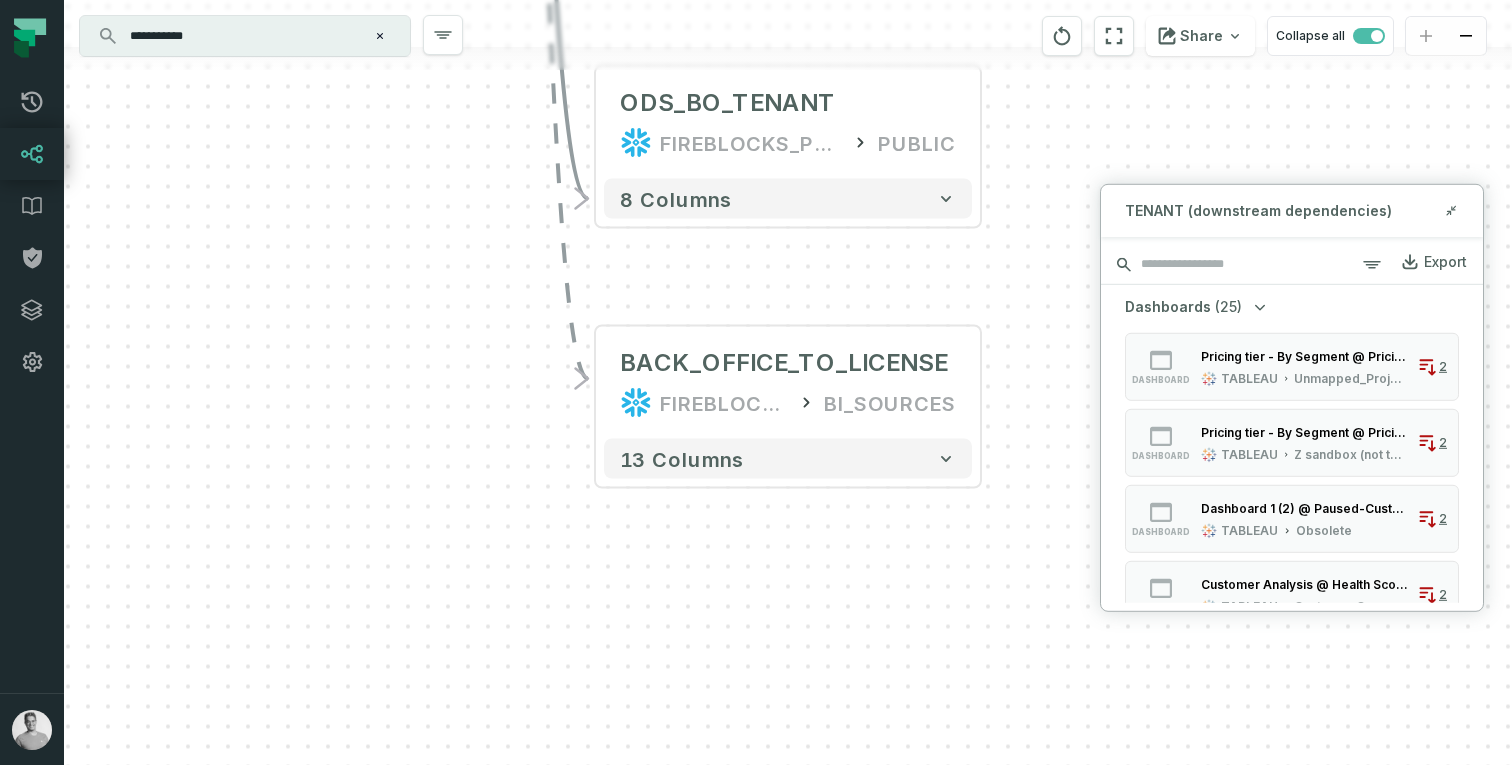 click at bounding box center [1292, 264] 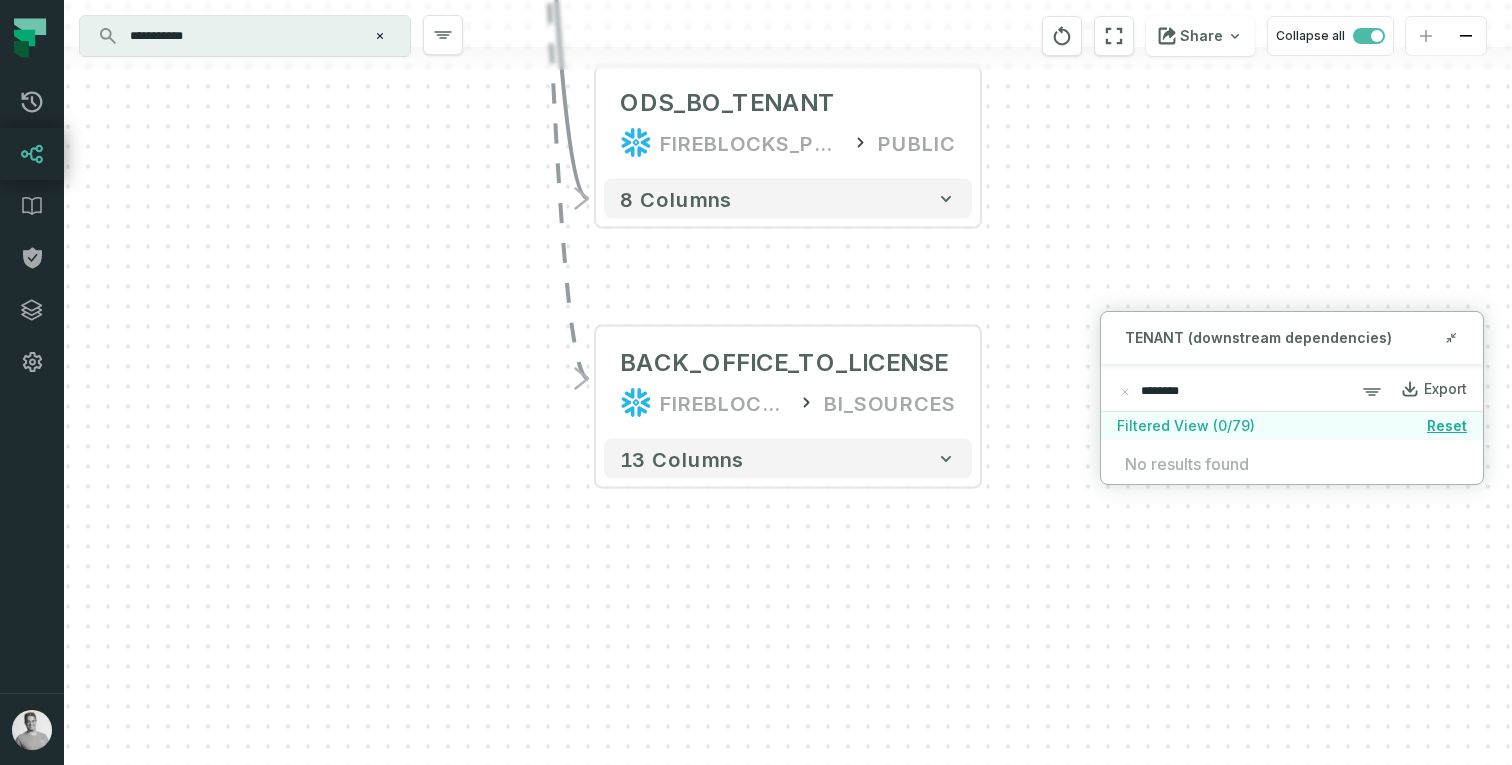 click on "Filtered View ( 0 / 79 )" at bounding box center [1186, 426] 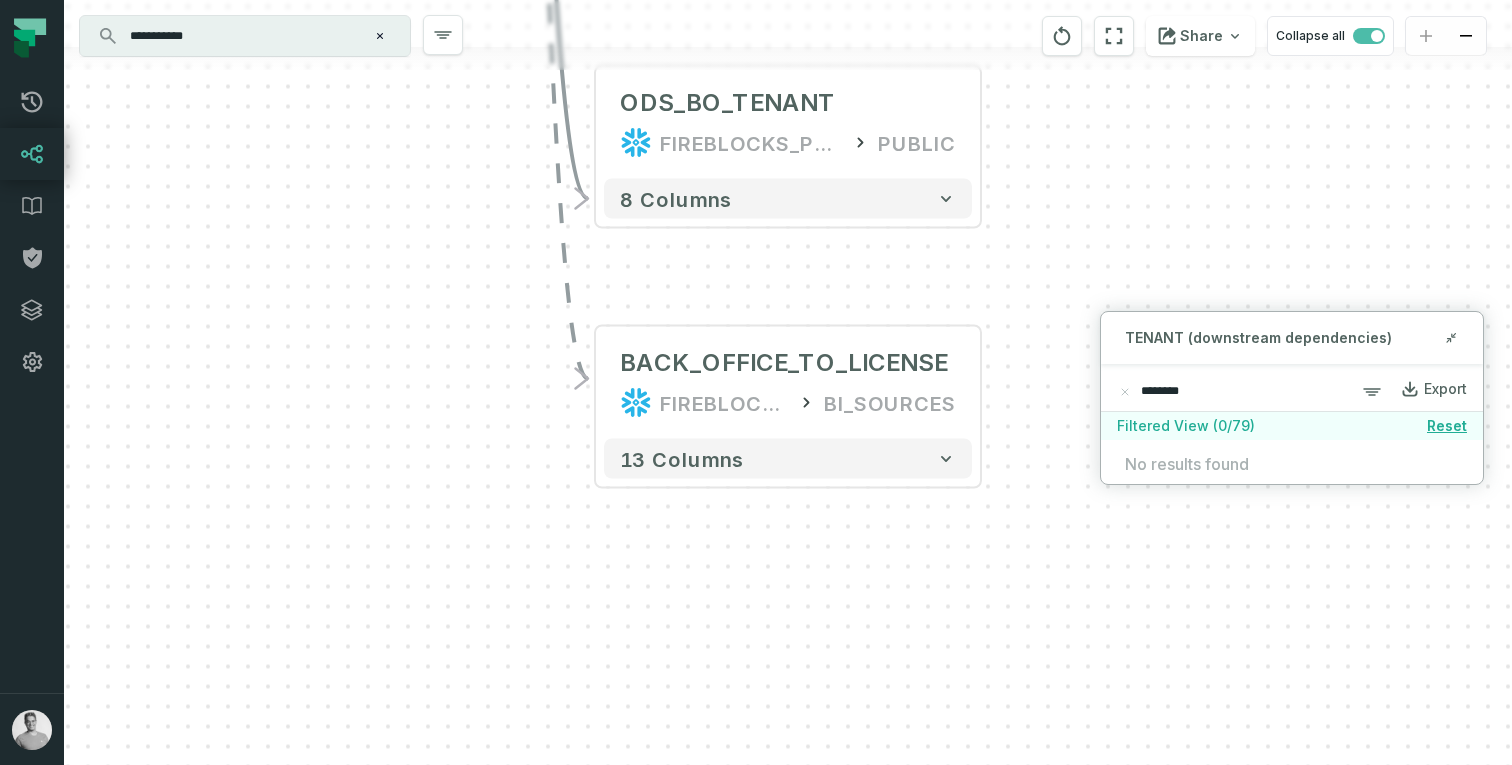 click on "********" at bounding box center [1292, 392] 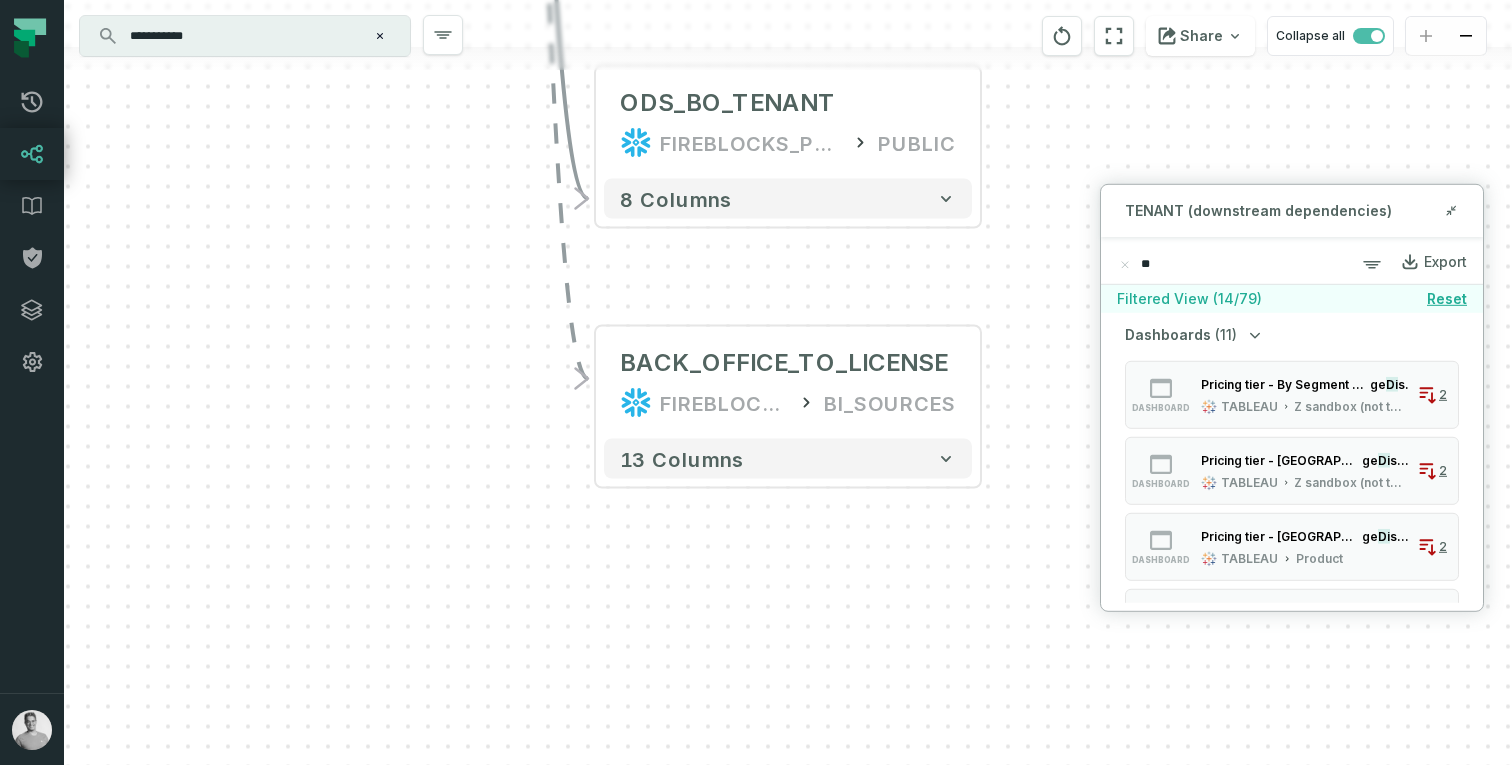 type on "*" 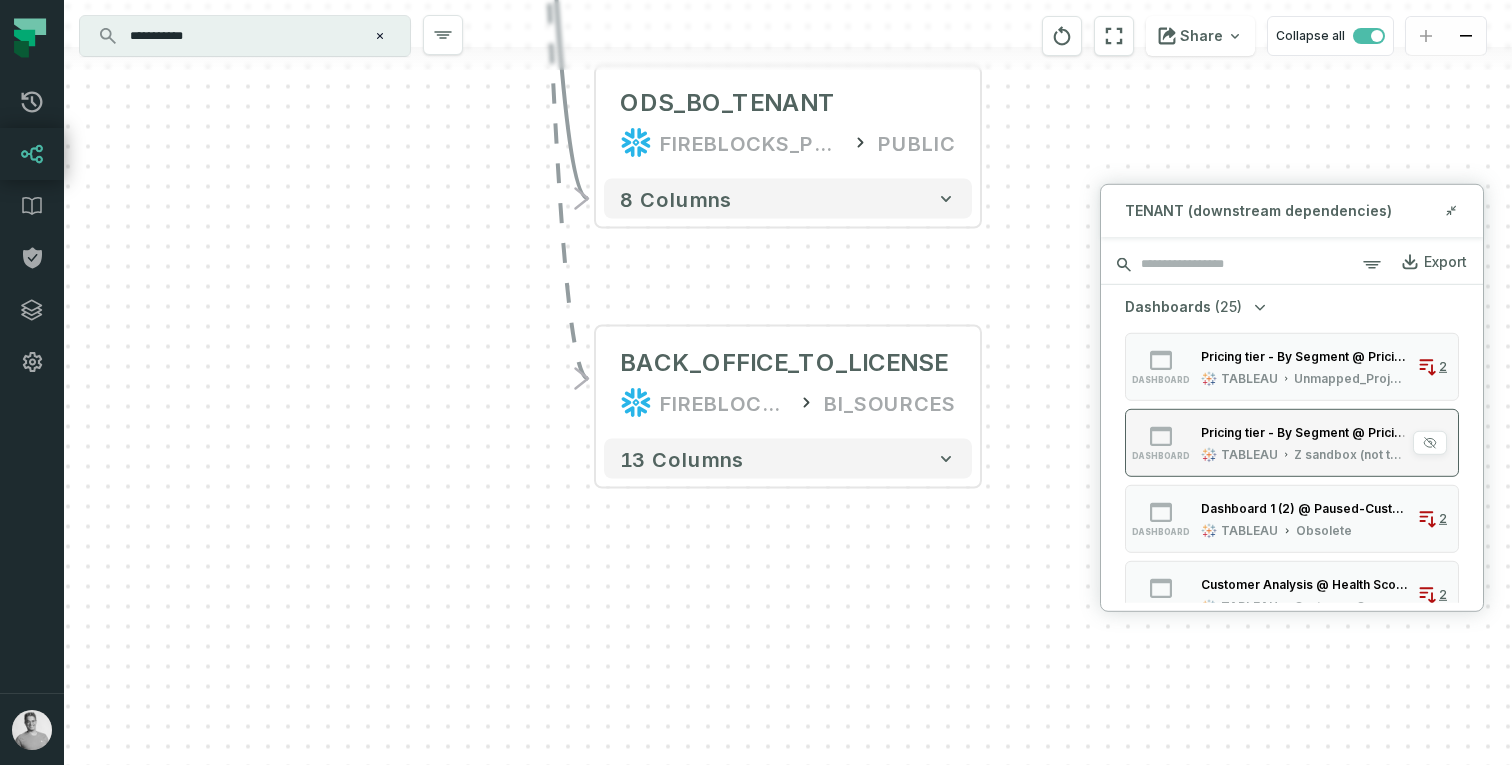 type 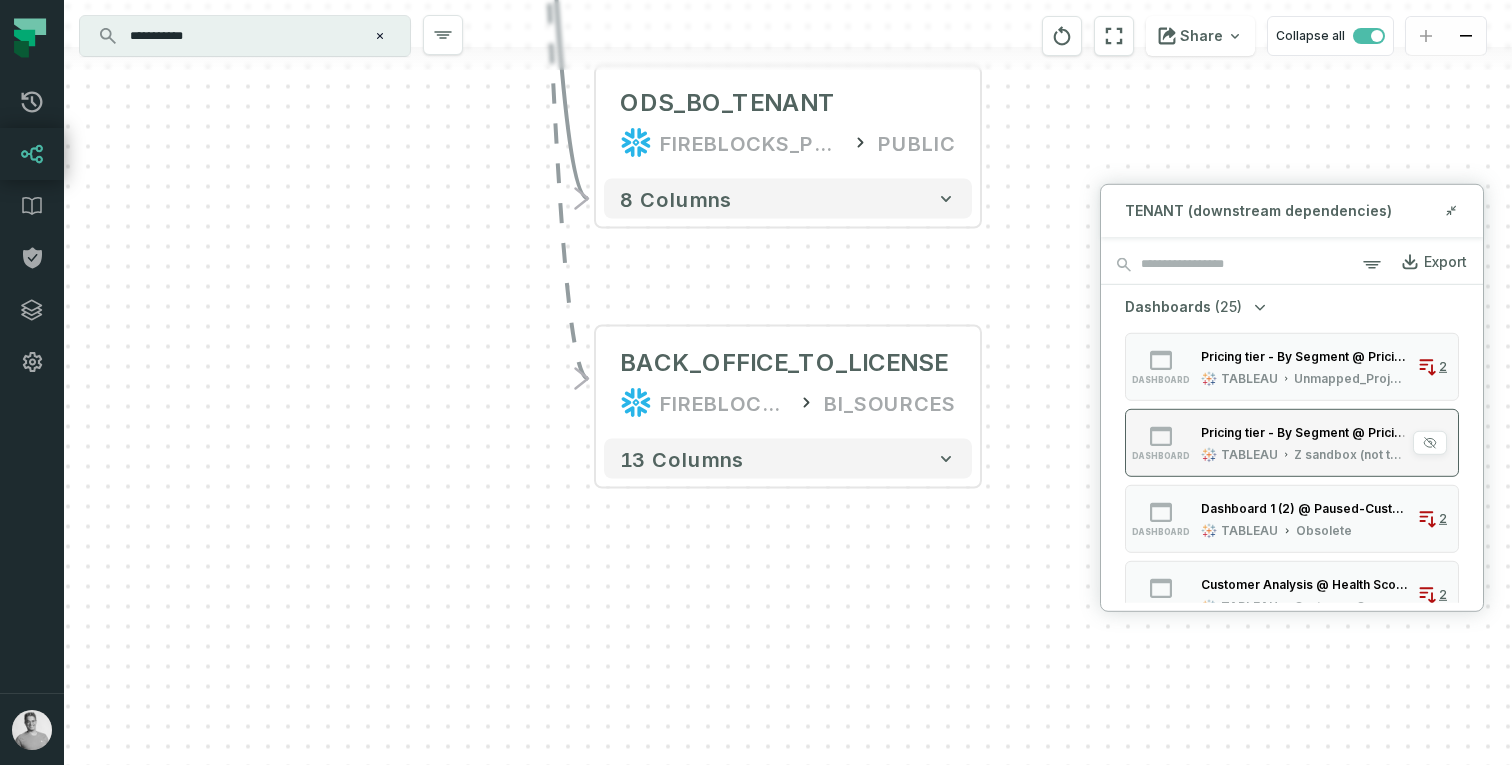 click on "Z sandbox (not to use!)" at bounding box center (1351, 454) 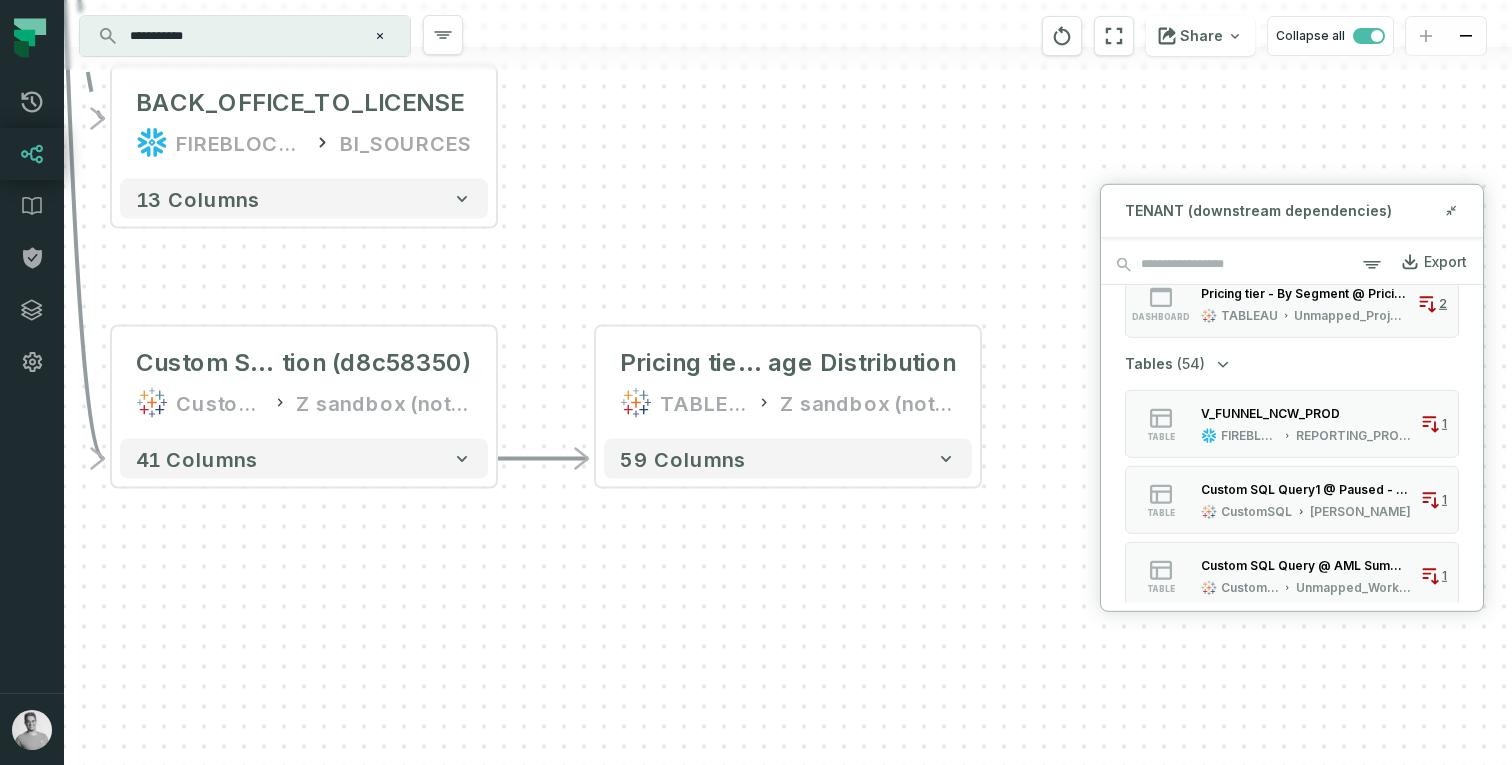scroll, scrollTop: 1901, scrollLeft: 0, axis: vertical 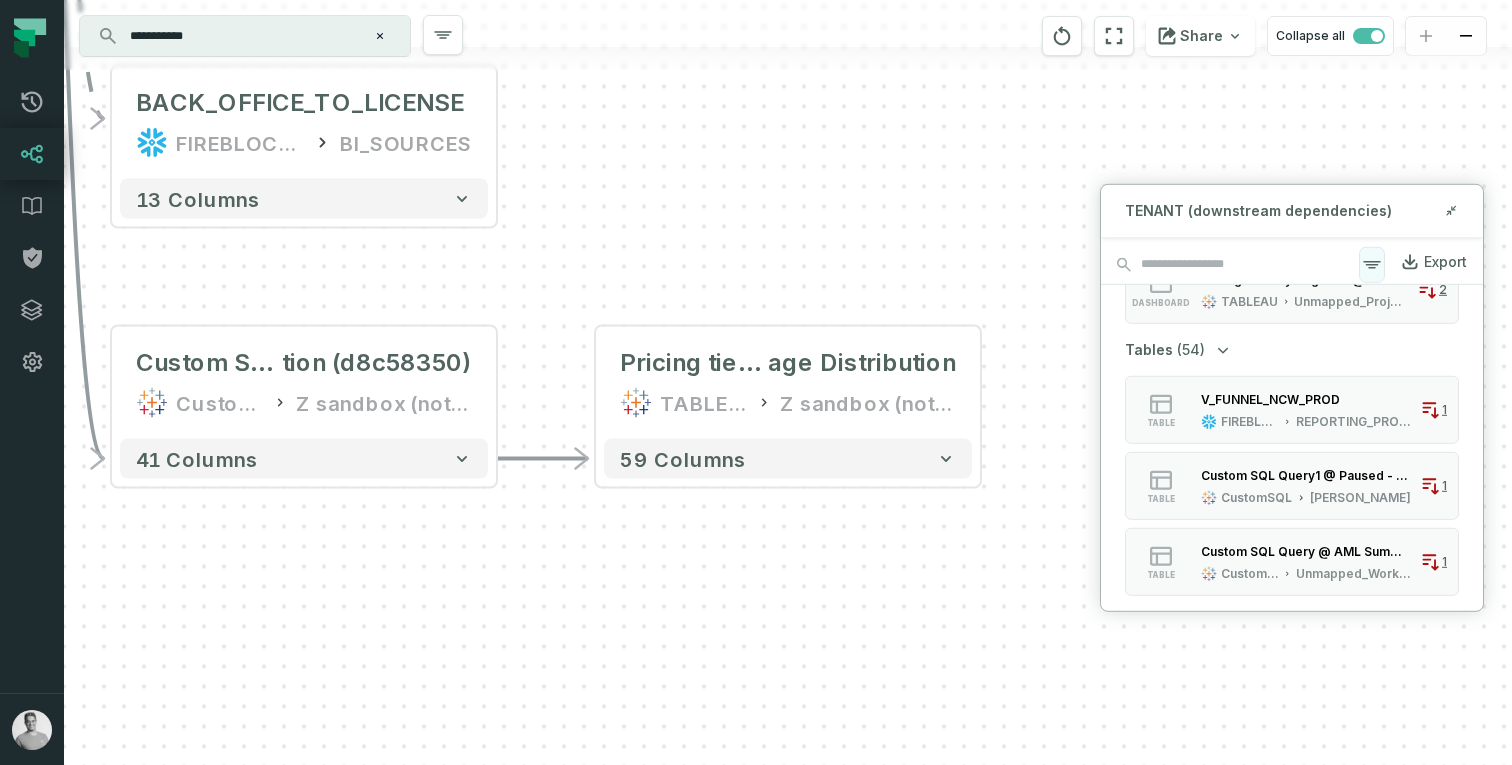 click 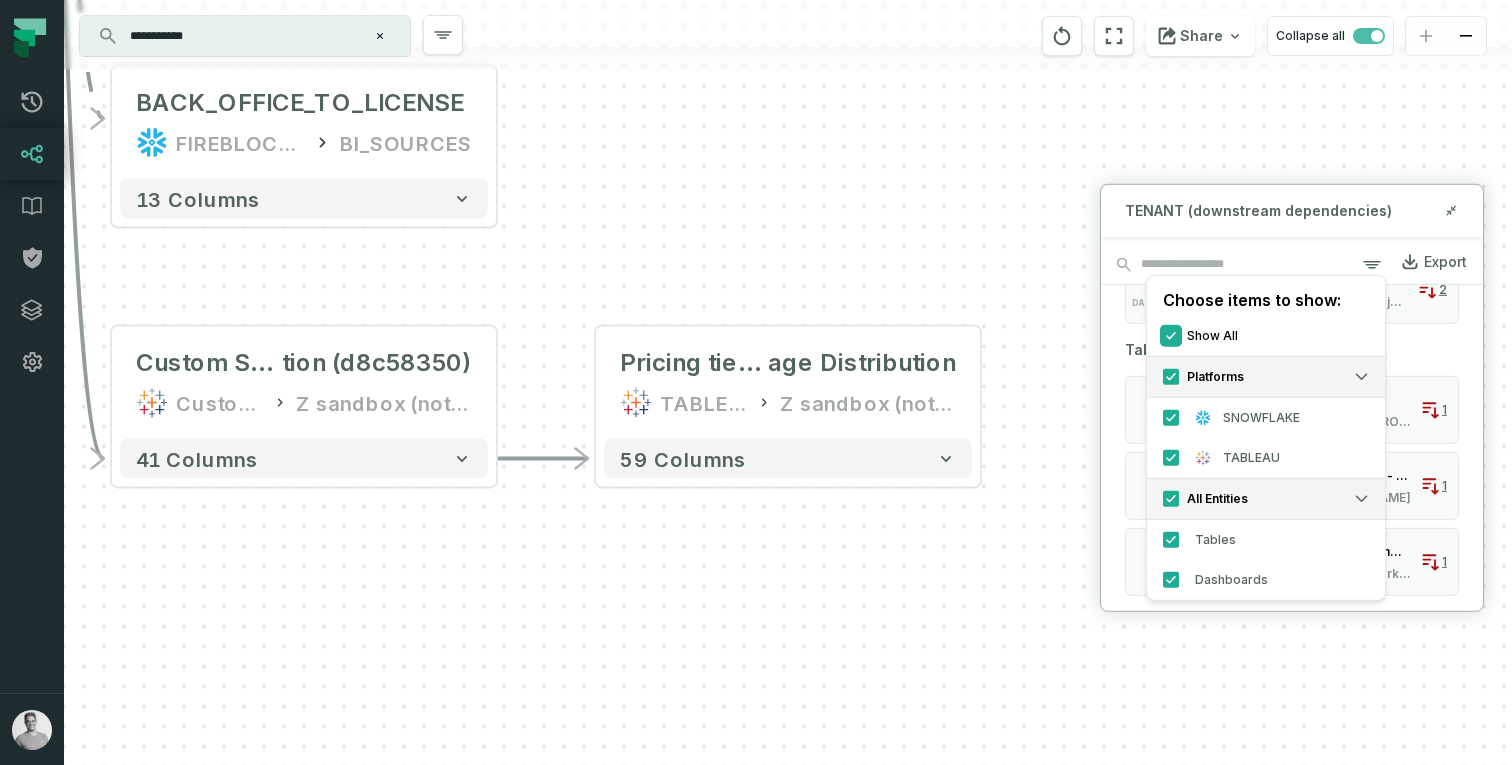 click on "Show All" at bounding box center (1171, 335) 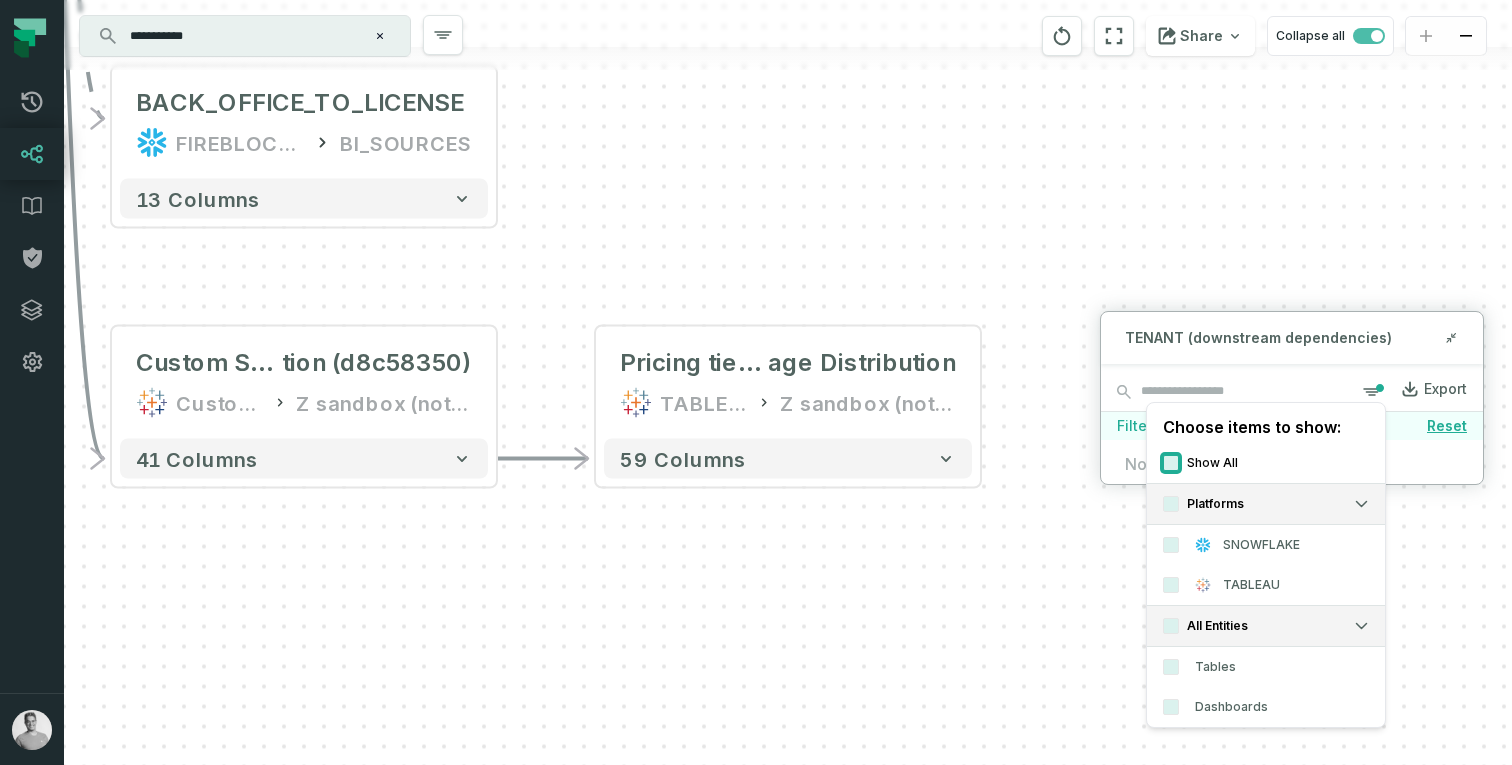 scroll, scrollTop: 0, scrollLeft: 0, axis: both 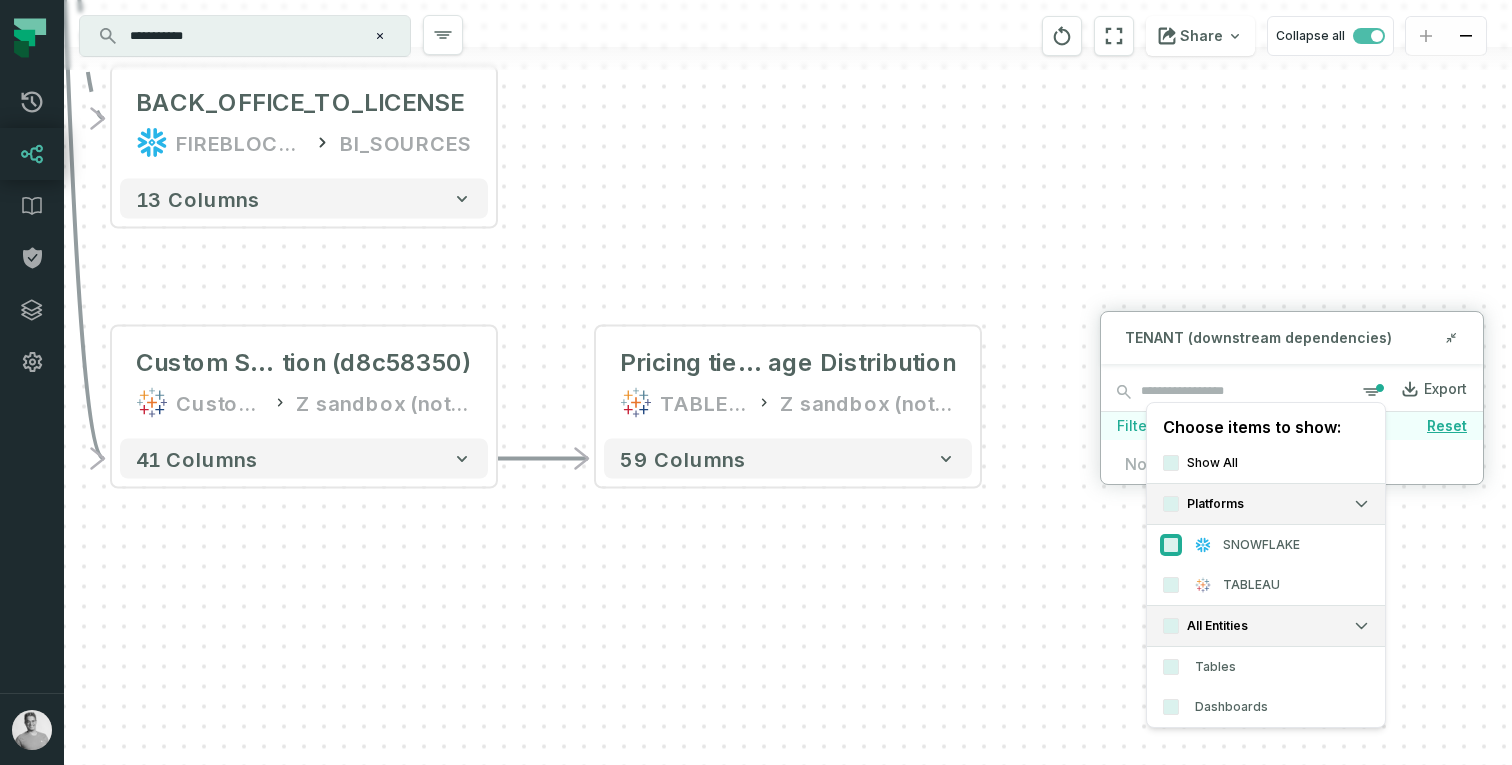click on "SNOWFLAKE" at bounding box center (1171, 545) 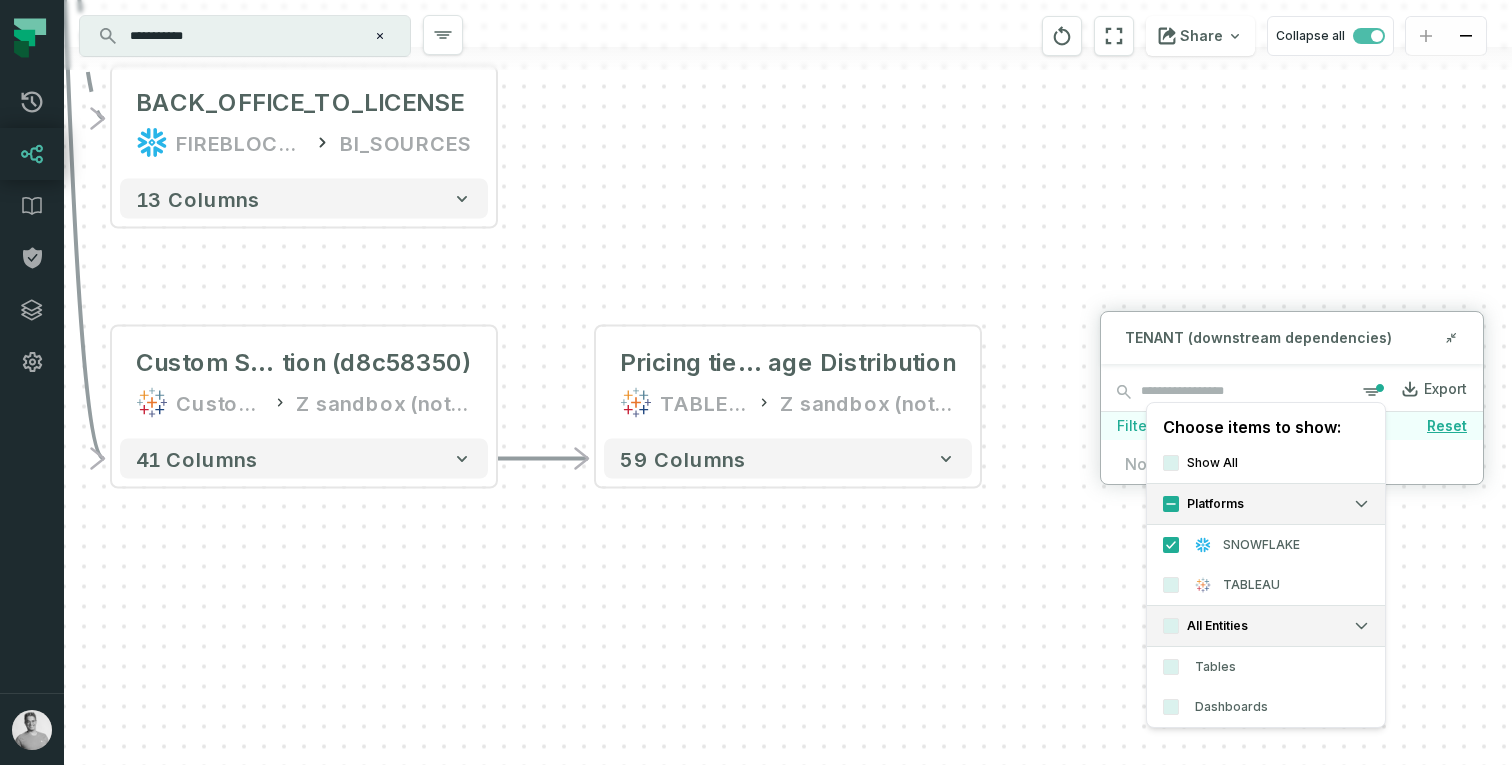 click on "- TENANT   ODS_PROD_FBS_PRODUCT MYSQL_BACK_OFFICE + 17 columns MYSQL_BACK_OFFICE_RAW__STREAM_TENANT   ODS_PROD_FBS_PRODUCT AIRBYTE_INTERNAL - 4 columns _AIRBYTE_RAW_ID - _AIRBYTE_EXTRACTED_AT - _AIRBYTE_LOADED_AT - _AIRBYTE_DATA - + Custom SQL Query6 @ Health Score Proj ect (87b99068)   CustomSQL Customer Operations - 9 columns + Customer Analysis @ Healt h Score Project   TABLEAU Customer Operations 87 columns + Custom SQL Query @ ExchangesTransacti ons (fe6f3b3b)   CustomSQL Screen Cloud + 20 columns + CeFi to CeFi @ Exchang esTransactions   TABLEAU Screen Cloud 70 columns + Custom SQL Query @ Pricing Tier Usage Distributio n RE (1e66c38e)   CustomSQL Product + 41 columns + Pricing tier - Usage Distribution @ Pricing Tier Usage  Distribution RE   TABLEAU Product 63 columns + V_TX_MARKETING   FIREBLOCKS_PROD REPORTING 18 columns + V_WALLETS   FIREBLOCKS_DEV REPORTING_PROD_TEMP 4 columns + V_AUC_VAULTACCOUNTID   FIREBLOCKS_PROD REPORTING 17 columns + Custom SQL Query @ TAP Dashboard-do not  use (e07dba1d)   +" at bounding box center [788, 382] 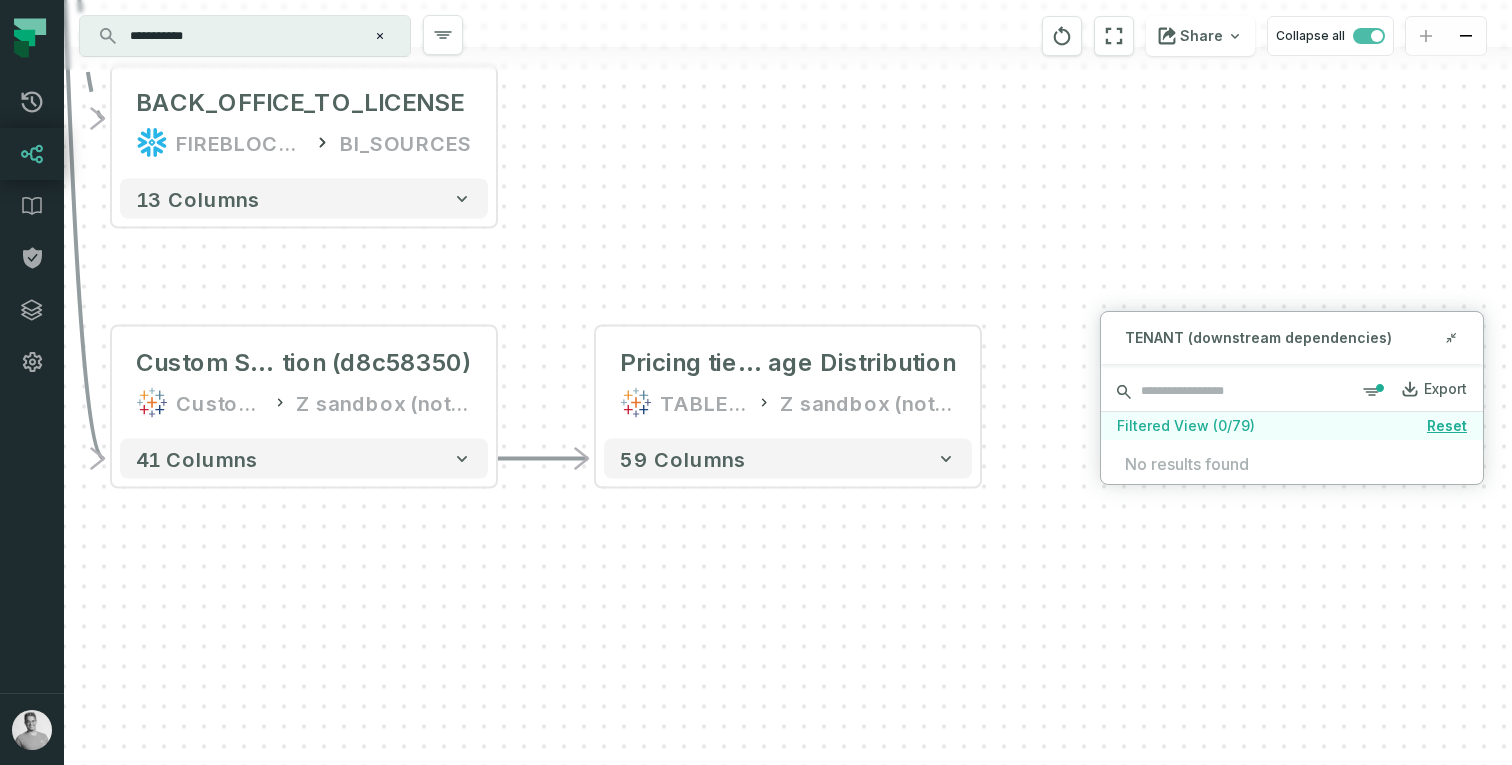 click at bounding box center [1292, 392] 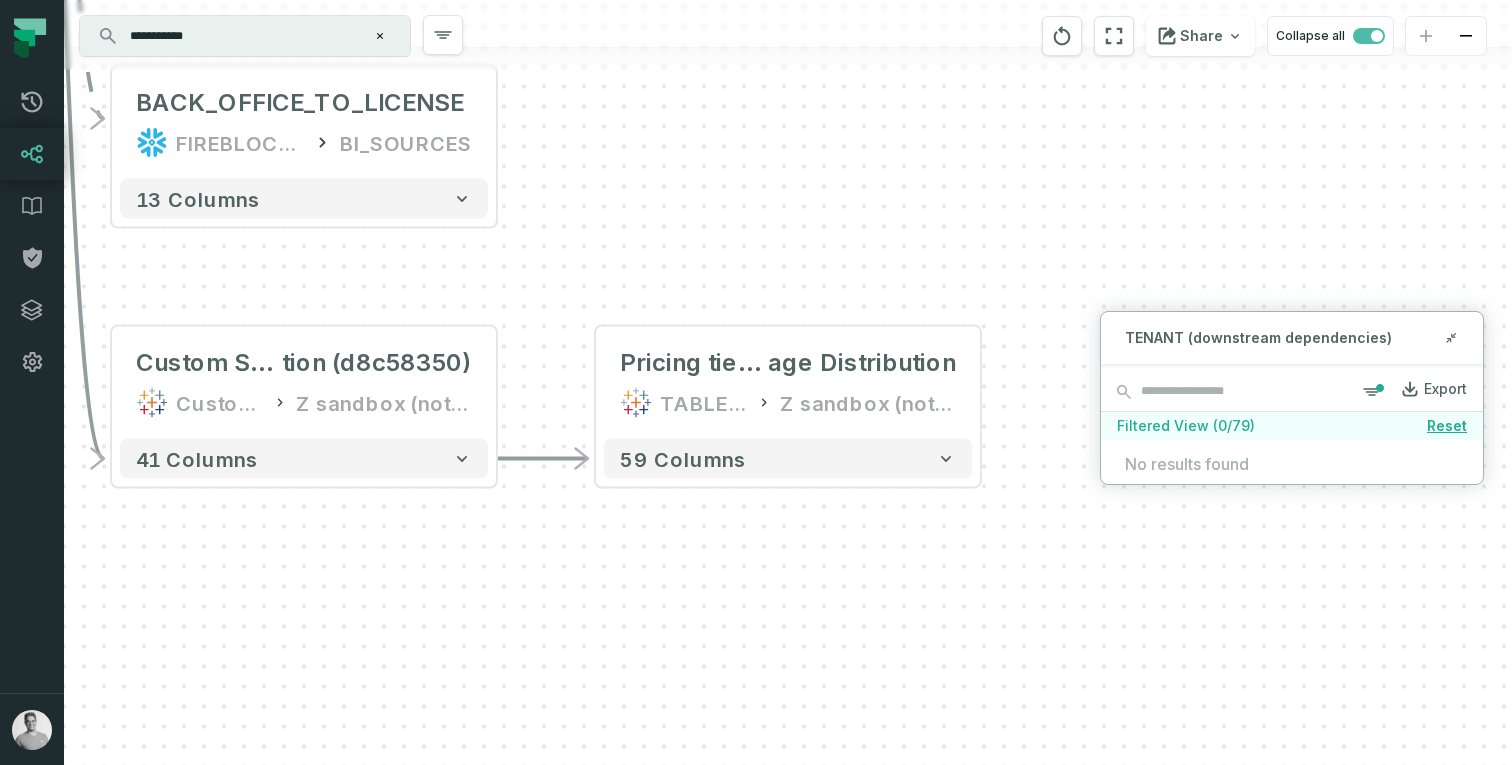 click on "Filtered View ( 0 / 79 ) Reset" at bounding box center (1292, 426) 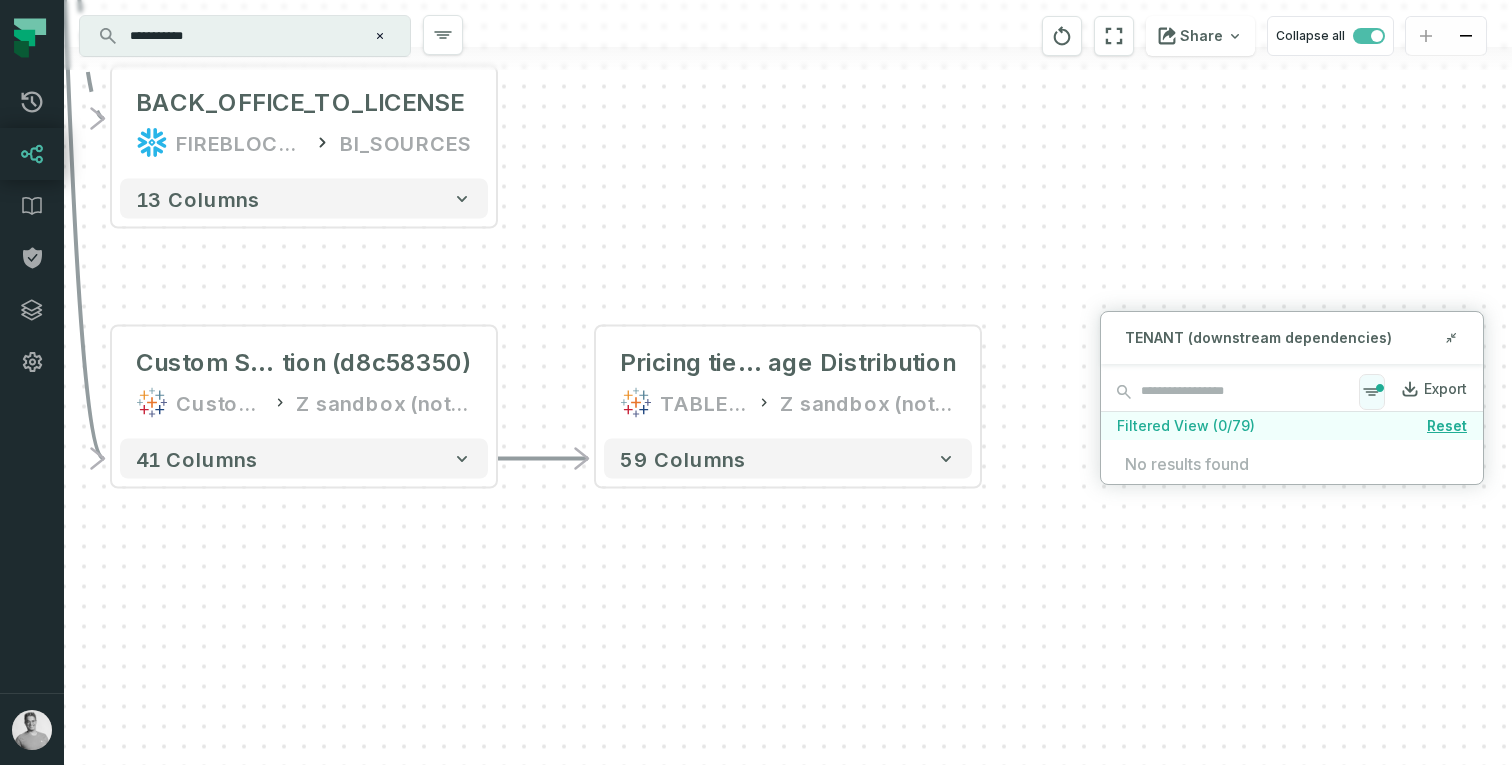 click 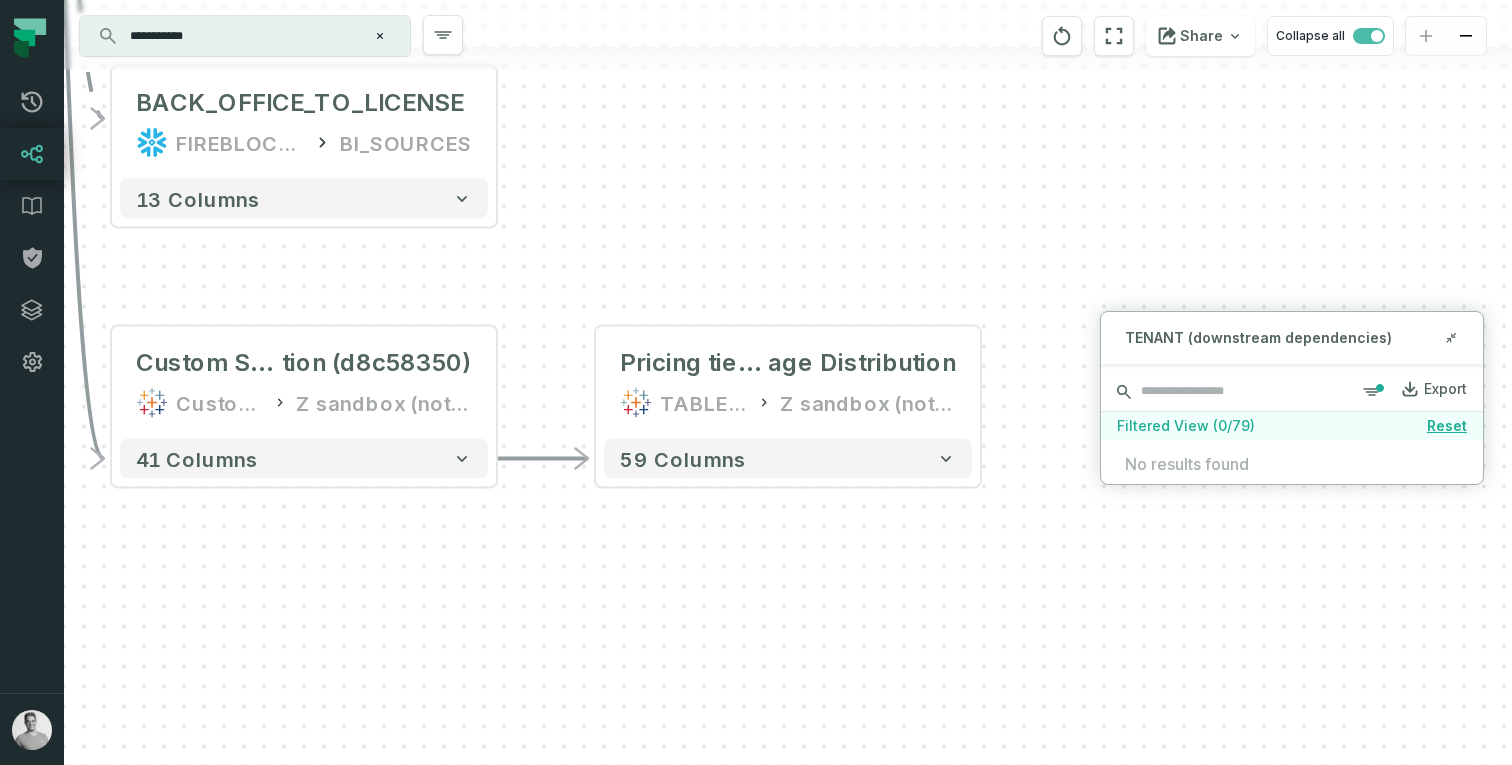 click at bounding box center (1292, 392) 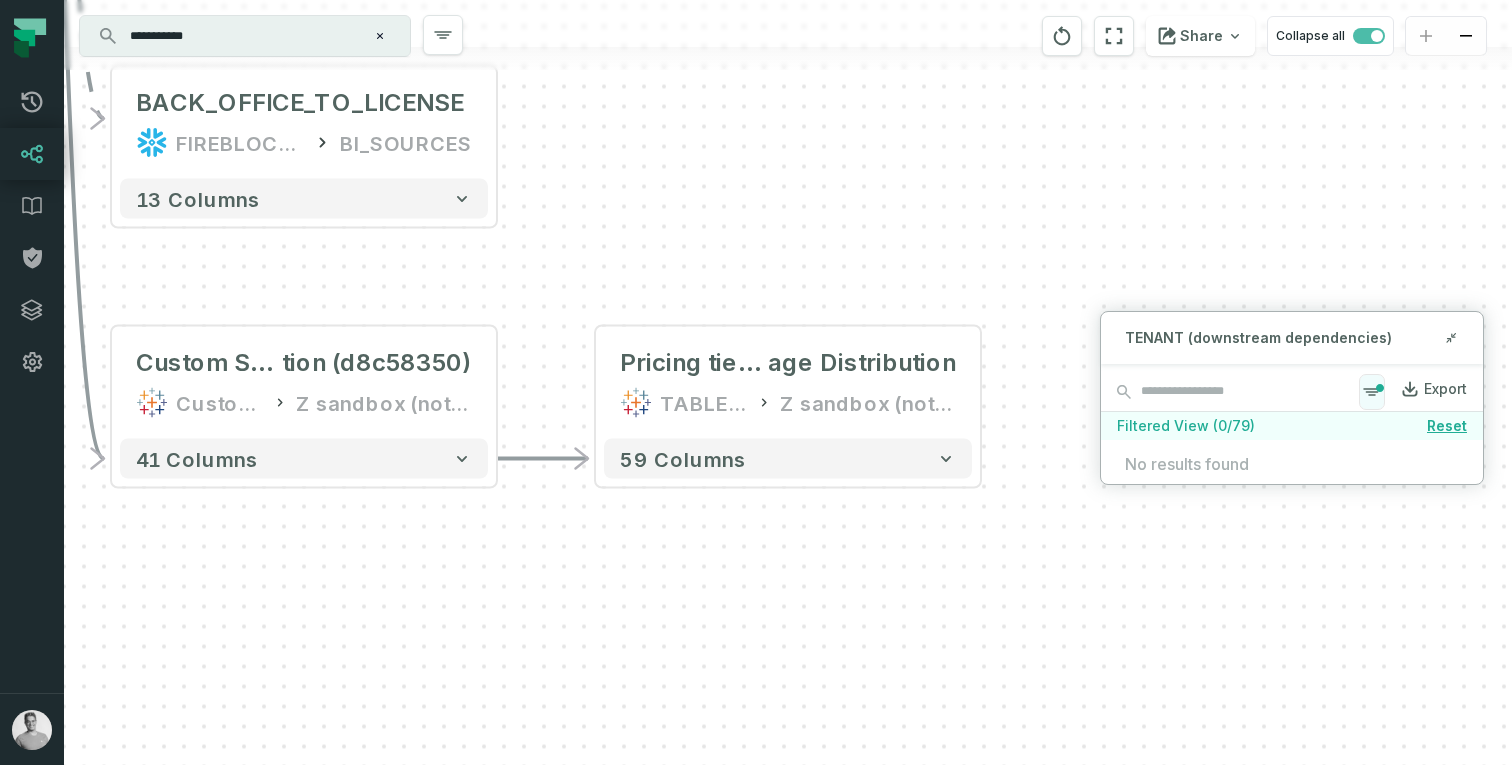 click on "Export" at bounding box center (1413, 392) 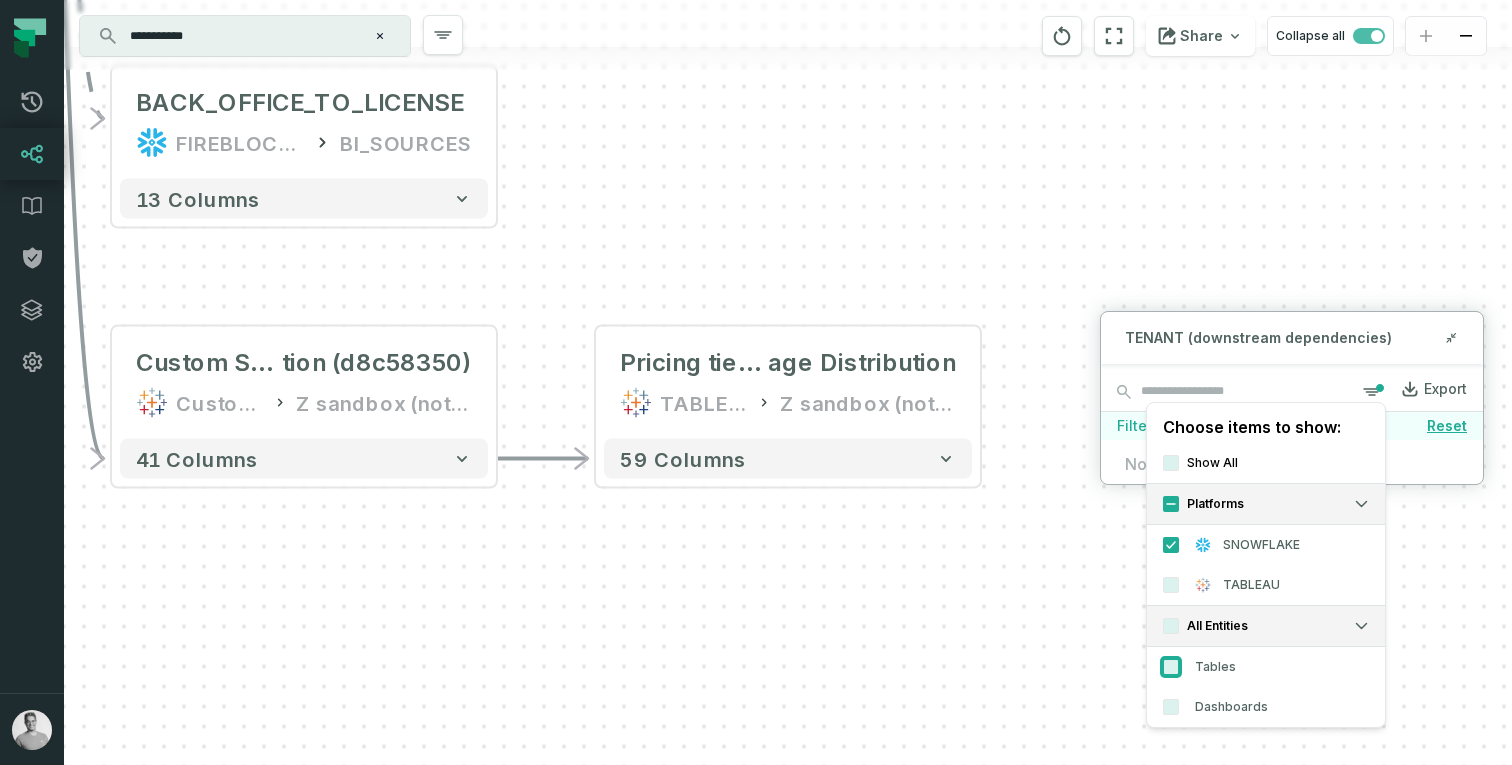 click on "Tables" at bounding box center (1171, 667) 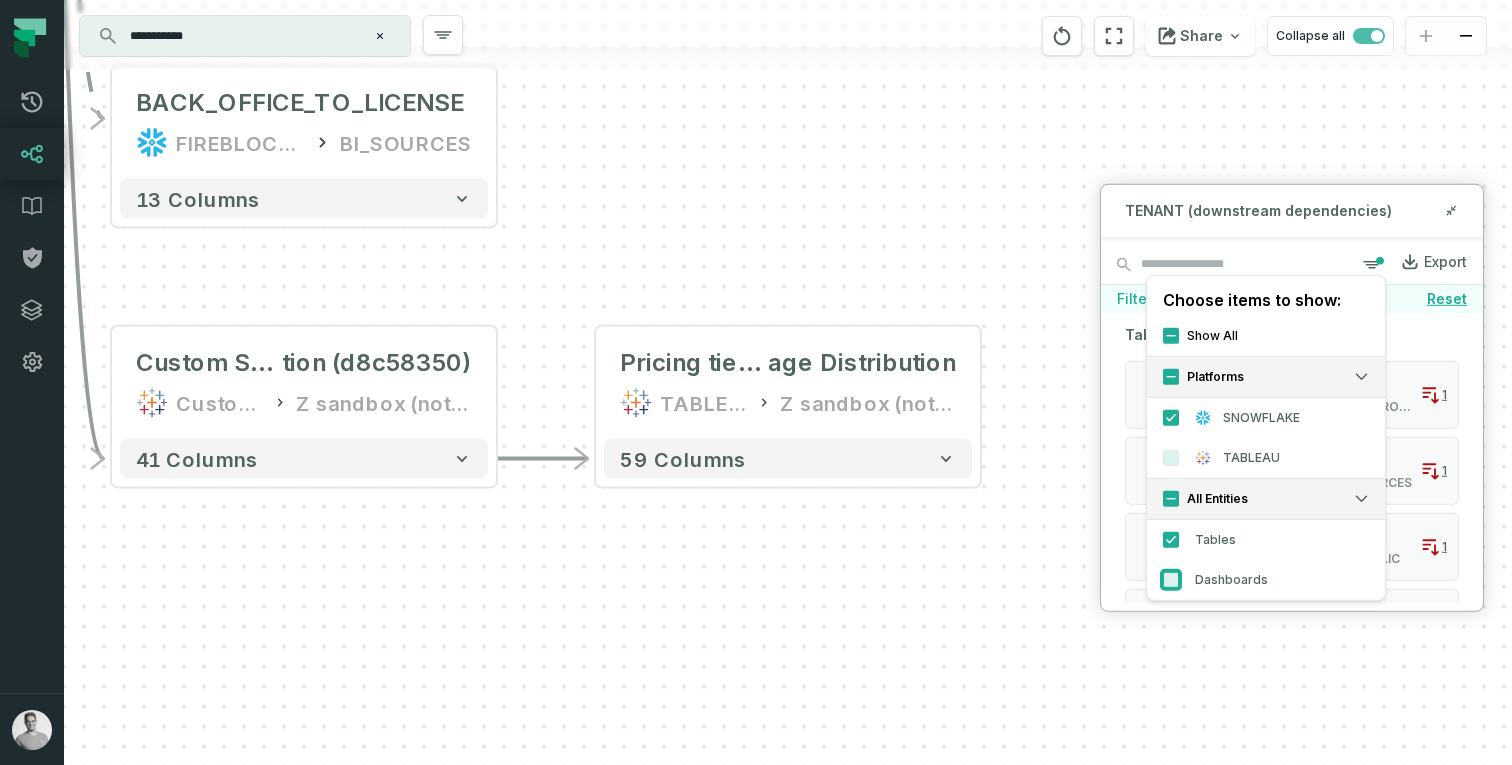 click on "Dashboards" at bounding box center (1171, 579) 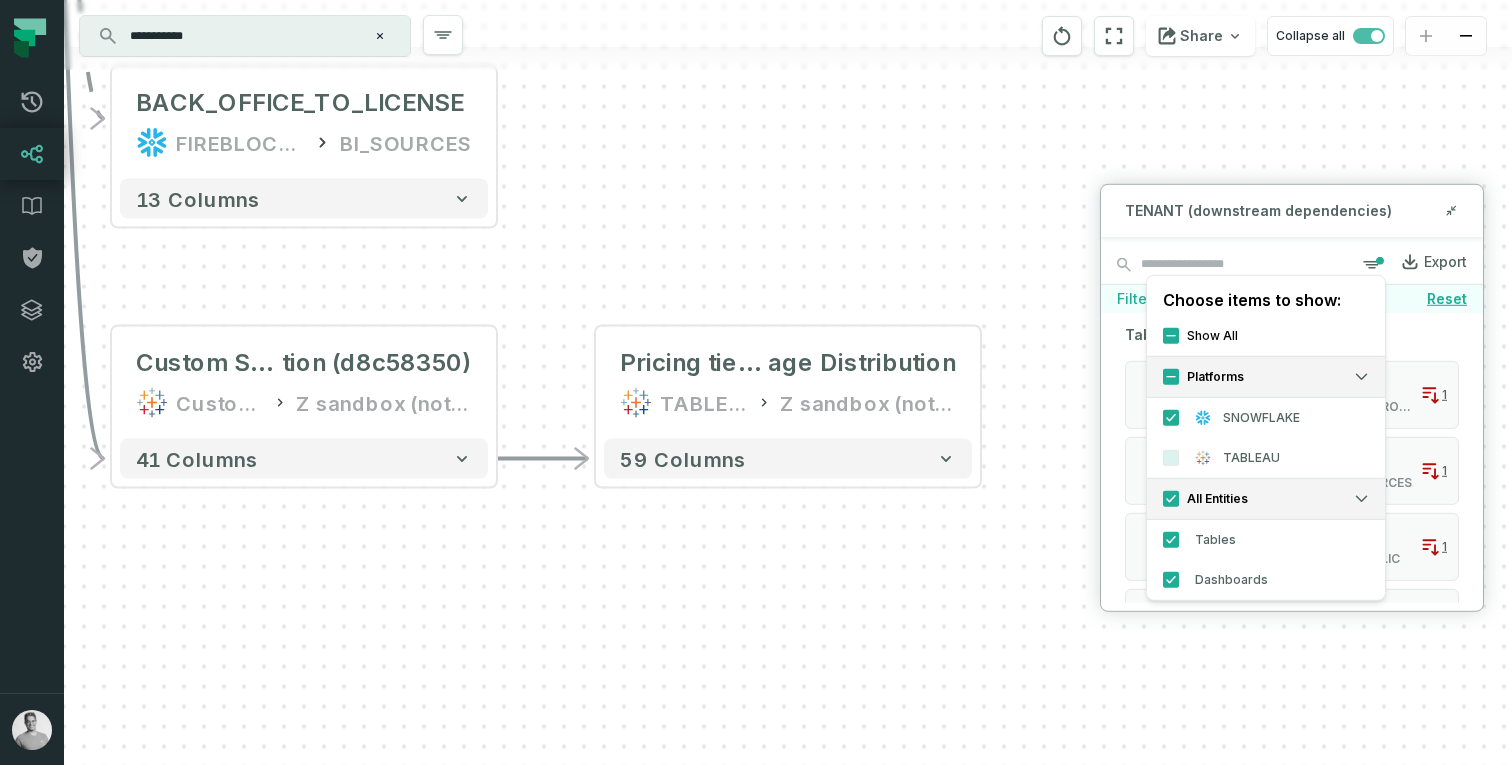 click on "Tables (18) table V_FUNNEL_NCW_PROD FIREBLOCKS_DEV REPORTING_PROD_TEMP 1 table BACK_OFFICE_TO_LICENSE FIREBLOCKS_QA BI_SOURCES 1 table ODS_BO_TENANT ephemeral FIREBLOCKS_PROD PUBLIC 1 table STG_BO_TENANT FIREBLOCKS_DEV DBT_TALIG 1 table V_WEEKLY_REPORT_AUC FIREBLOCKS_PROD REPORTING 1 table ROY_TEST_TABLE_TRANSACTION FIREBLOCKS_DEV TEMPORARY_DATA 1 table V_EMAIL_PLATFORM_USAGE FIREBLOCKS_PROD REPORTING 1 table V_BETWEEN_EXCHANGE_DASHBOARD FIREBLOCKS_PROD REPORTING 1 table STG_BO_TENANT FIREBLOCKS_DEV STG 1 table V_BETWEEN_EXCHANGE_DASHBOARD_CHECK FIREBLOCKS_PROD REPORTING 1 table V_AUC_RISK_DASHBOARD FIREBLOCKS_PROD REPORTING 1 table V_FUNNEL_NCW_WALLET FIREBLOCKS_DEV REPORTING_PROD_TEMP 1 table V_TX_MARKETING FIREBLOCKS_PROD REPORTING 1 table V_WALLETS FIREBLOCKS_DEV REPORTING_PROD_TEMP 1 table V_WEEKLY_REPORT_PLATFORM_USAGE FIREBLOCKS_DEV REPORTING_PROD_TEMP 1 Show more" at bounding box center (1292, 457) 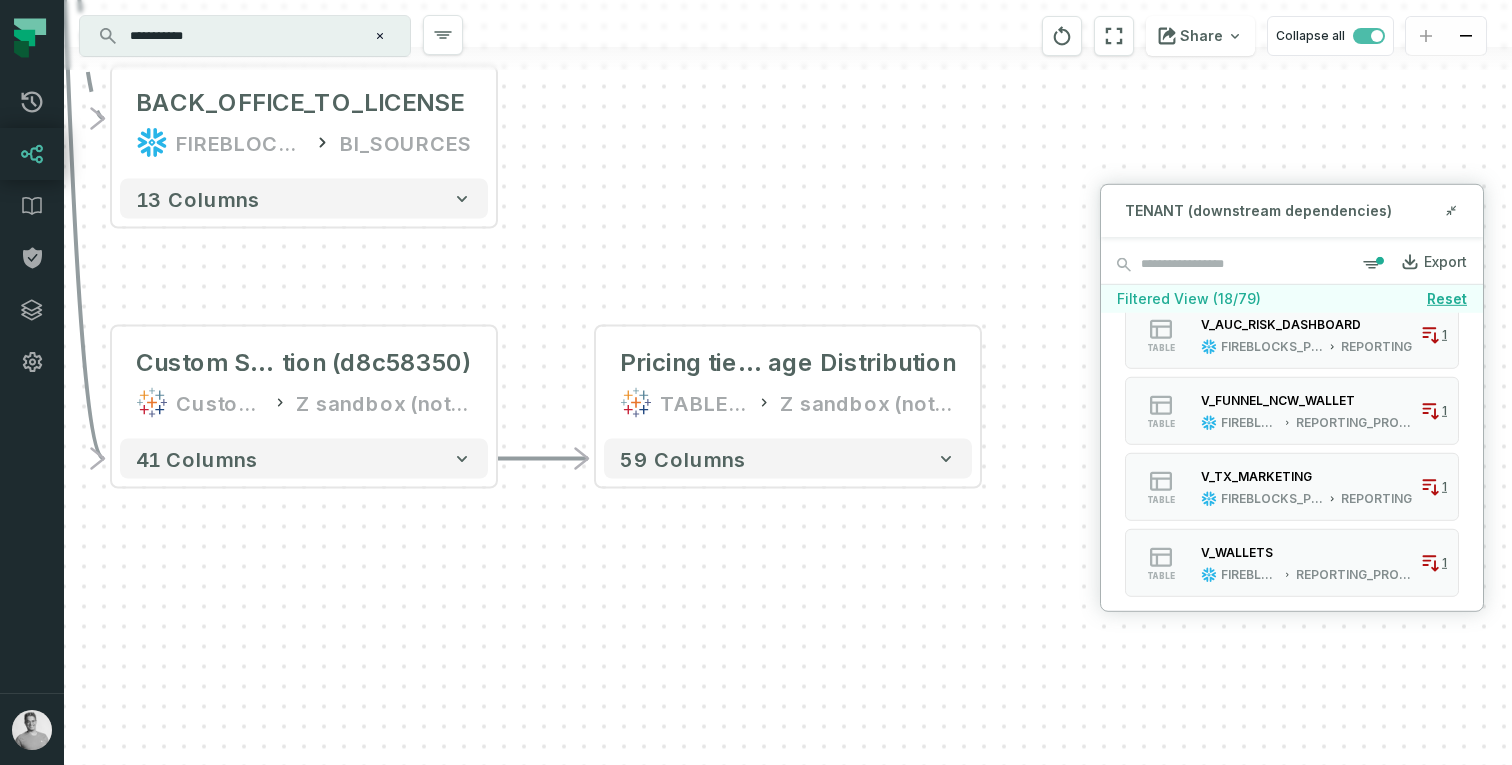 scroll, scrollTop: 929, scrollLeft: 0, axis: vertical 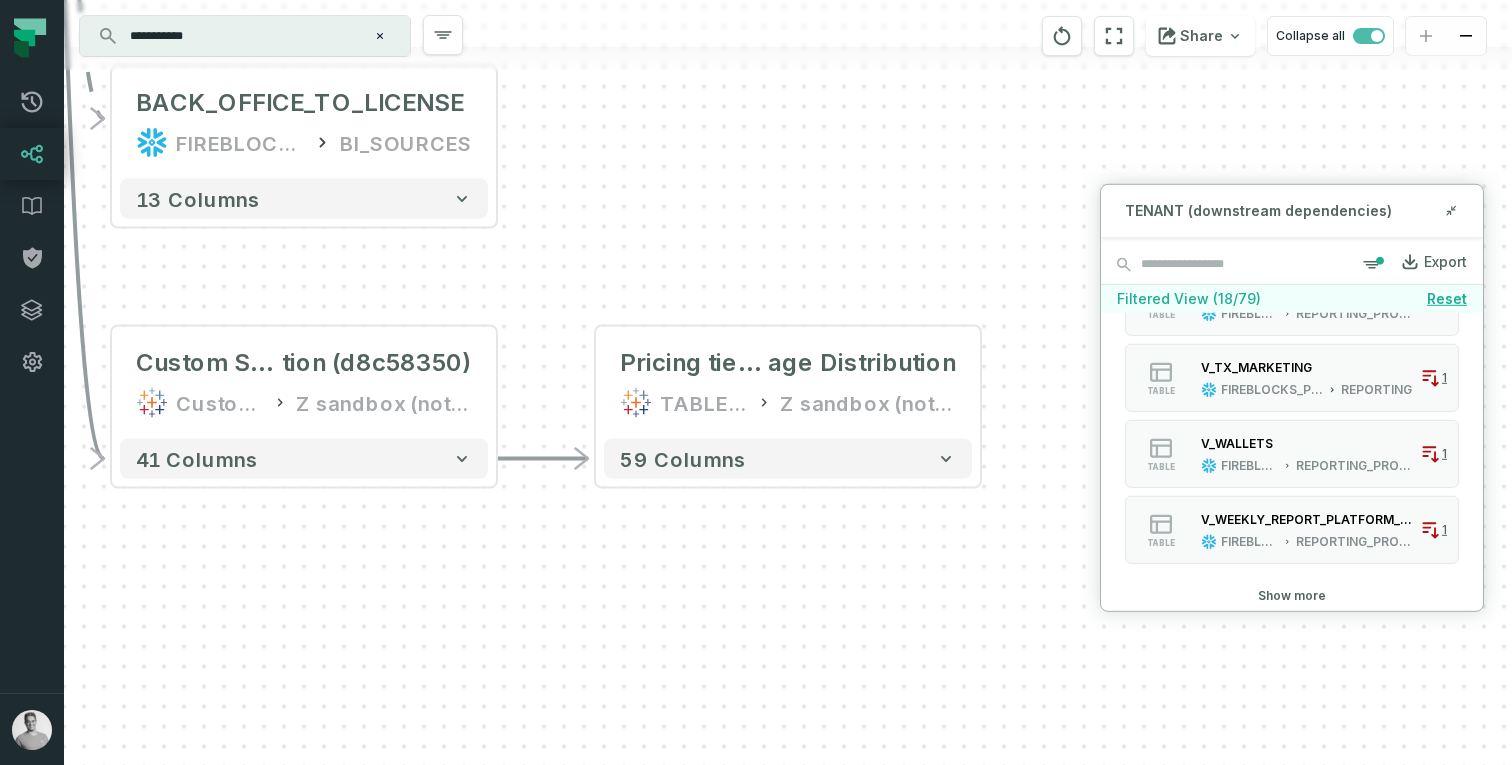 click on "Show more" at bounding box center [1292, 595] 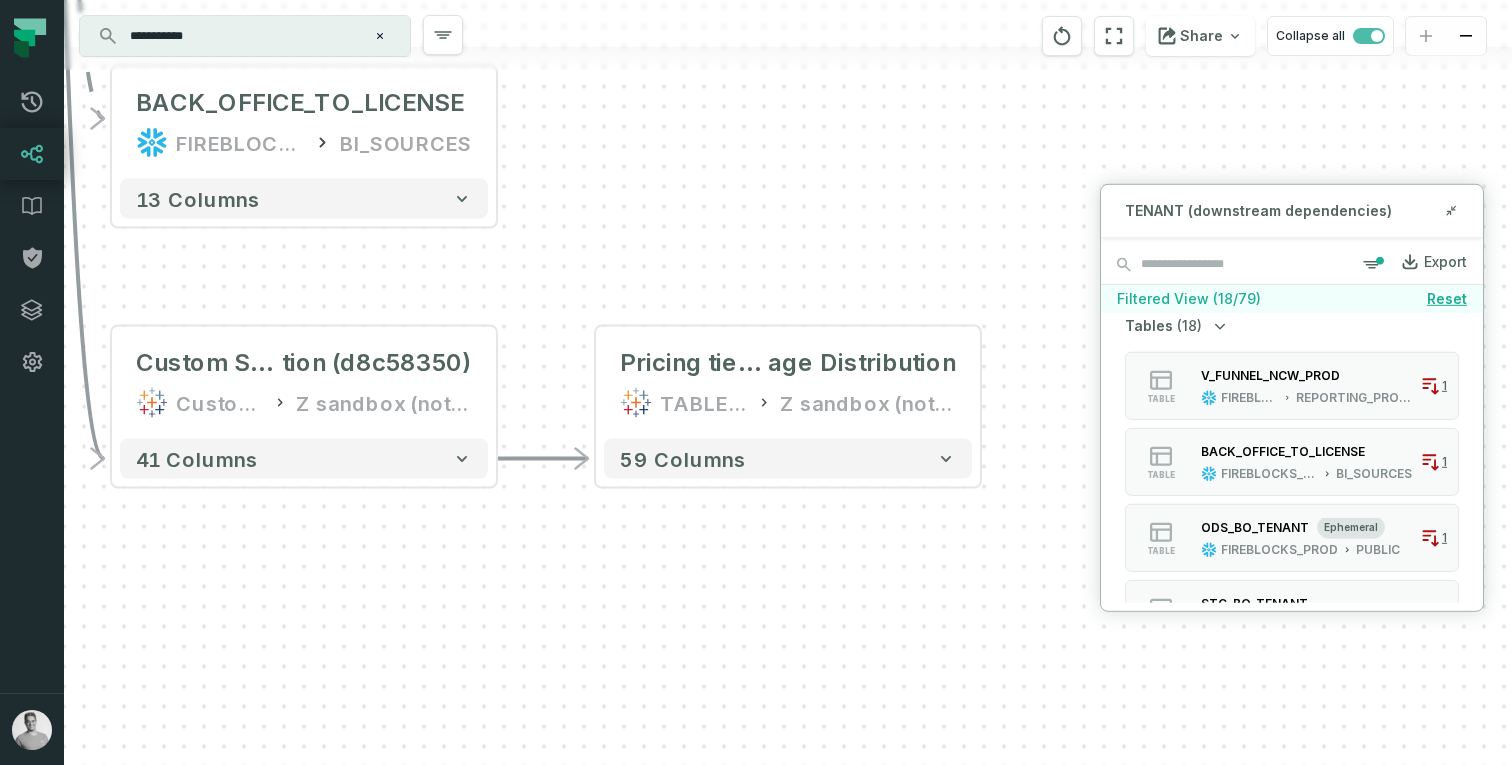 scroll, scrollTop: 0, scrollLeft: 0, axis: both 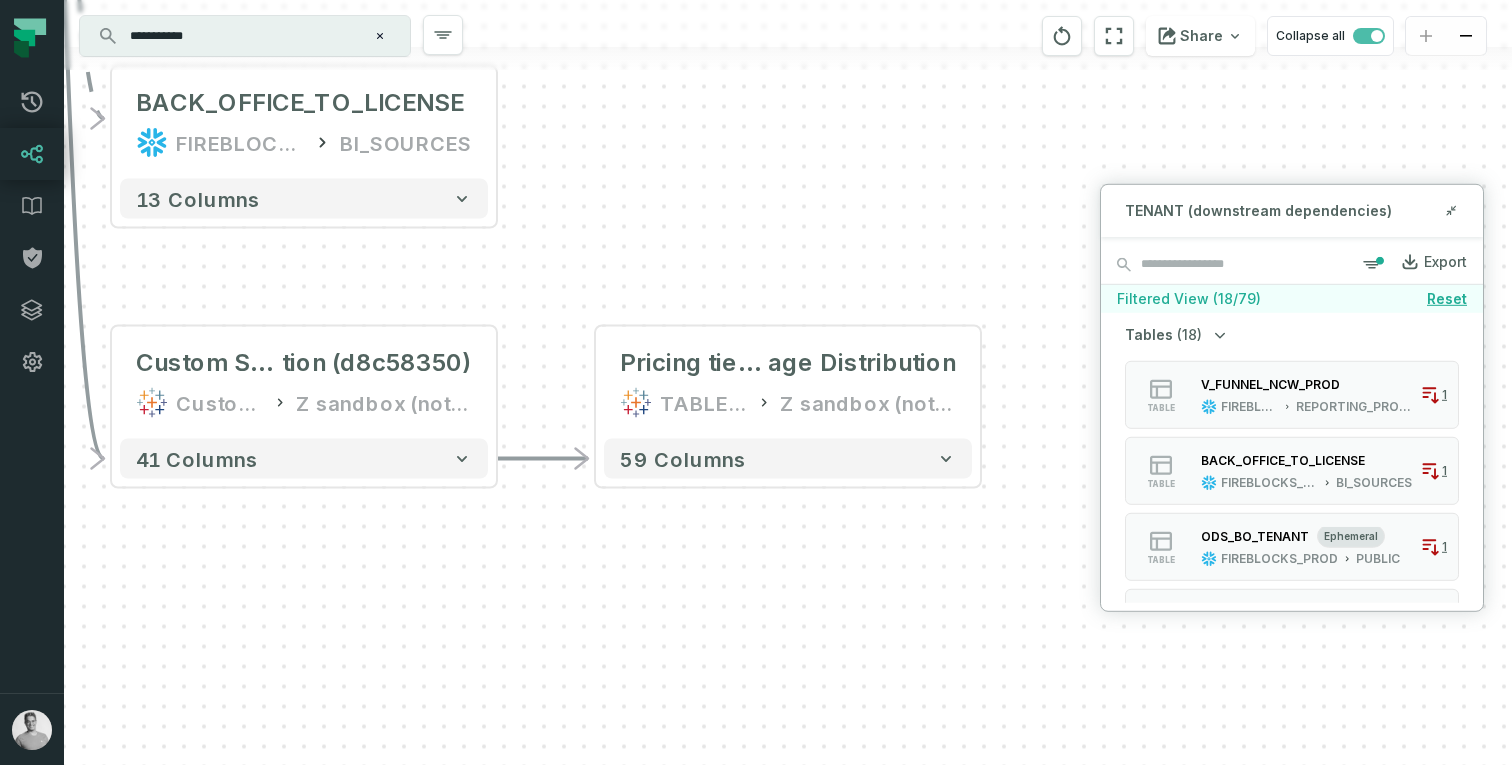 click on "- TENANT   ODS_PROD_FBS_PRODUCT MYSQL_BACK_OFFICE + 17 columns MYSQL_BACK_OFFICE_RAW__STREAM_TENANT   ODS_PROD_FBS_PRODUCT AIRBYTE_INTERNAL - 4 columns _AIRBYTE_RAW_ID - _AIRBYTE_EXTRACTED_AT - _AIRBYTE_LOADED_AT - _AIRBYTE_DATA - + Custom SQL Query6 @ Health Score Proj ect (87b99068)   CustomSQL Customer Operations - 9 columns + Customer Analysis @ Healt h Score Project   TABLEAU Customer Operations 87 columns + Custom SQL Query @ ExchangesTransacti ons (fe6f3b3b)   CustomSQL Screen Cloud + 20 columns + CeFi to CeFi @ Exchang esTransactions   TABLEAU Screen Cloud 70 columns + Custom SQL Query @ Pricing Tier Usage Distributio n RE (1e66c38e)   CustomSQL Product + 41 columns + Pricing tier - Usage Distribution @ Pricing Tier Usage  Distribution RE   TABLEAU Product 63 columns + V_TX_MARKETING   FIREBLOCKS_PROD REPORTING 18 columns + V_WALLETS   FIREBLOCKS_DEV REPORTING_PROD_TEMP 4 columns + V_AUC_VAULTACCOUNTID   FIREBLOCKS_PROD REPORTING 17 columns + Custom SQL Query @ TAP Dashboard-do not  use (e07dba1d)   +" at bounding box center [788, 382] 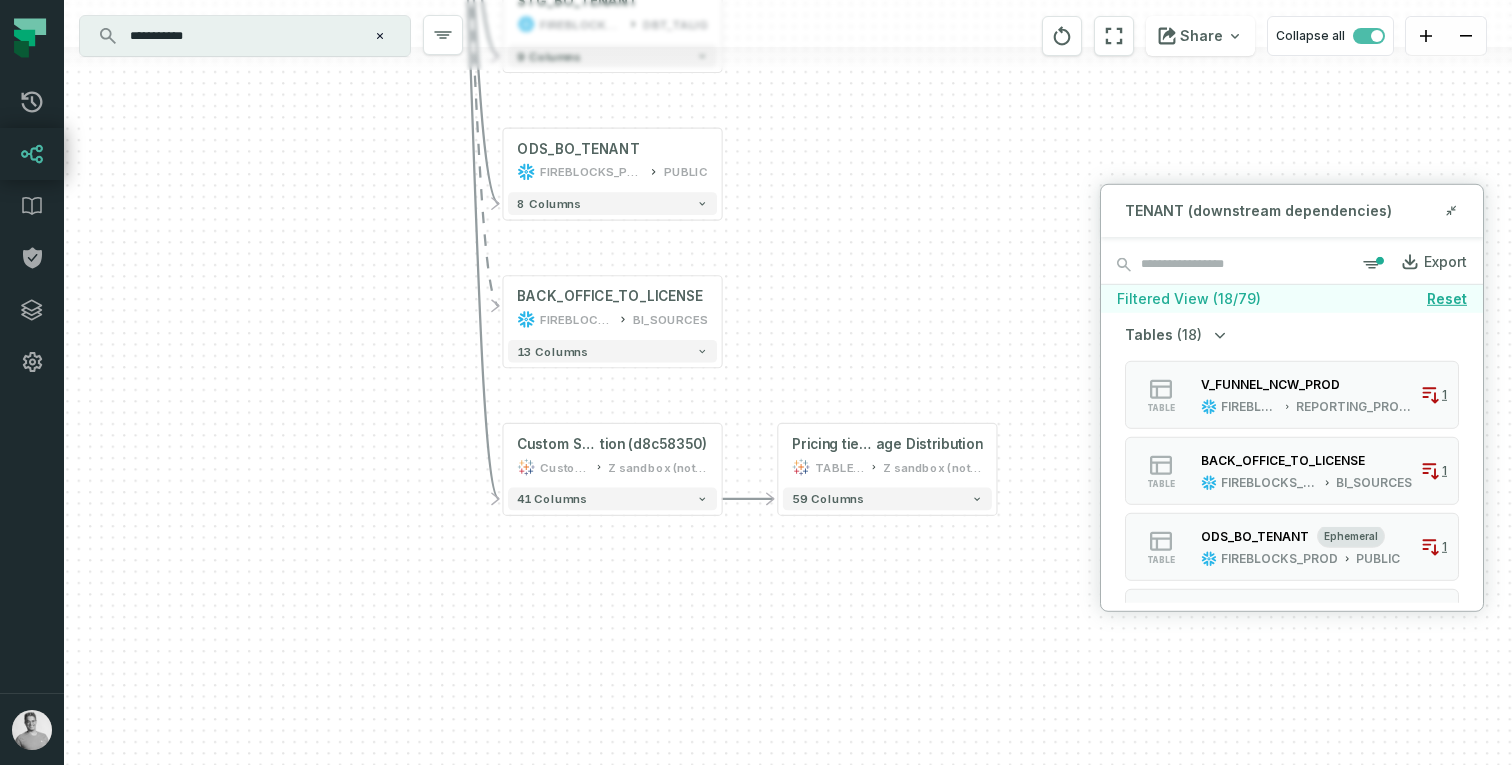 click on "- TENANT   ODS_PROD_FBS_PRODUCT MYSQL_BACK_OFFICE + 17 columns MYSQL_BACK_OFFICE_RAW__STREAM_TENANT   ODS_PROD_FBS_PRODUCT AIRBYTE_INTERNAL - 4 columns _AIRBYTE_RAW_ID - _AIRBYTE_EXTRACTED_AT - _AIRBYTE_LOADED_AT - _AIRBYTE_DATA - + Custom SQL Query6 @ Health Score Proj ect (87b99068)   CustomSQL Customer Operations - 9 columns + Customer Analysis @ Healt h Score Project   TABLEAU Customer Operations 87 columns + Custom SQL Query @ ExchangesTransacti ons (fe6f3b3b)   CustomSQL Screen Cloud + 20 columns + CeFi to CeFi @ Exchang esTransactions   TABLEAU Screen Cloud 70 columns + Custom SQL Query @ Pricing Tier Usage Distributio n RE (1e66c38e)   CustomSQL Product + 41 columns + Pricing tier - Usage Distribution @ Pricing Tier Usage  Distribution RE   TABLEAU Product 63 columns + V_TX_MARKETING   FIREBLOCKS_PROD REPORTING 18 columns + V_WALLETS   FIREBLOCKS_DEV REPORTING_PROD_TEMP 4 columns + V_AUC_VAULTACCOUNTID   FIREBLOCKS_PROD REPORTING 17 columns + Custom SQL Query @ TAP Dashboard-do not  use (e07dba1d)   +" at bounding box center [788, 382] 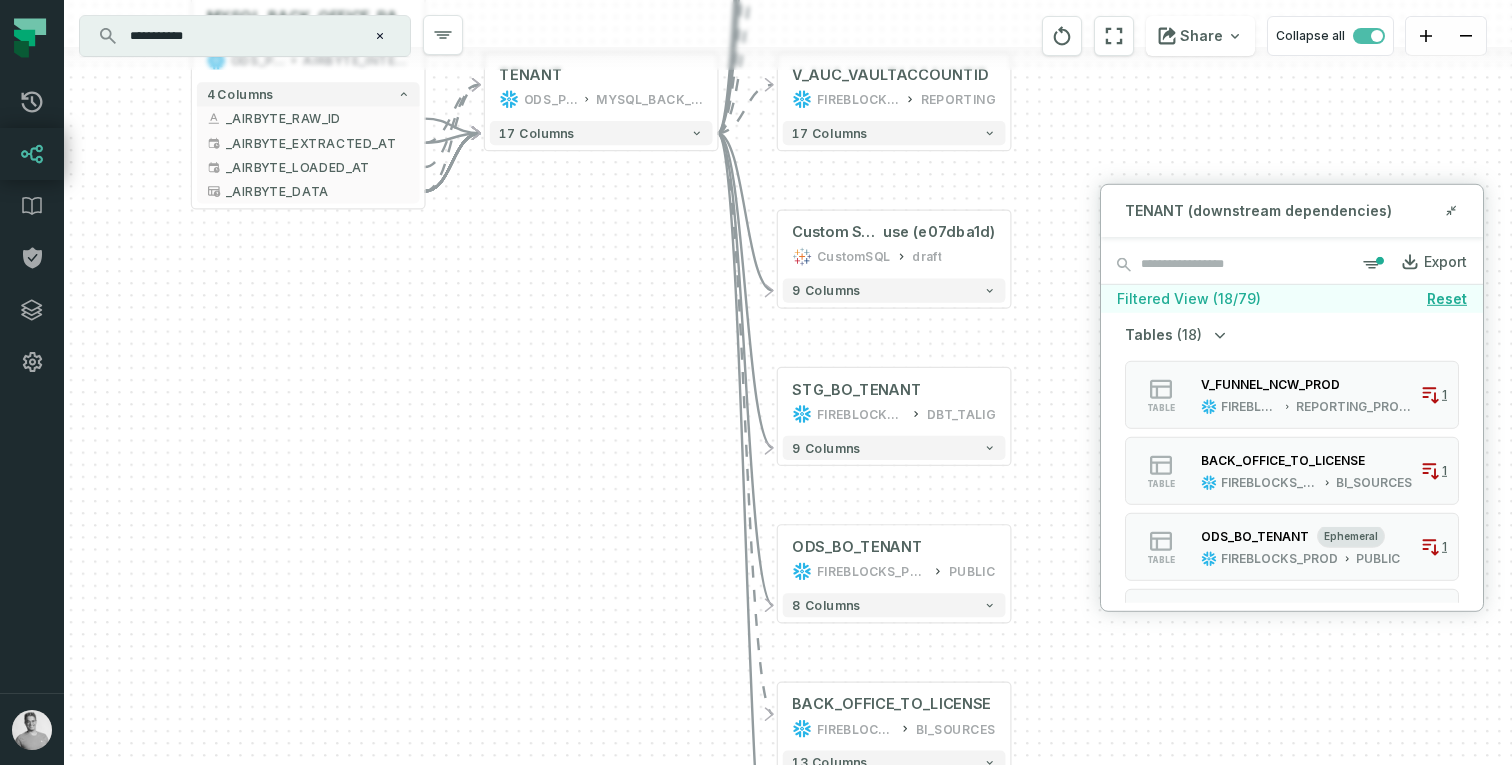 drag, startPoint x: 893, startPoint y: 270, endPoint x: 1193, endPoint y: 676, distance: 504.81284 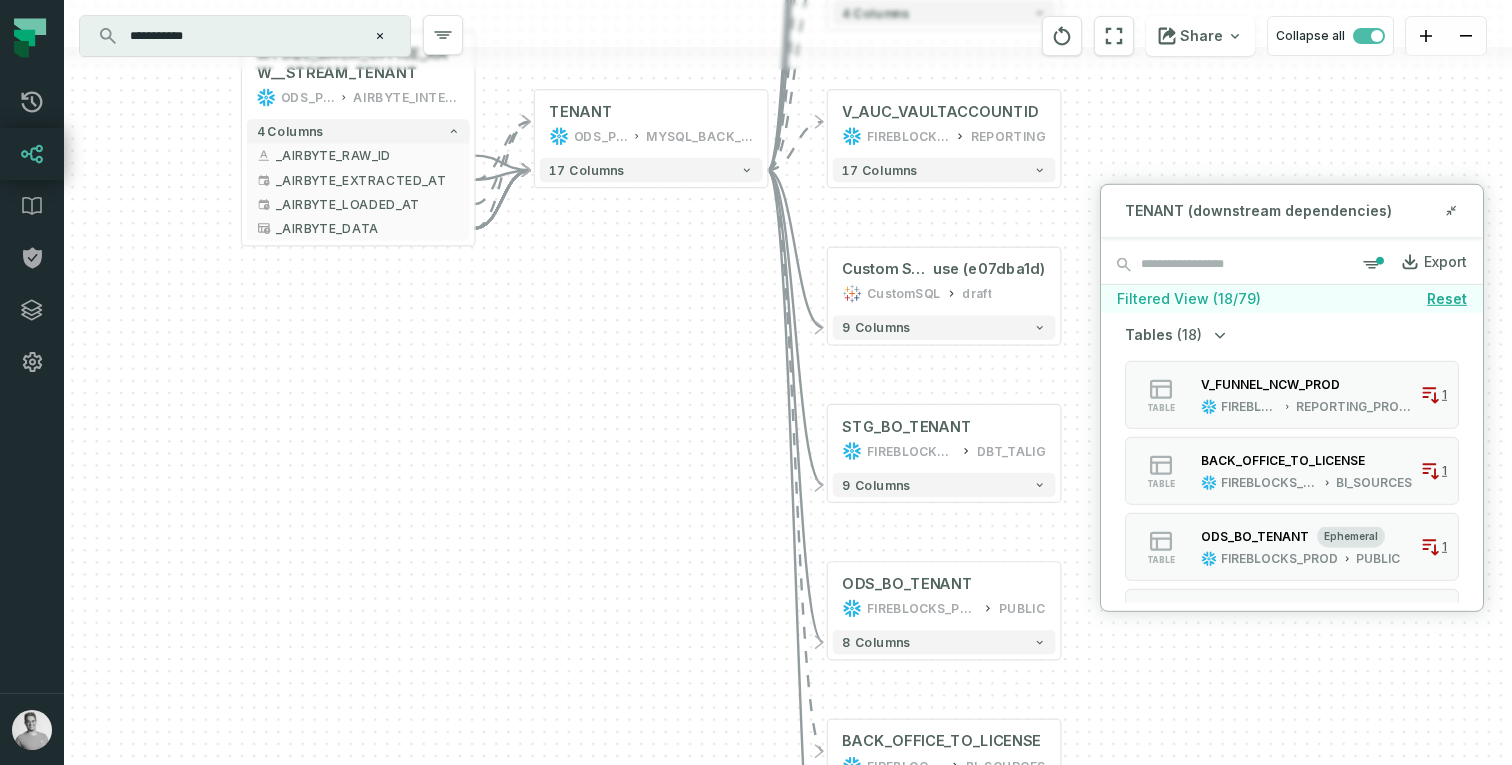 drag, startPoint x: 654, startPoint y: 561, endPoint x: 842, endPoint y: 725, distance: 249.47946 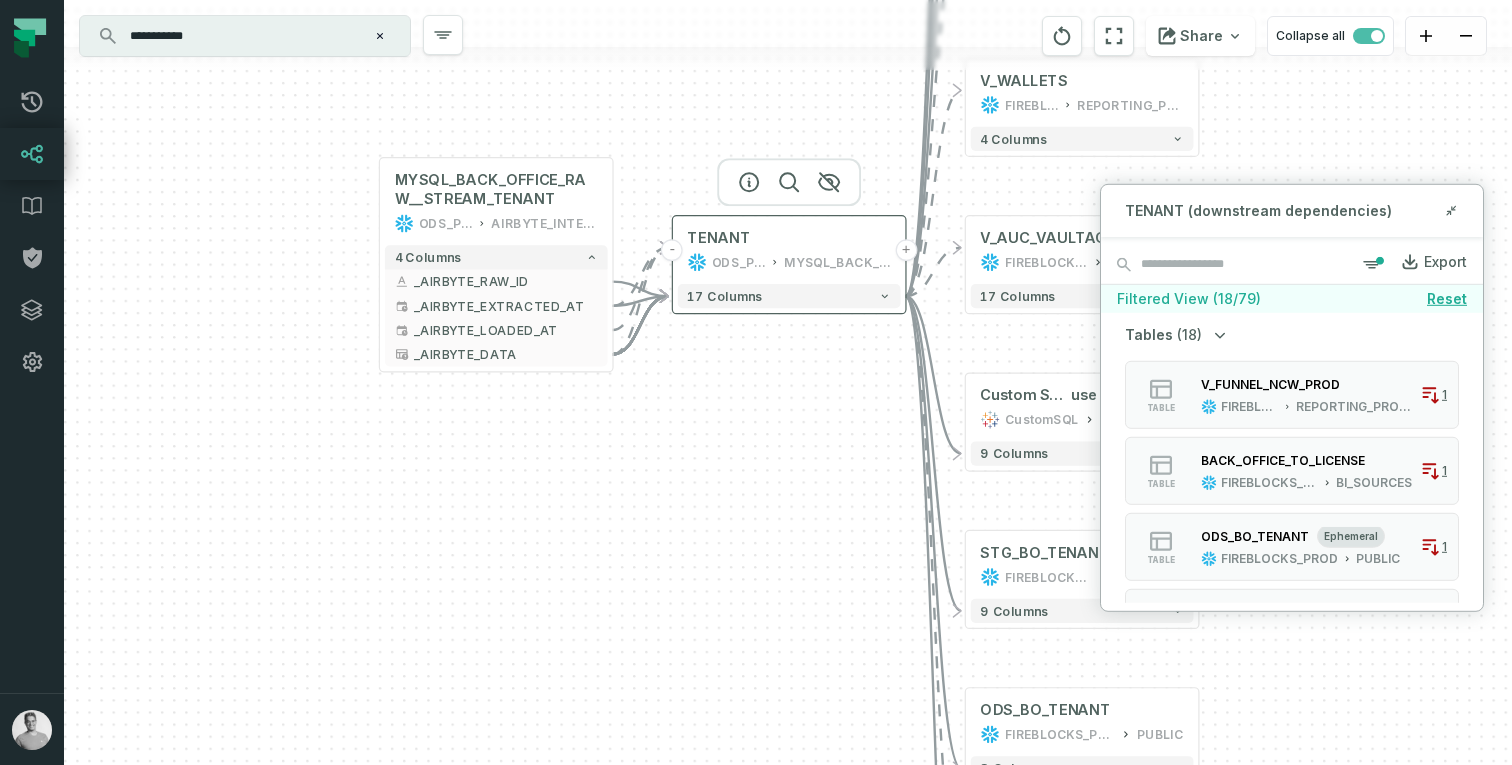 click on "MYSQL_BACK_OFFICE" at bounding box center (837, 262) 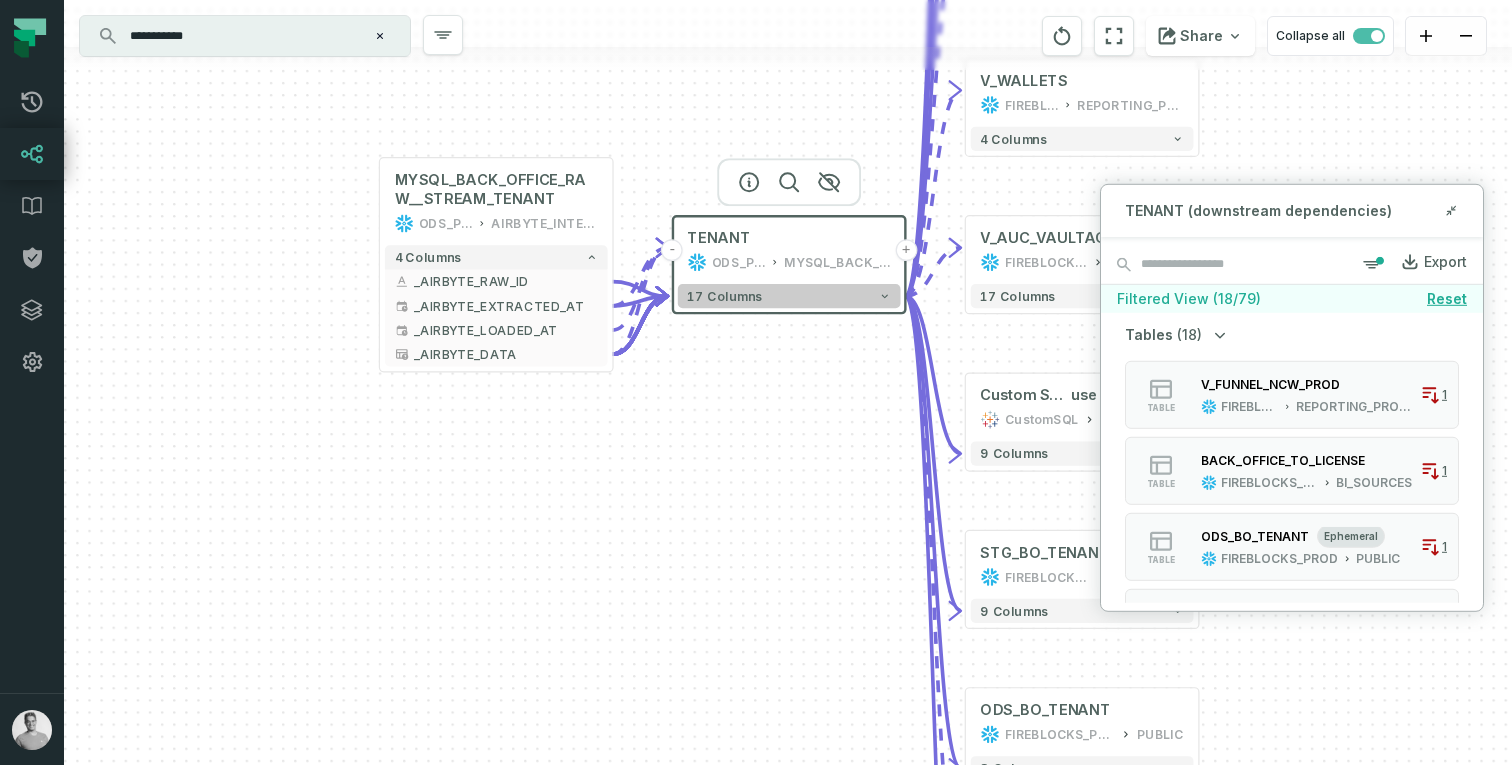click on "17 columns" at bounding box center (724, 296) 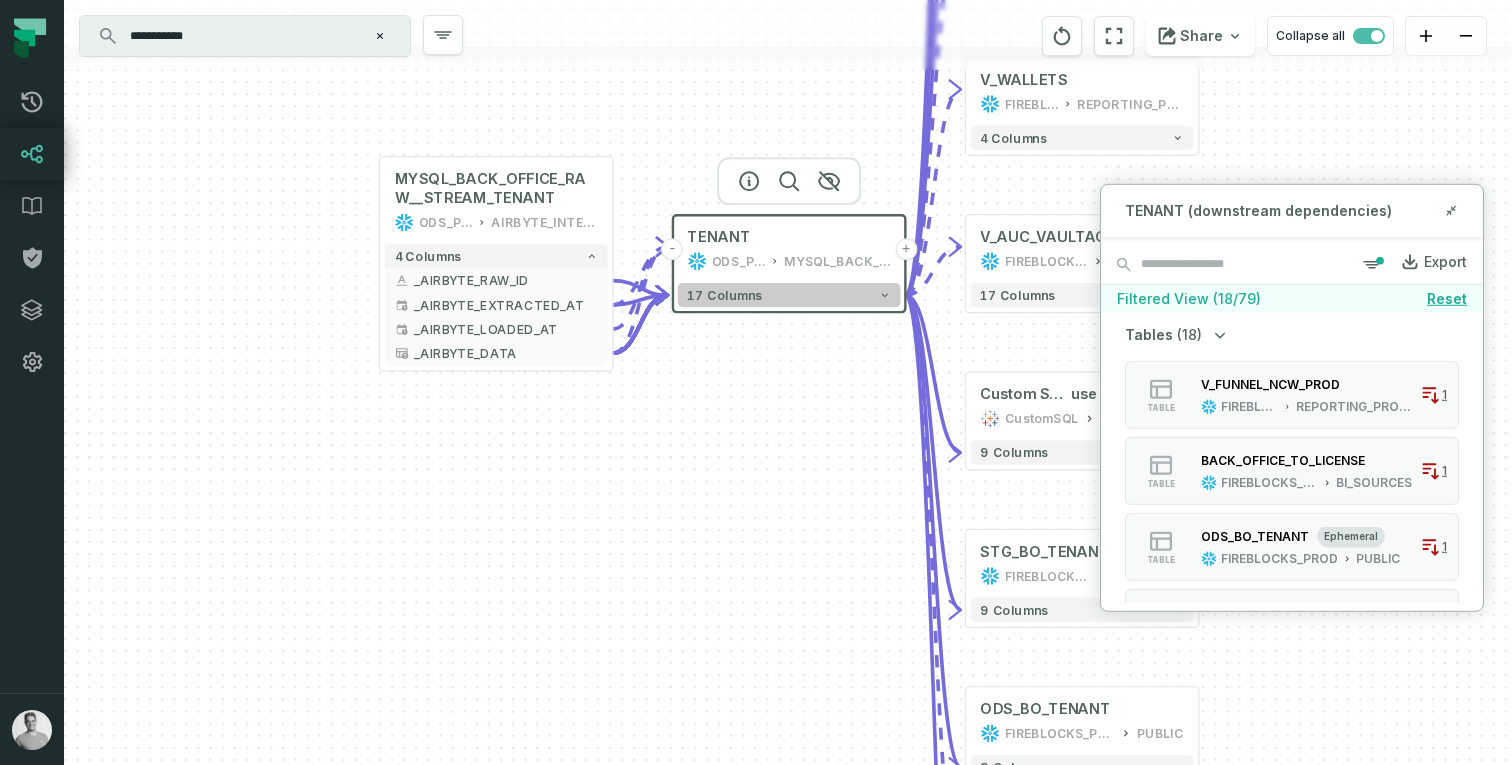 click 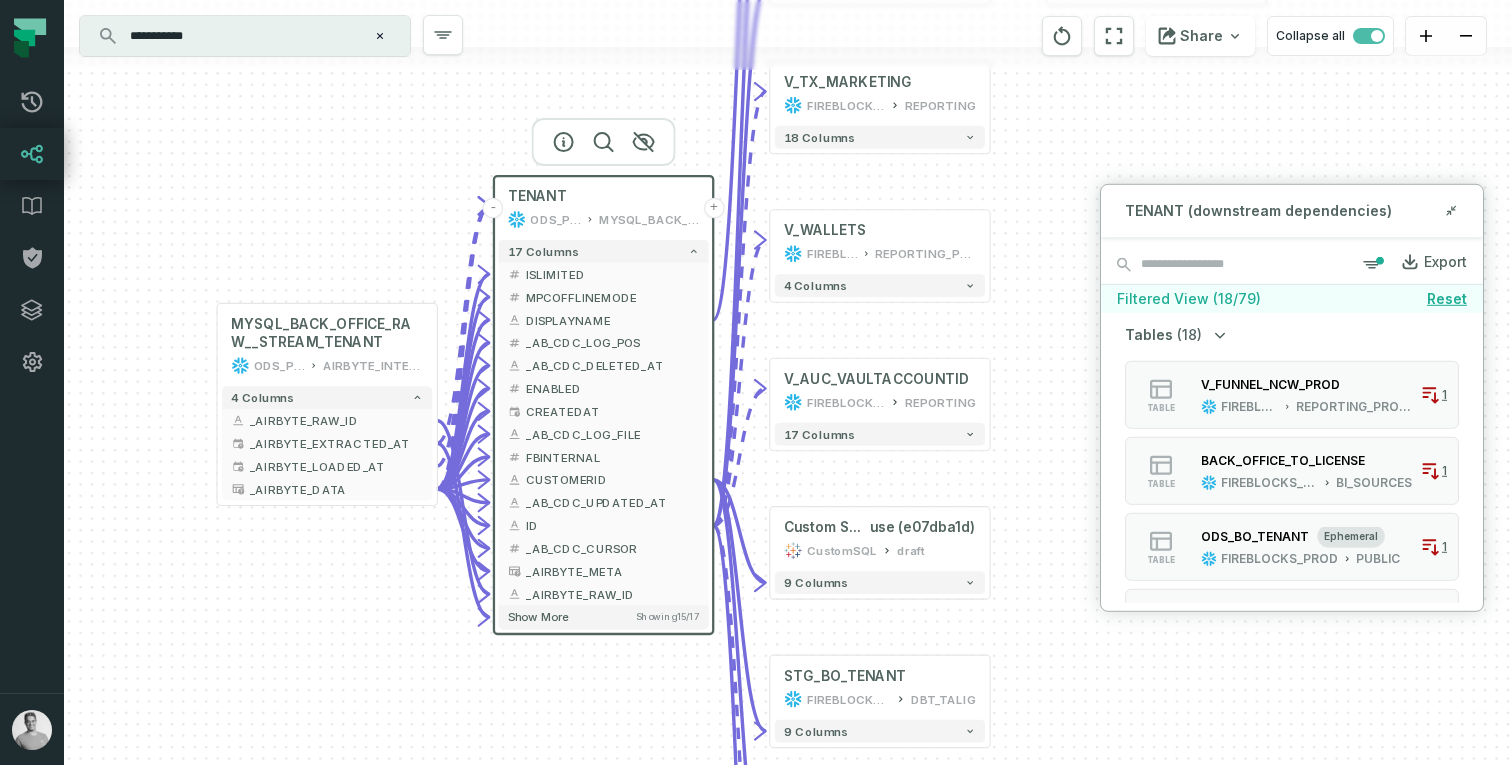 drag, startPoint x: 549, startPoint y: 204, endPoint x: 255, endPoint y: 79, distance: 319.46988 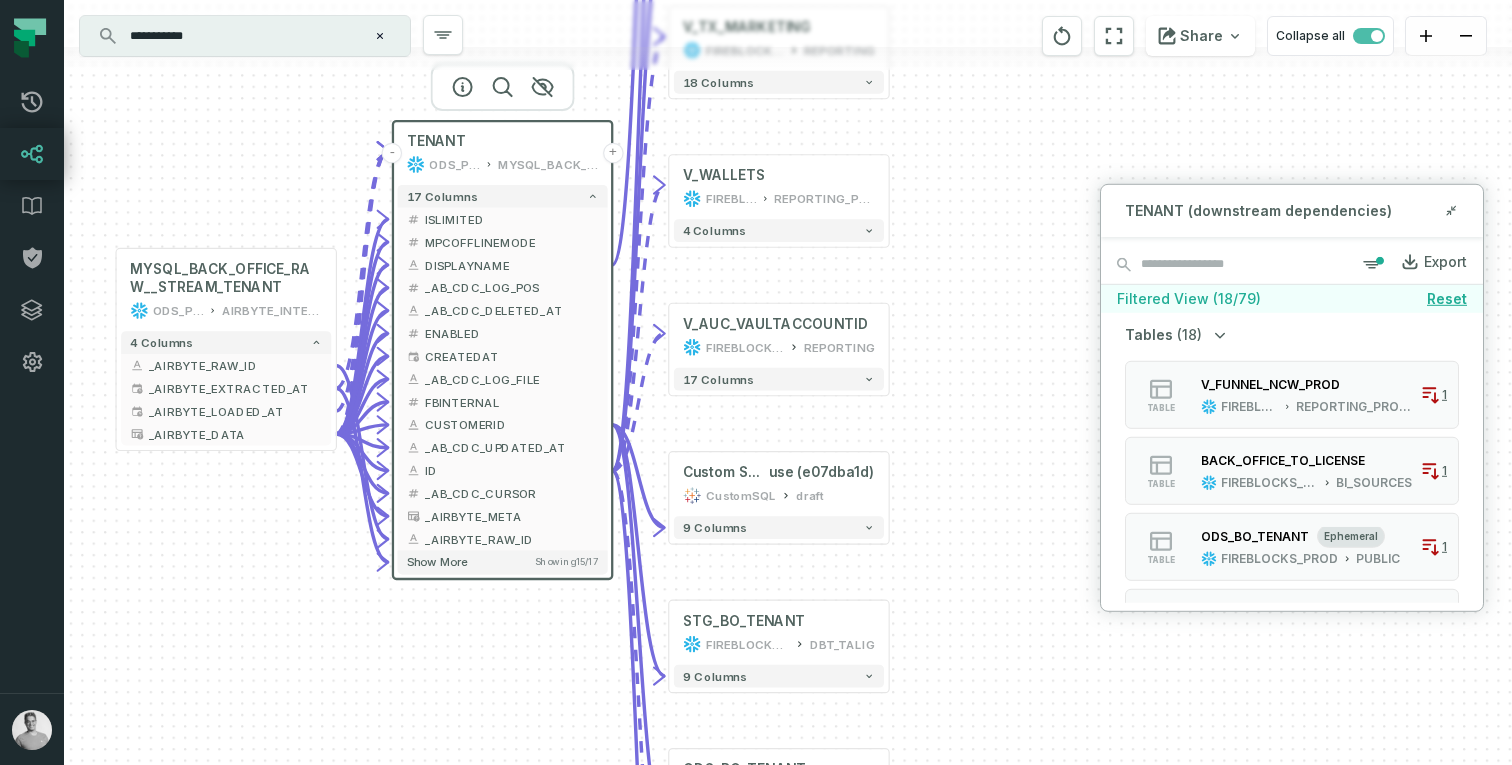 drag, startPoint x: 948, startPoint y: 301, endPoint x: 953, endPoint y: 320, distance: 19.646883 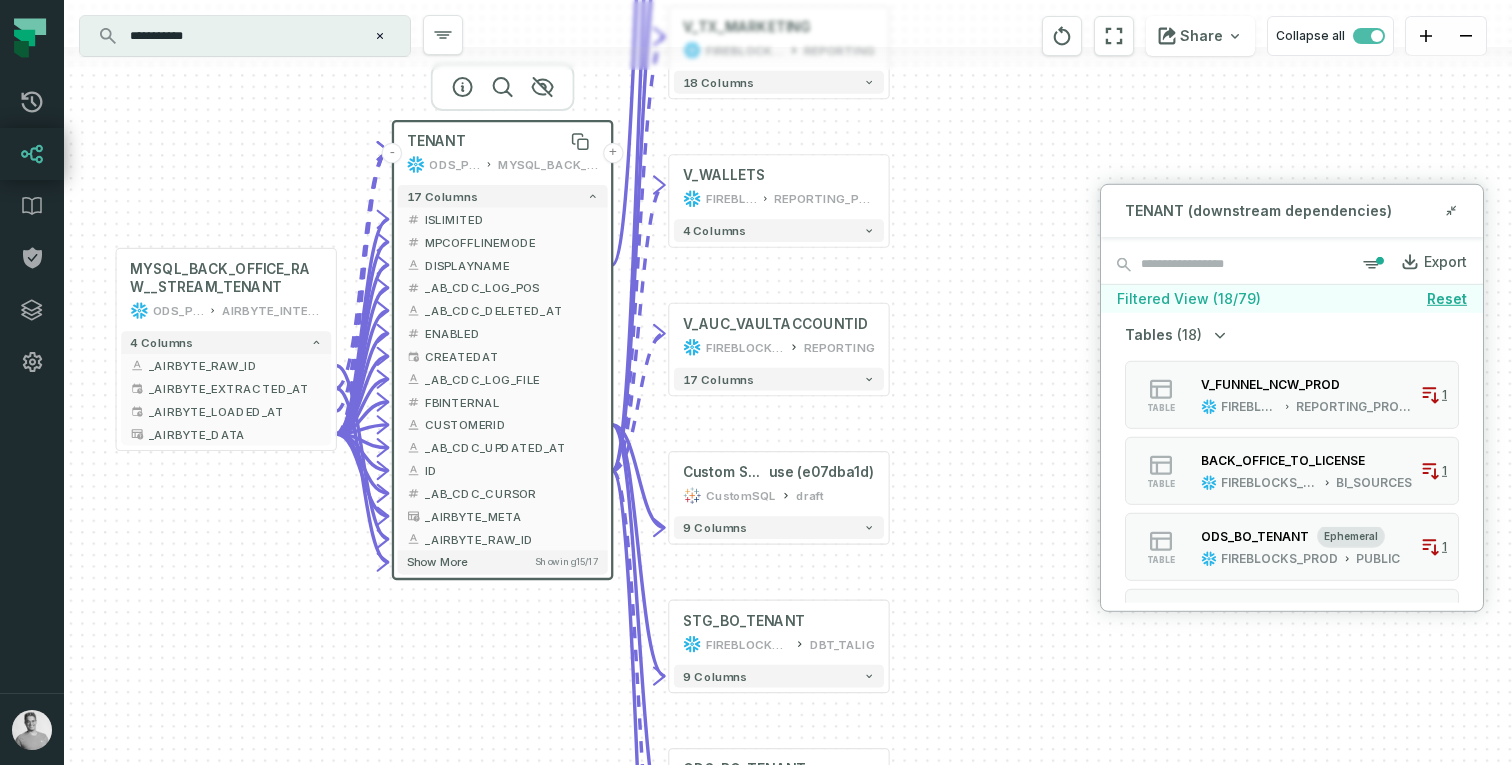 click on "TENANT" at bounding box center [503, 141] 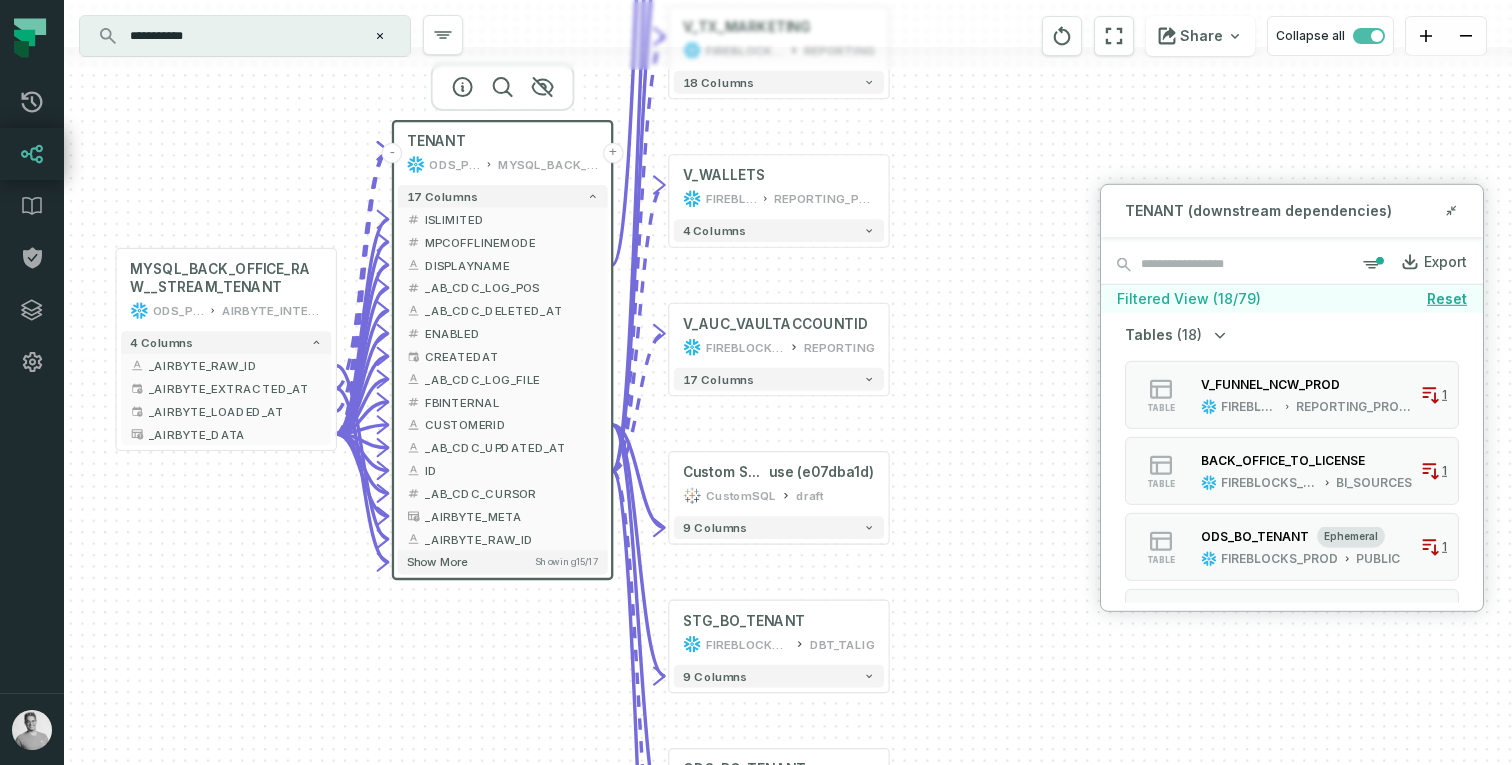 click on "TENANT (downstream dependencies)" at bounding box center (1258, 210) 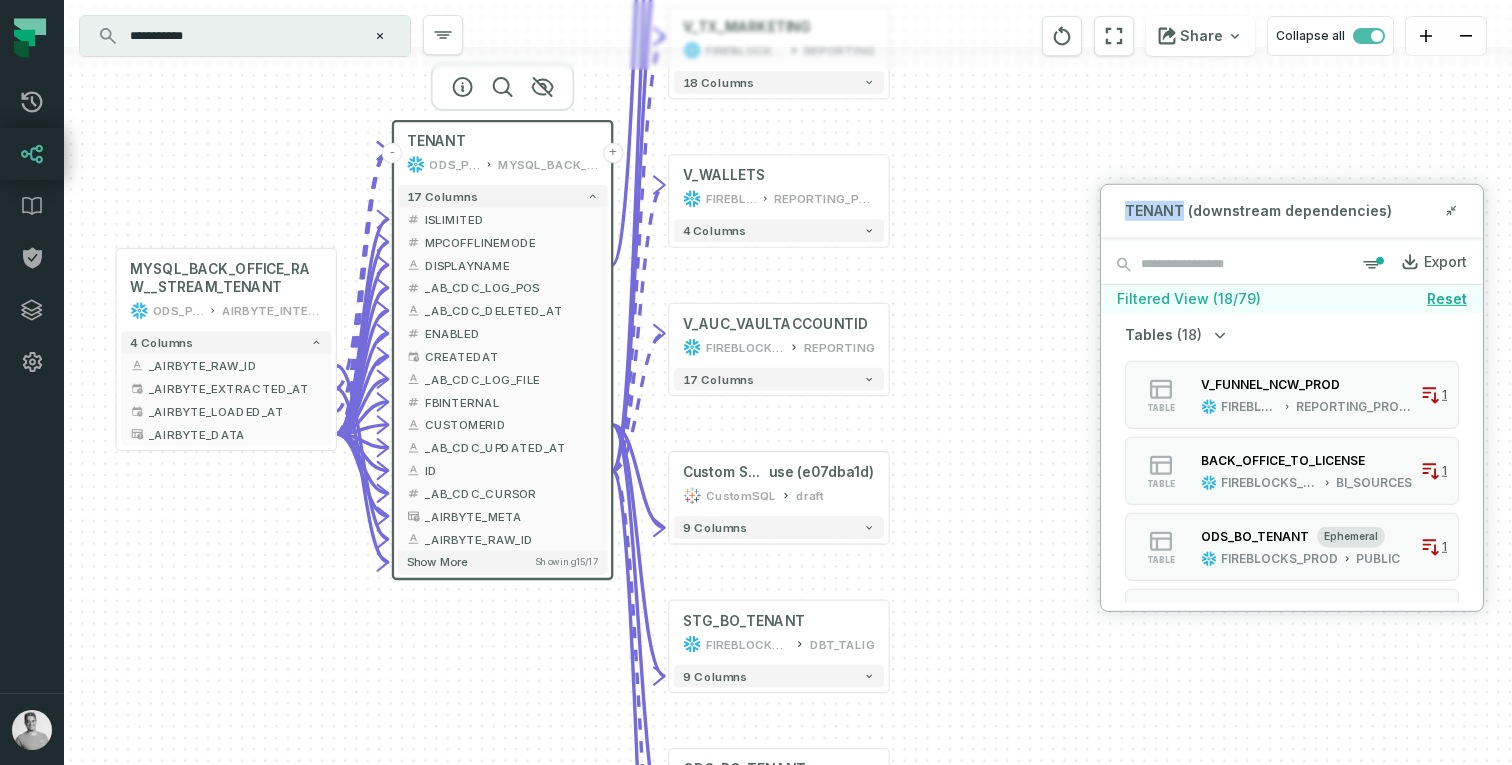 click on "TENANT (downstream dependencies)" at bounding box center (1258, 210) 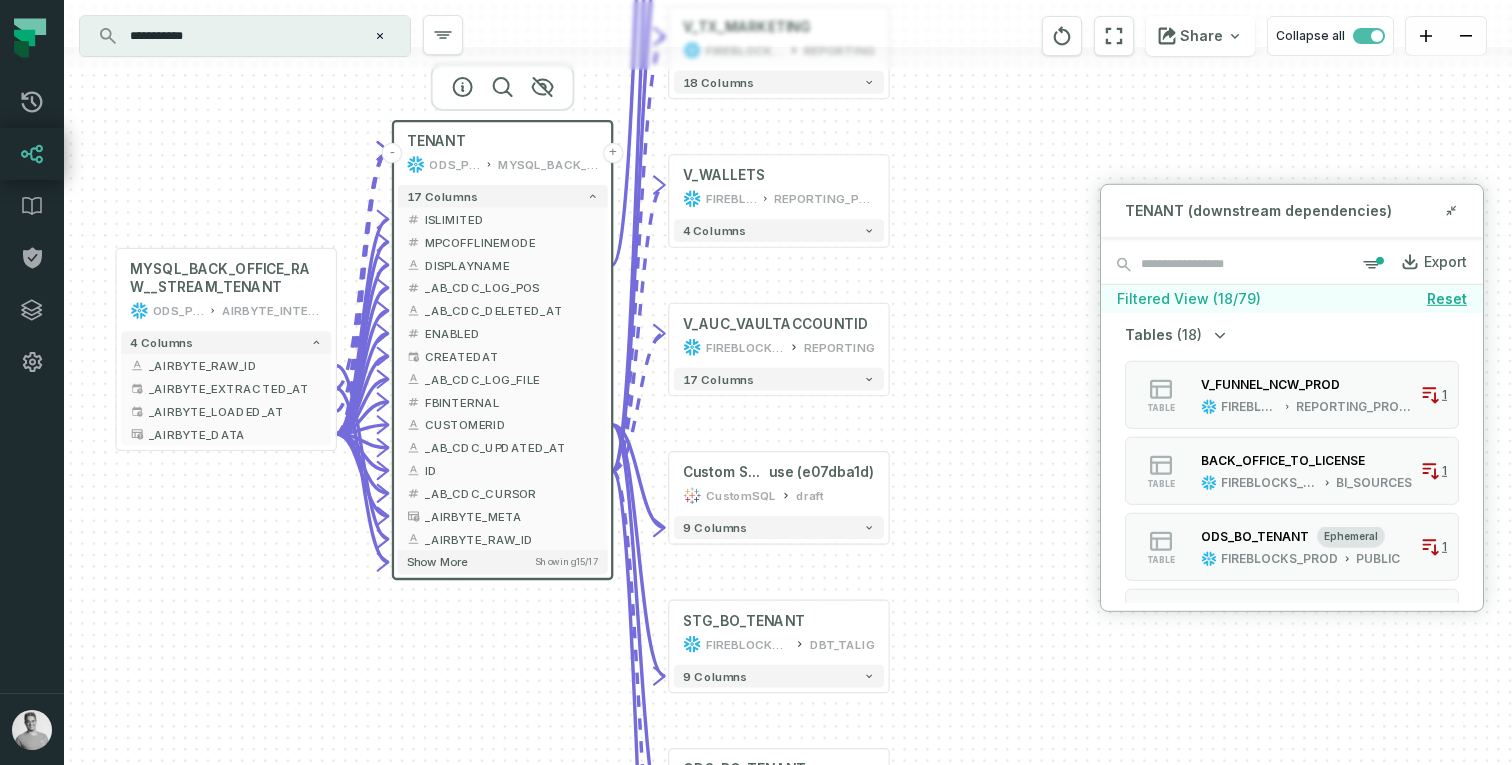 click on "**********" at bounding box center [243, 36] 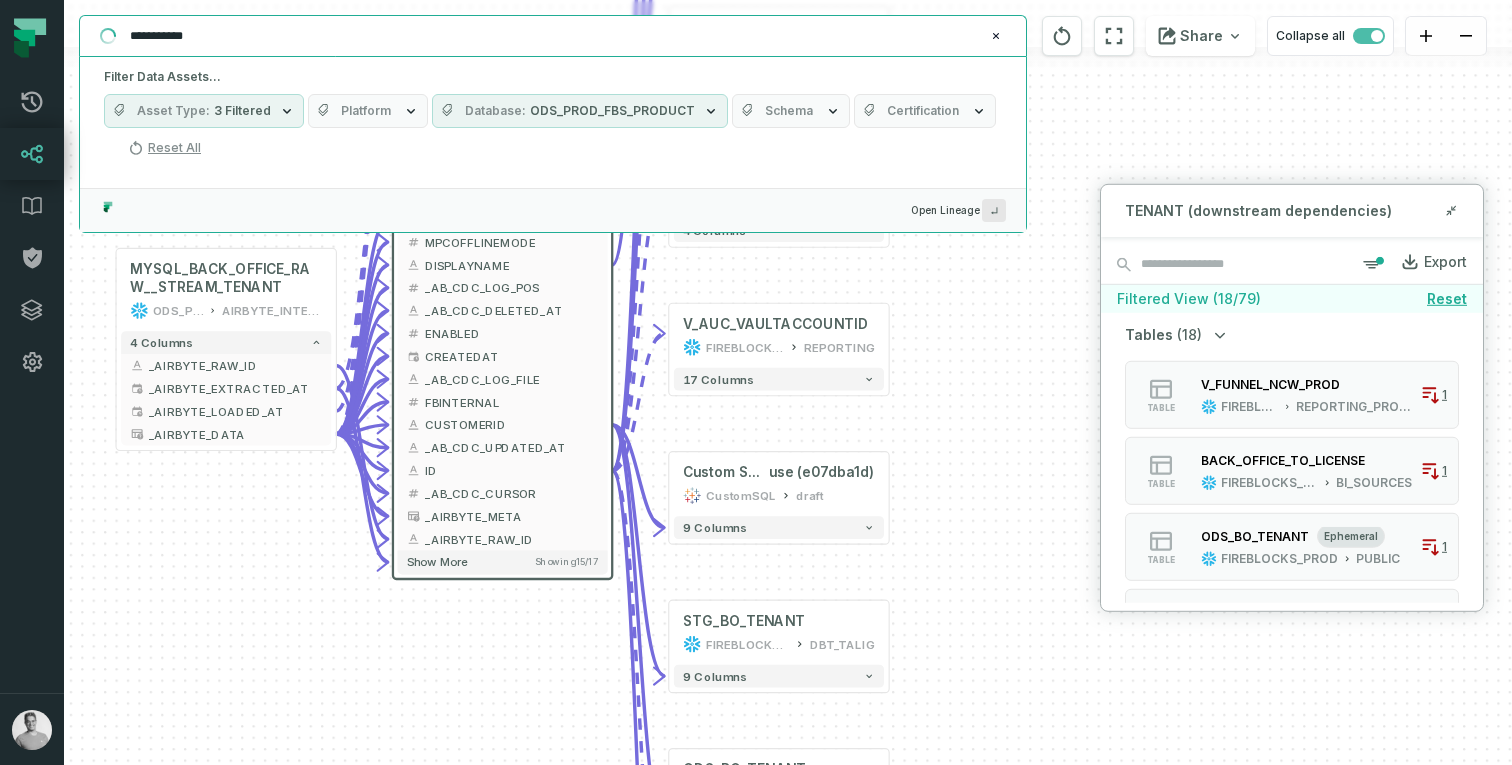 click on "**********" at bounding box center (551, 36) 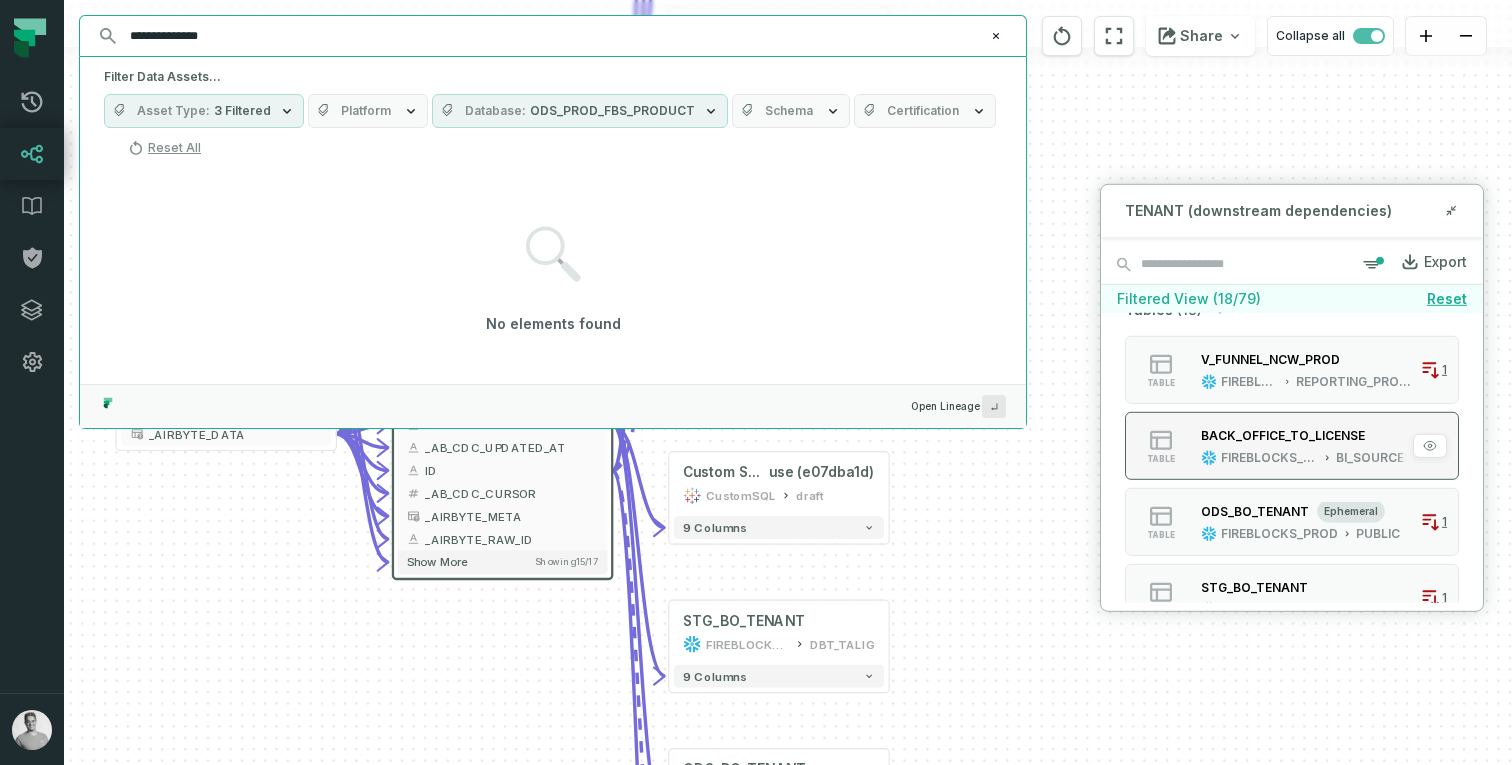 scroll, scrollTop: 0, scrollLeft: 0, axis: both 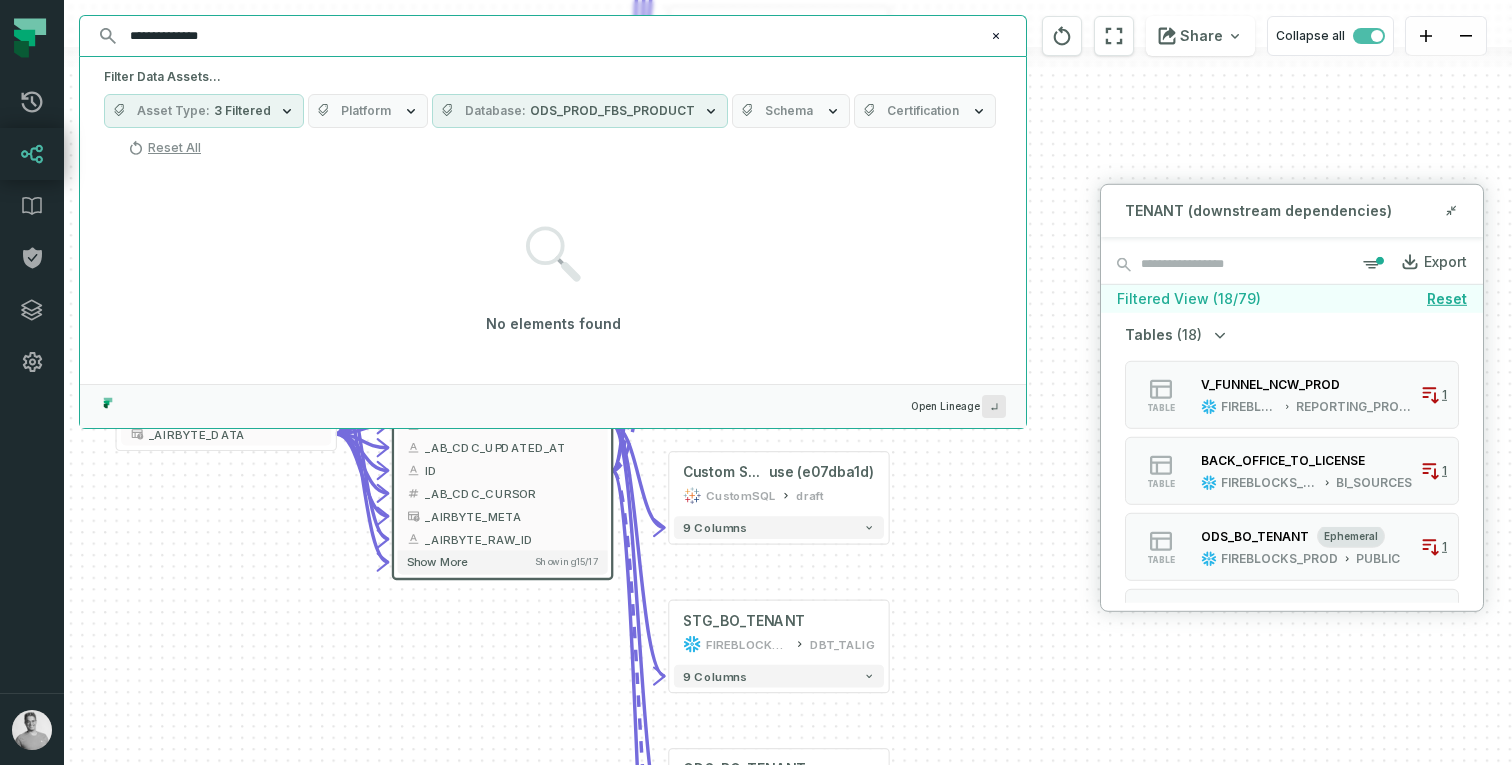 type on "**********" 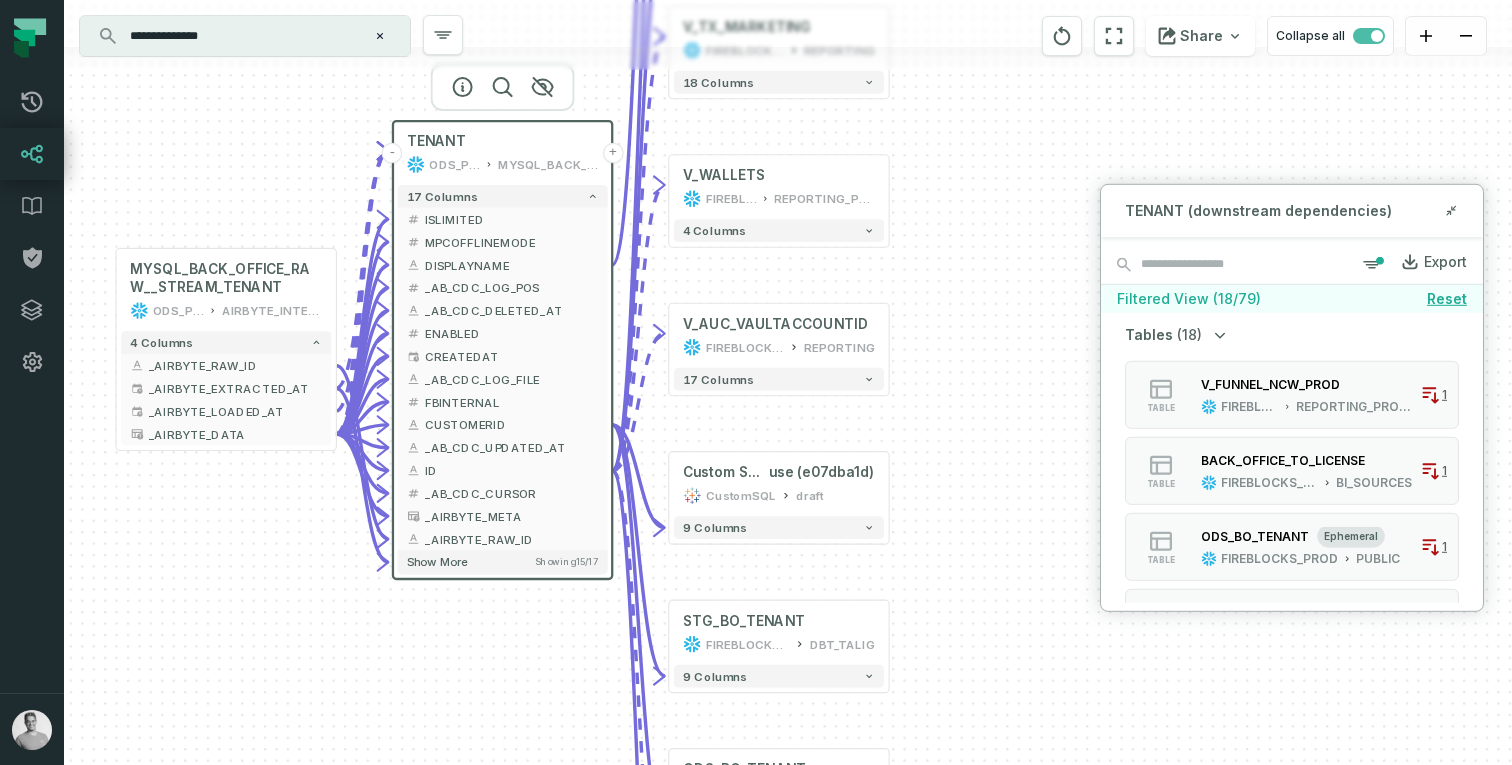 click on "- TENANT   ODS_PROD_FBS_PRODUCT MYSQL_BACK_OFFICE + 17 columns - ISLIMITED + - MPCOFFLINEMODE + - DISPLAYNAME + - _AB_CDC_LOG_POS - _AB_CDC_DELETED_AT - ENABLED + - CREATEDAT + - _AB_CDC_LOG_FILE - FBINTERNAL + - CUSTOMERID + - _AB_CDC_UPDATED_AT - ID + - _AB_CDC_CURSOR - _AIRBYTE_META - _AIRBYTE_RAW_ID Show more Showing  15 / 17 MYSQL_BACK_OFFICE_RAW__STREAM_TENANT   ODS_PROD_FBS_PRODUCT AIRBYTE_INTERNAL - 4 columns _AIRBYTE_RAW_ID - _AIRBYTE_EXTRACTED_AT - _AIRBYTE_LOADED_AT - _AIRBYTE_DATA - + Custom SQL Query6 @ Health Score Proj ect (87b99068)   CustomSQL Customer Operations - 9 columns + Customer Analysis @ Healt h Score Project   TABLEAU Customer Operations 87 columns + Custom SQL Query @ ExchangesTransacti ons (fe6f3b3b)   CustomSQL Screen Cloud + 20 columns + CeFi to CeFi @ Exchang esTransactions   TABLEAU Screen Cloud 70 columns + Custom SQL Query @ Pricing Tier Usage Distributio n RE (1e66c38e)   CustomSQL Product + 41 columns + Pricing tier - Usage Distribution @ Pricing Tier Usage   TABLEAU +   +" at bounding box center [788, 382] 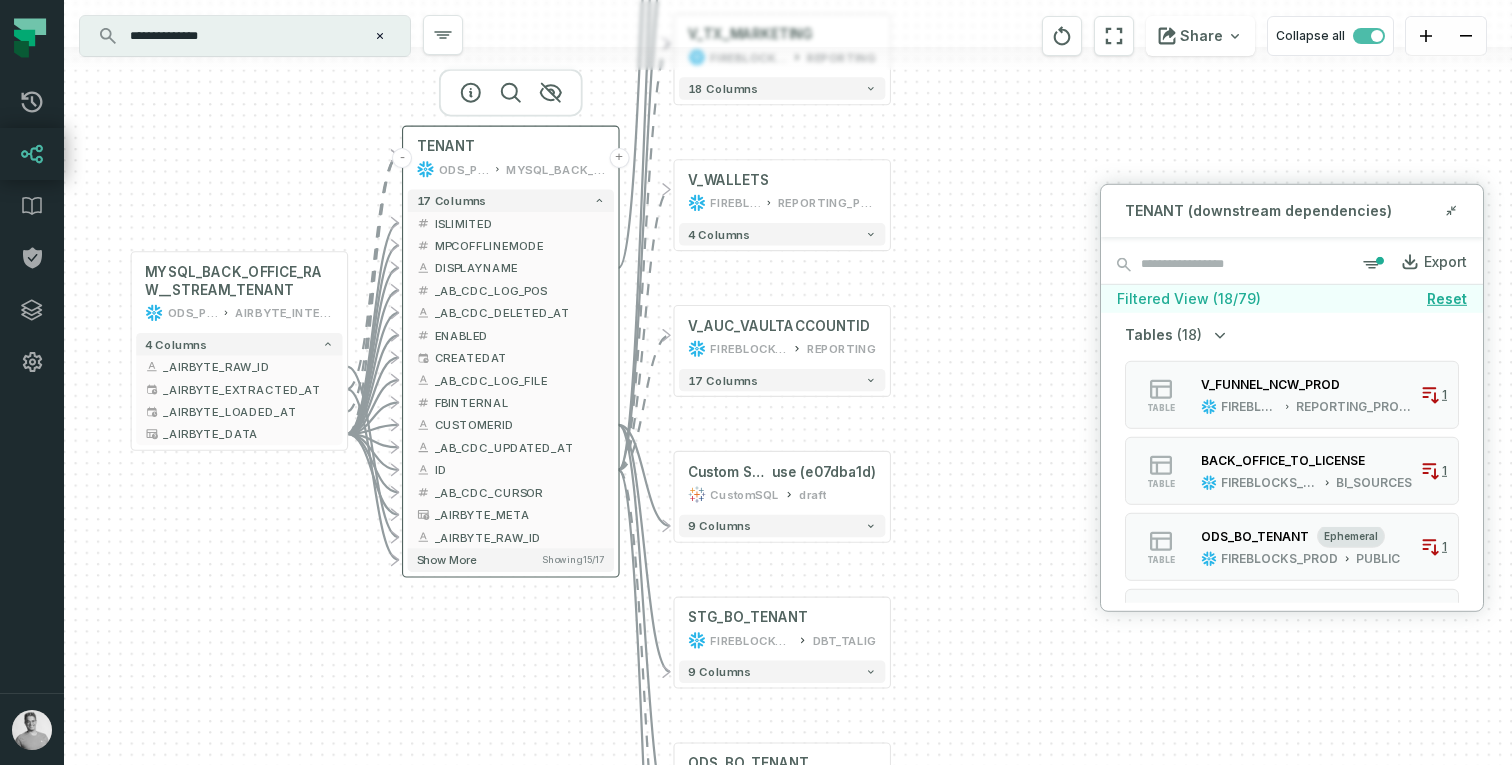 click on "+" at bounding box center (619, 158) 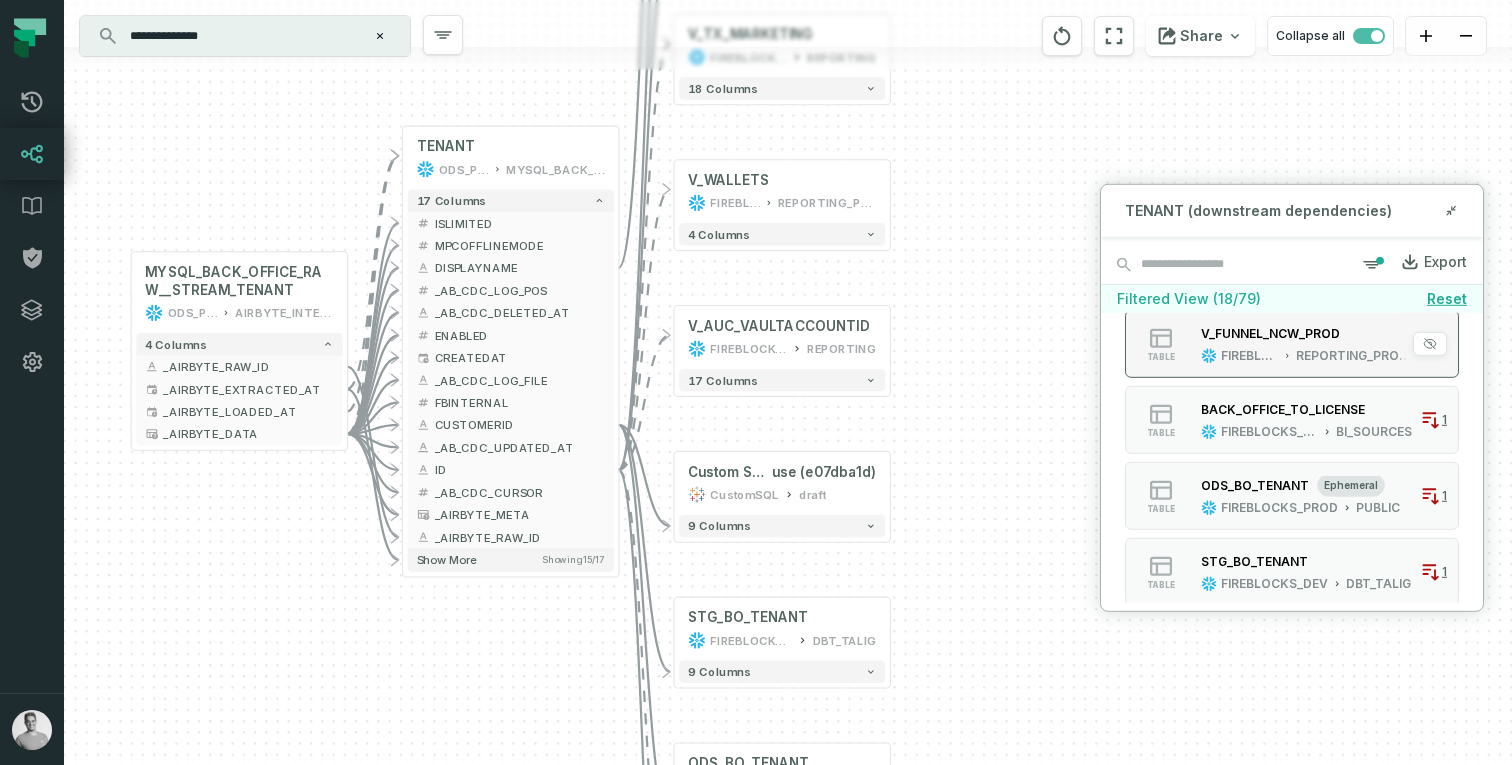 scroll, scrollTop: 30, scrollLeft: 0, axis: vertical 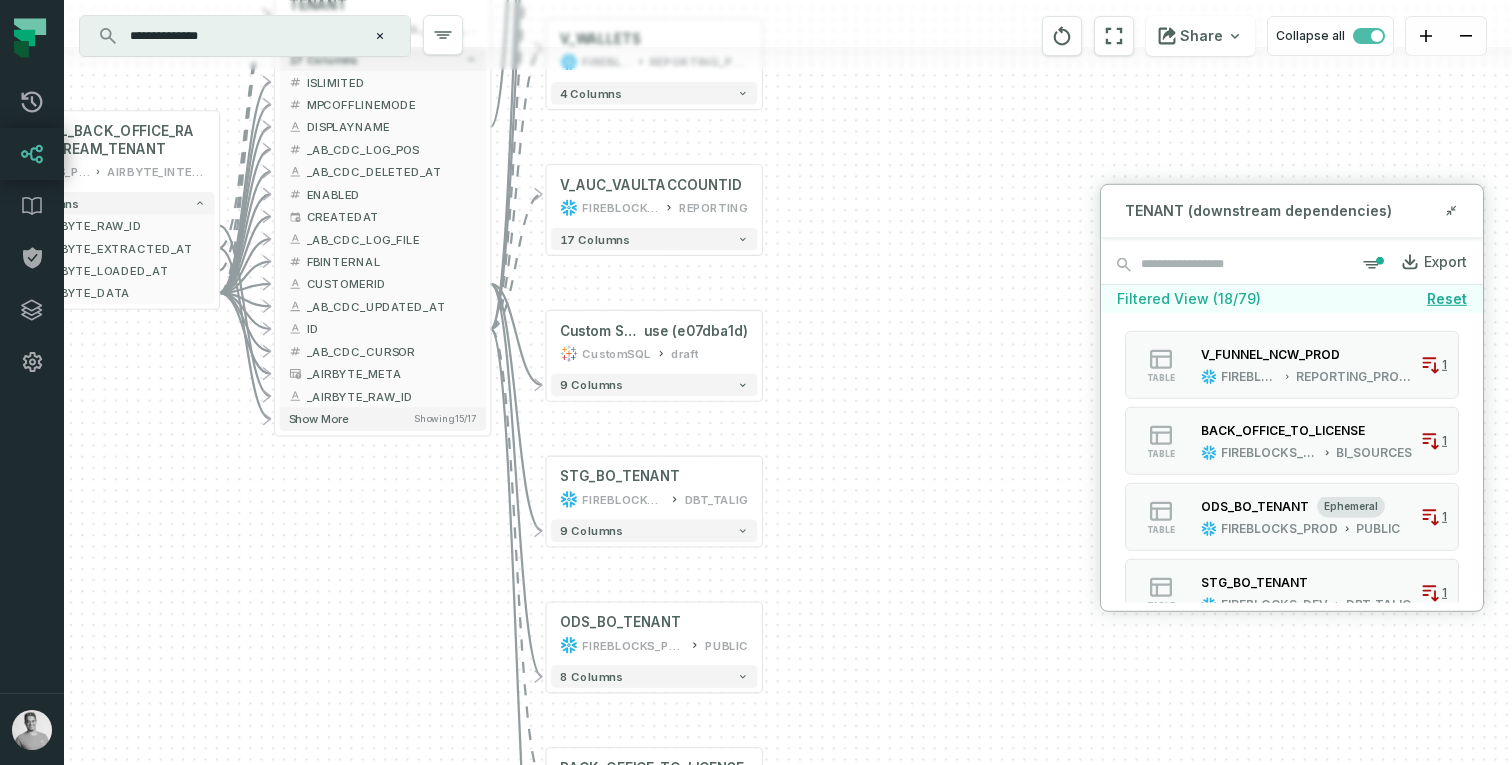 drag, startPoint x: 1042, startPoint y: 429, endPoint x: 914, endPoint y: 288, distance: 190.43372 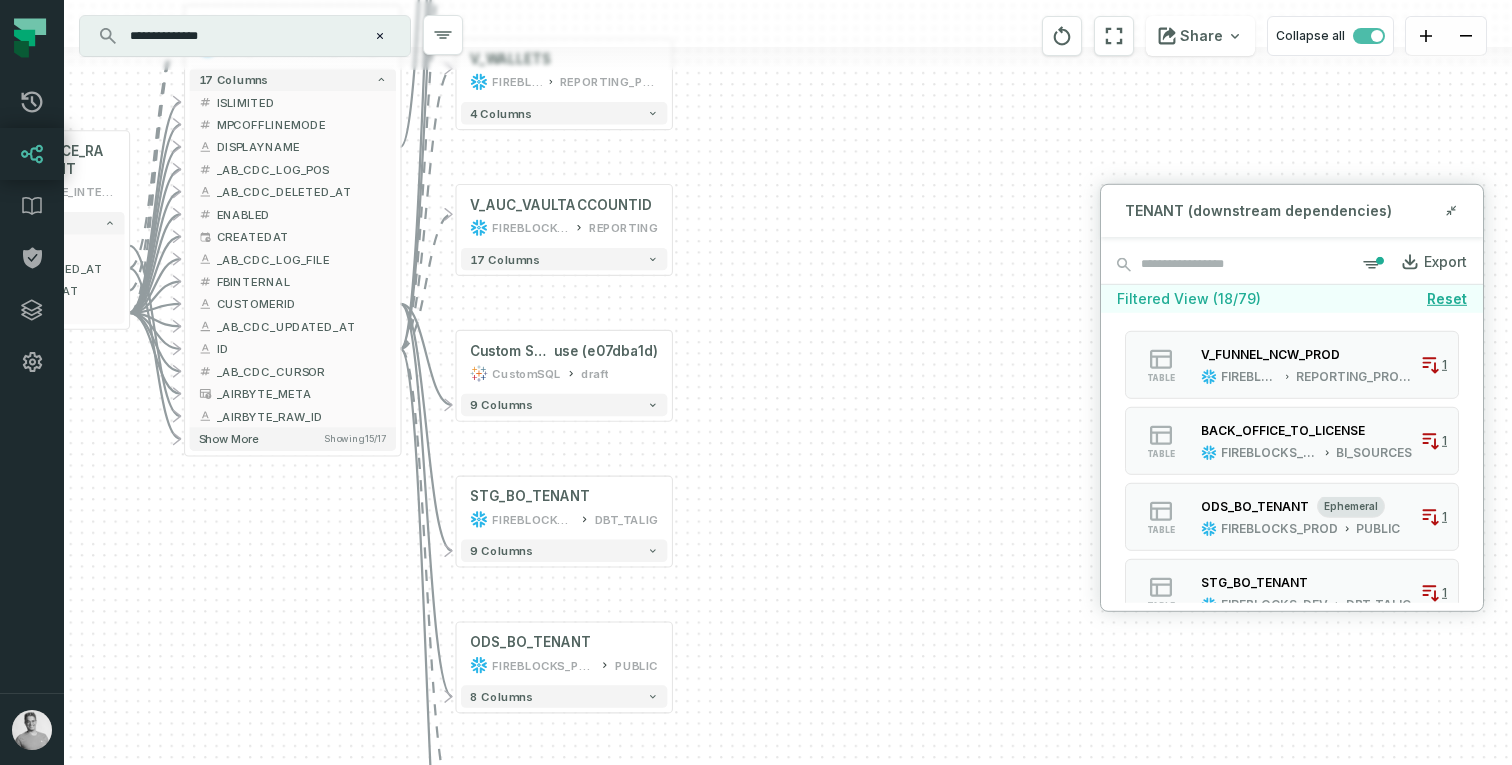 drag, startPoint x: 943, startPoint y: 312, endPoint x: 853, endPoint y: 332, distance: 92.19544 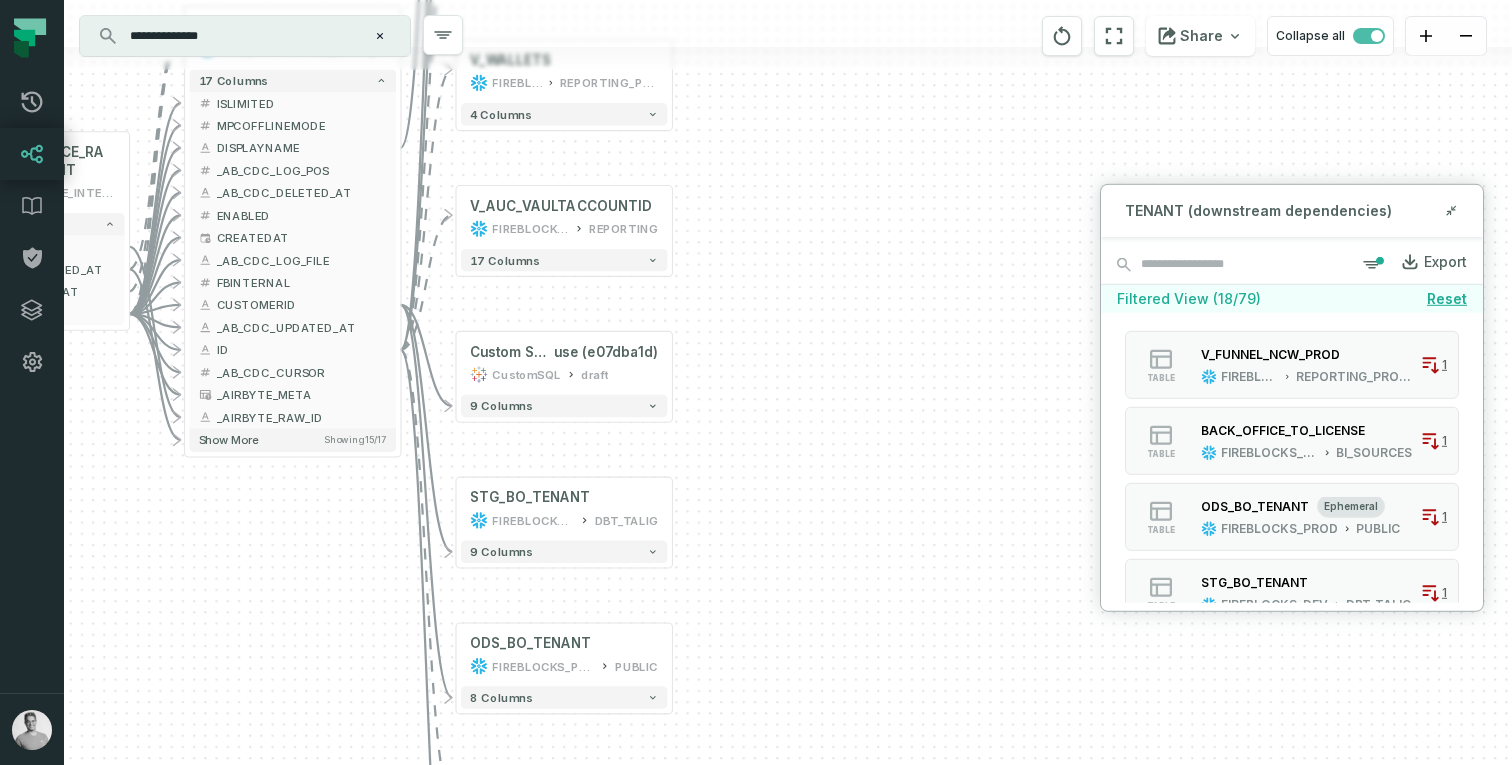 drag, startPoint x: 853, startPoint y: 332, endPoint x: 821, endPoint y: 436, distance: 108.81177 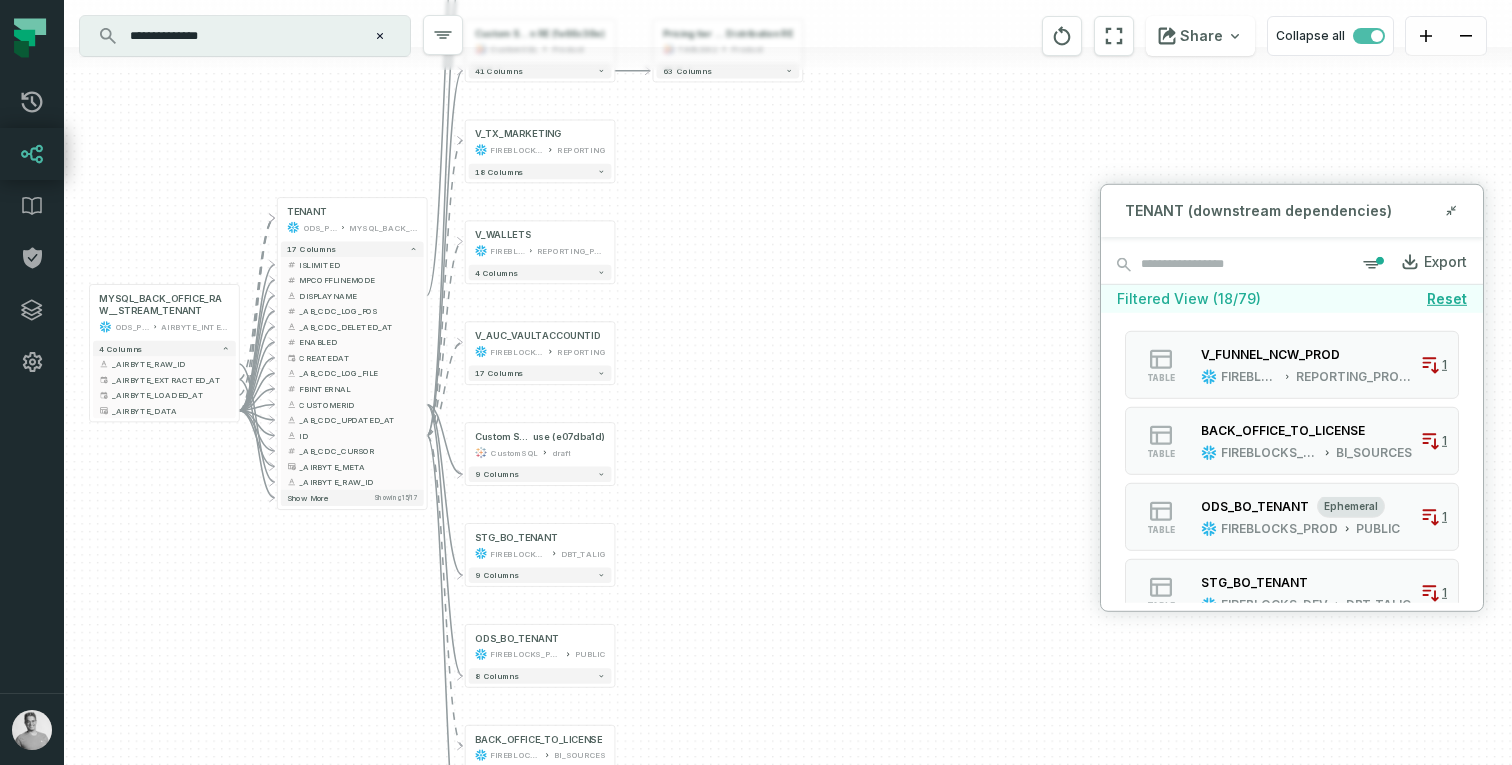 drag, startPoint x: 879, startPoint y: 485, endPoint x: 775, endPoint y: 456, distance: 107.96759 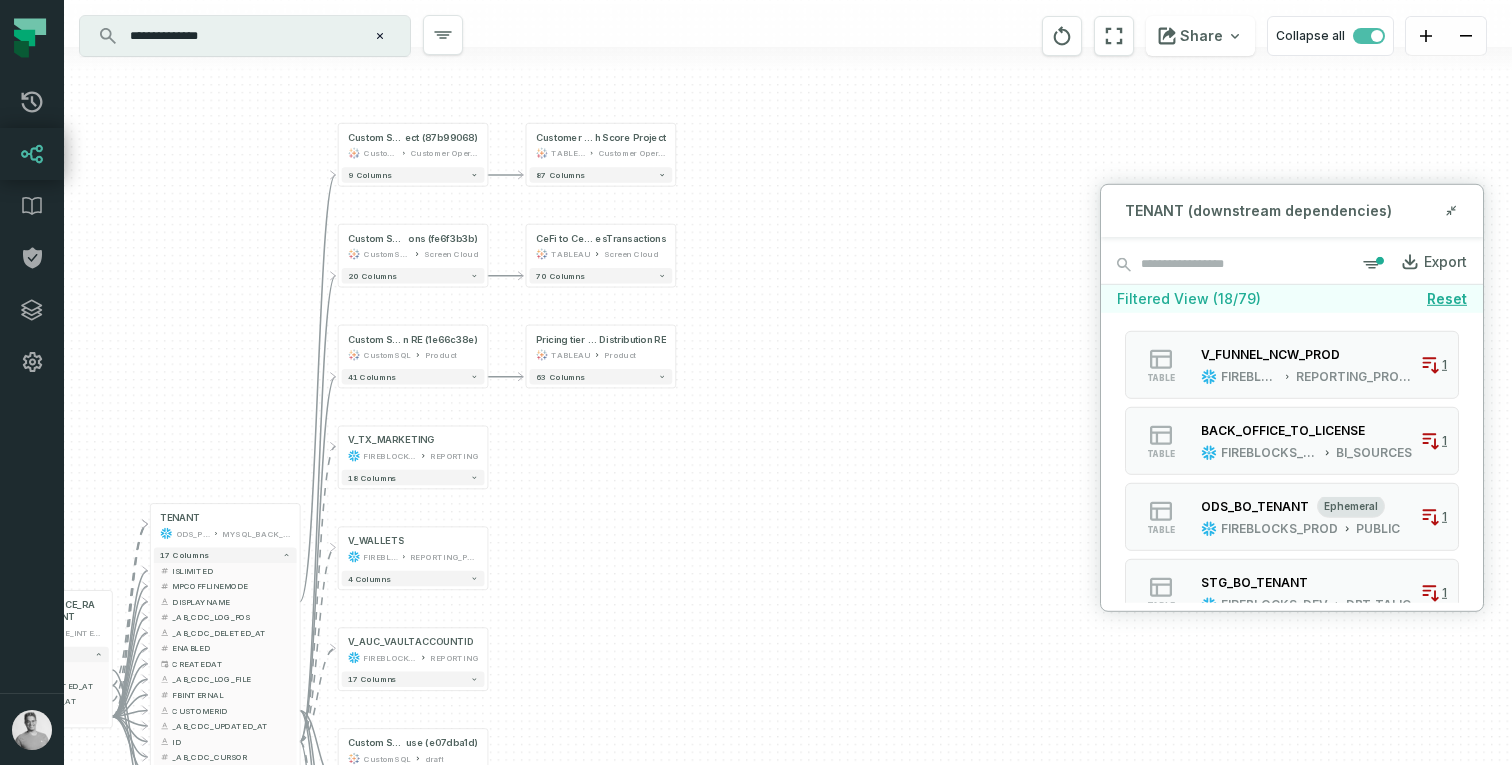 drag, startPoint x: 801, startPoint y: 369, endPoint x: 679, endPoint y: 676, distance: 330.35284 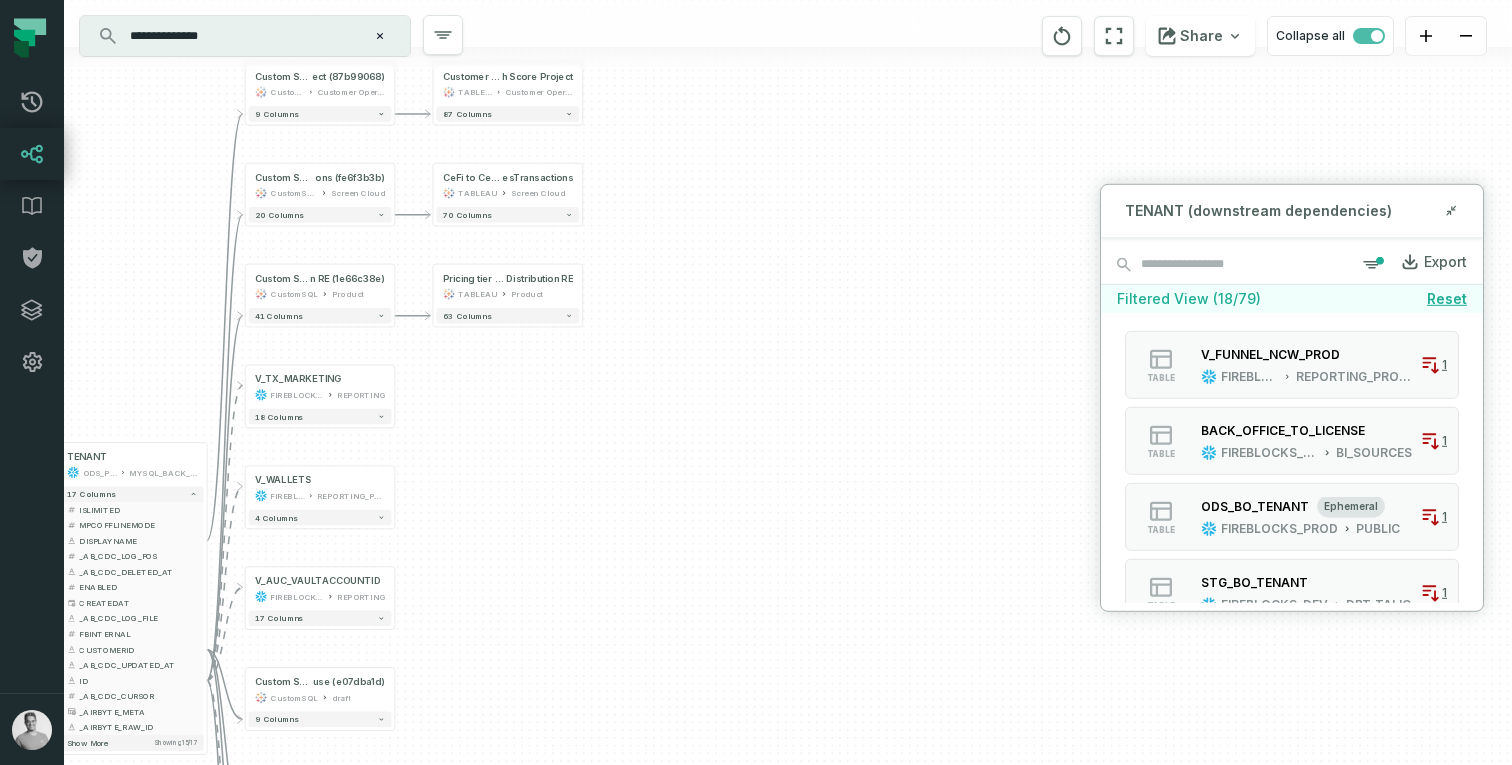 drag, startPoint x: 705, startPoint y: 597, endPoint x: 612, endPoint y: 536, distance: 111.220505 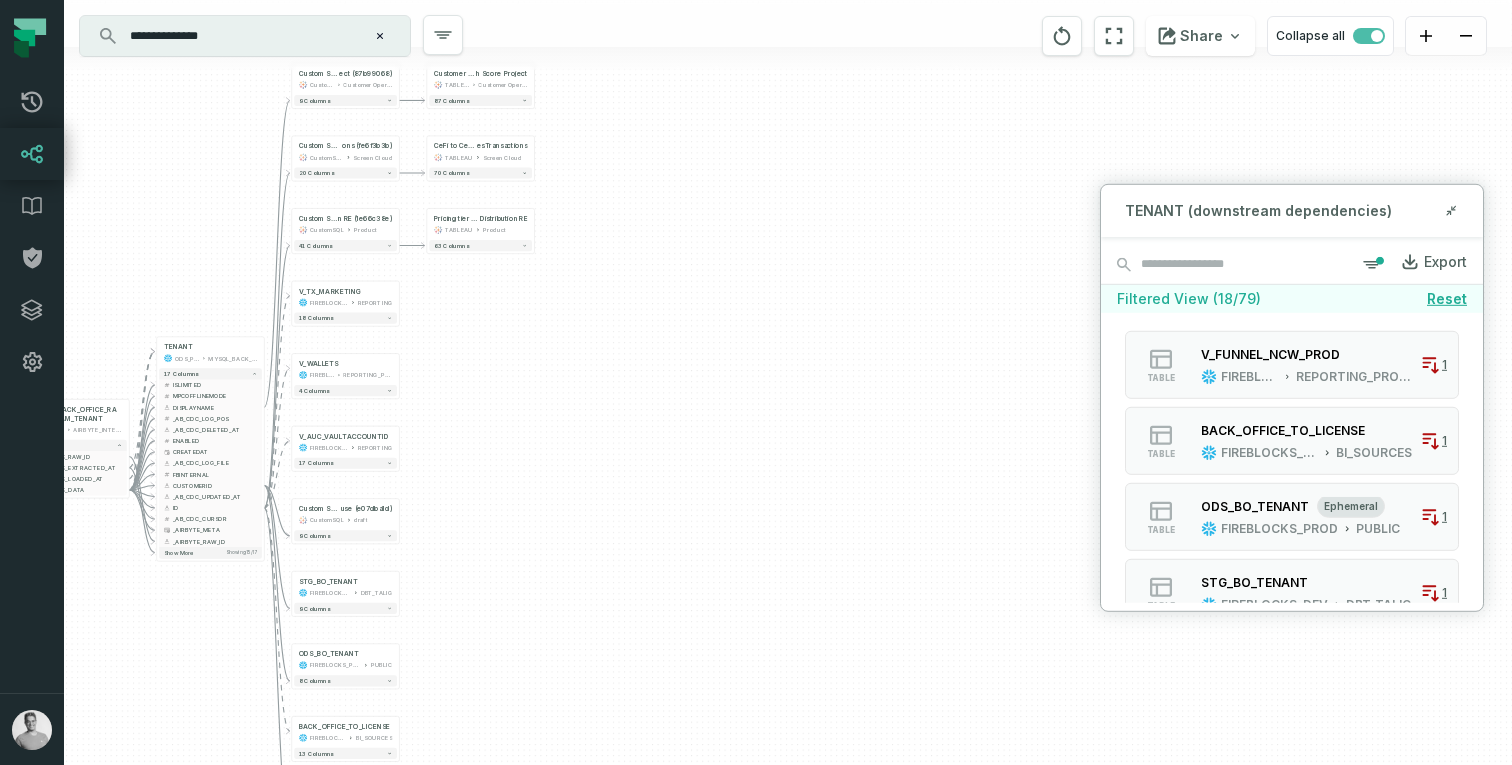 drag, startPoint x: 678, startPoint y: 536, endPoint x: 603, endPoint y: 406, distance: 150.08331 